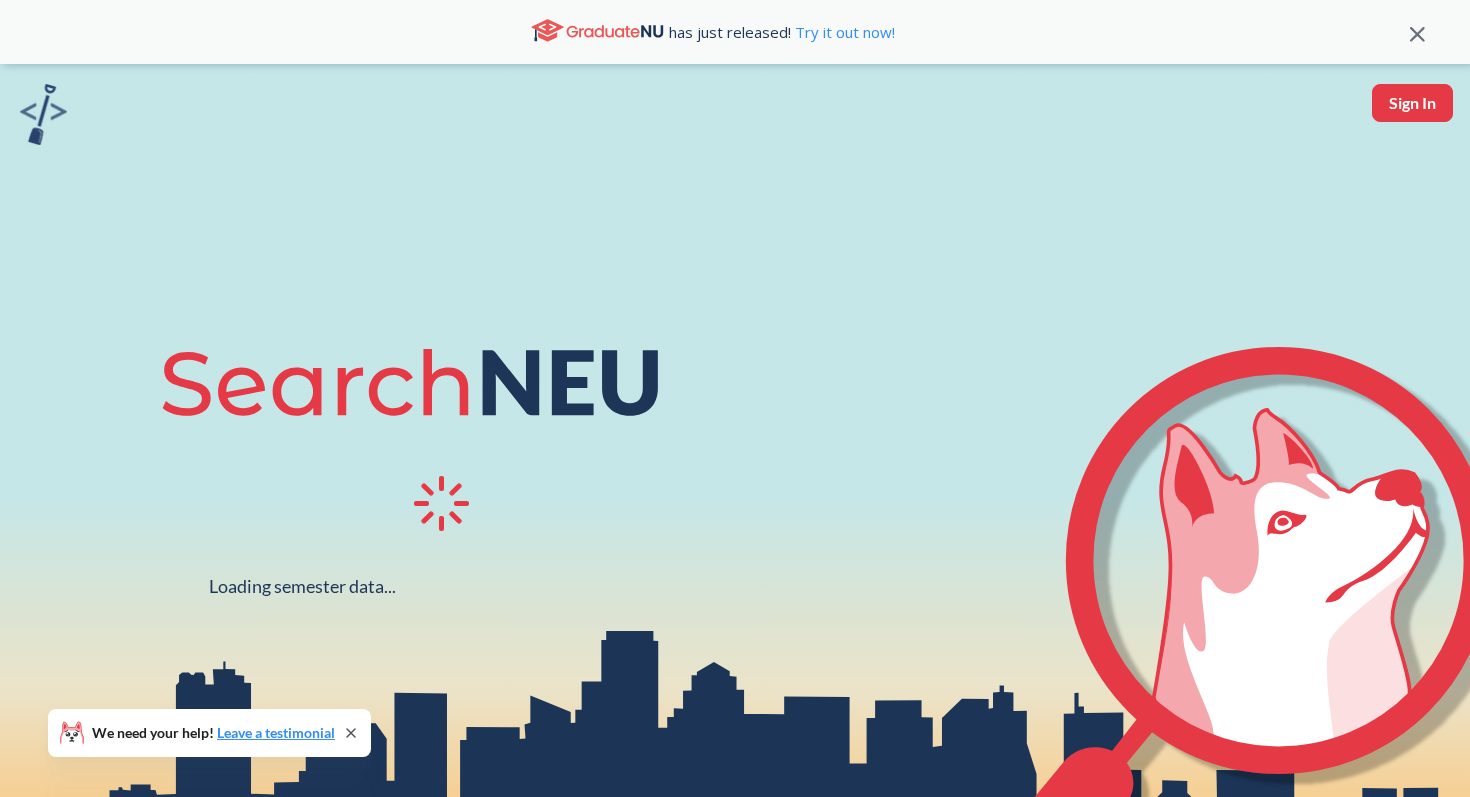 scroll, scrollTop: 0, scrollLeft: 0, axis: both 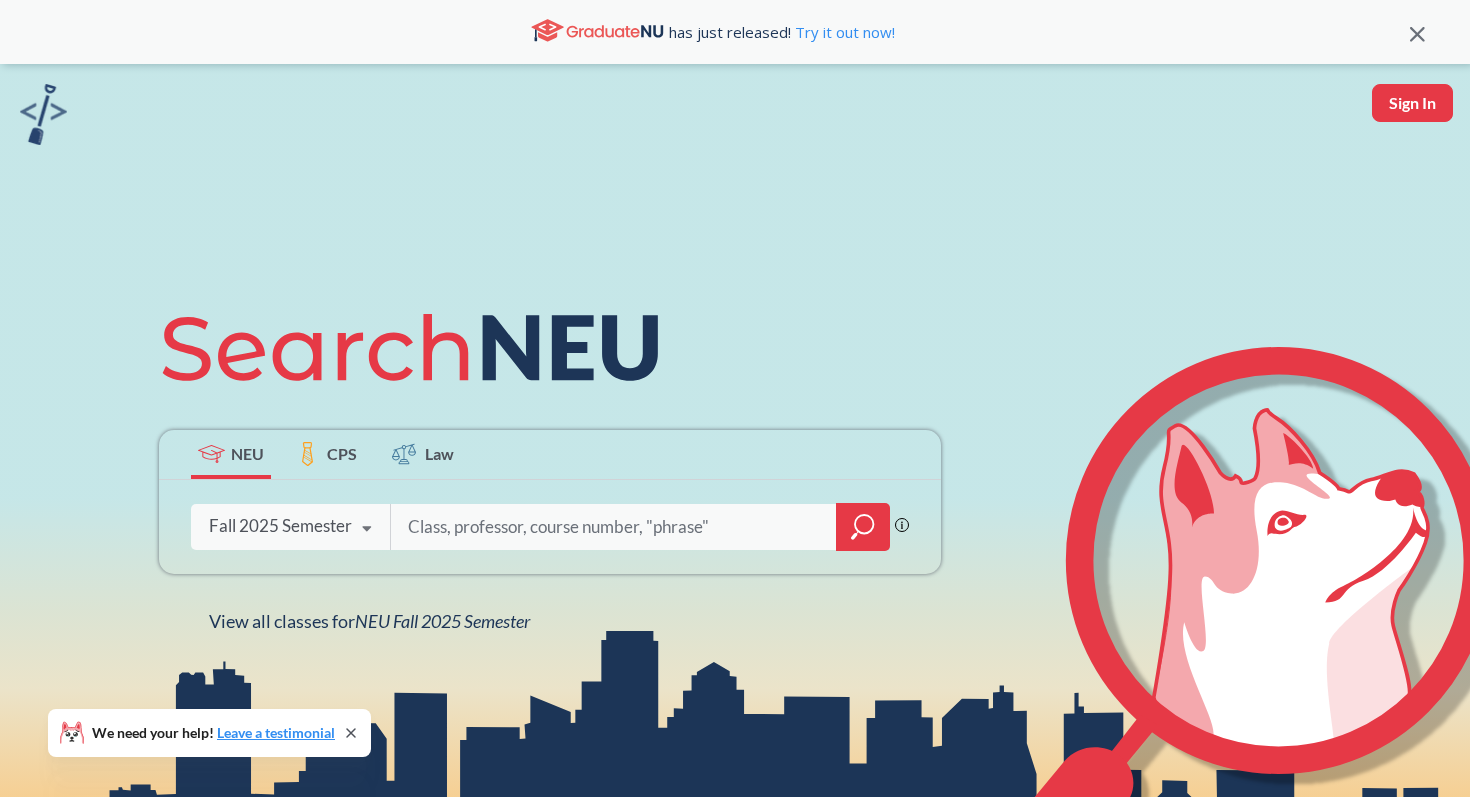 click at bounding box center [614, 527] 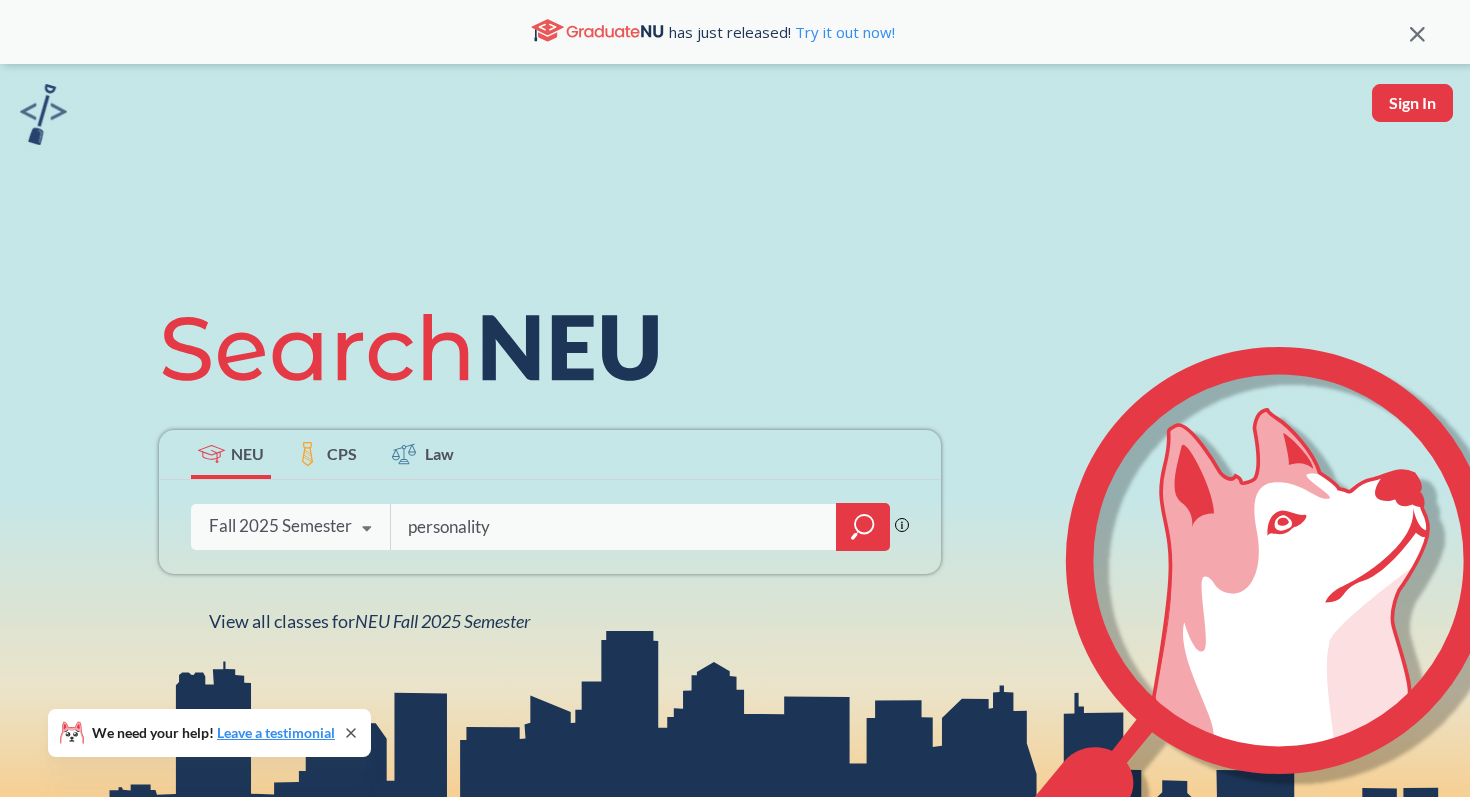 type on "personality" 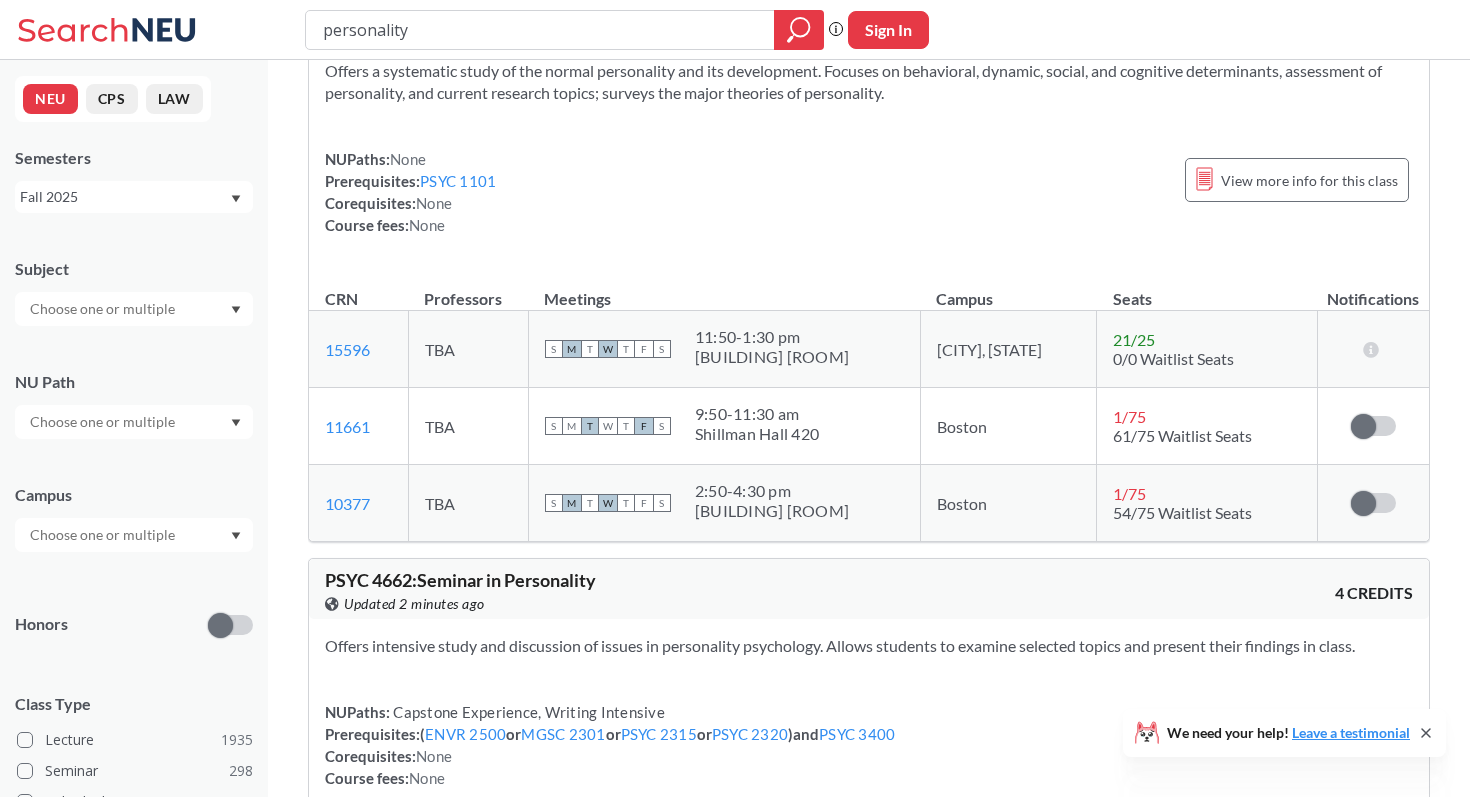 scroll, scrollTop: 0, scrollLeft: 0, axis: both 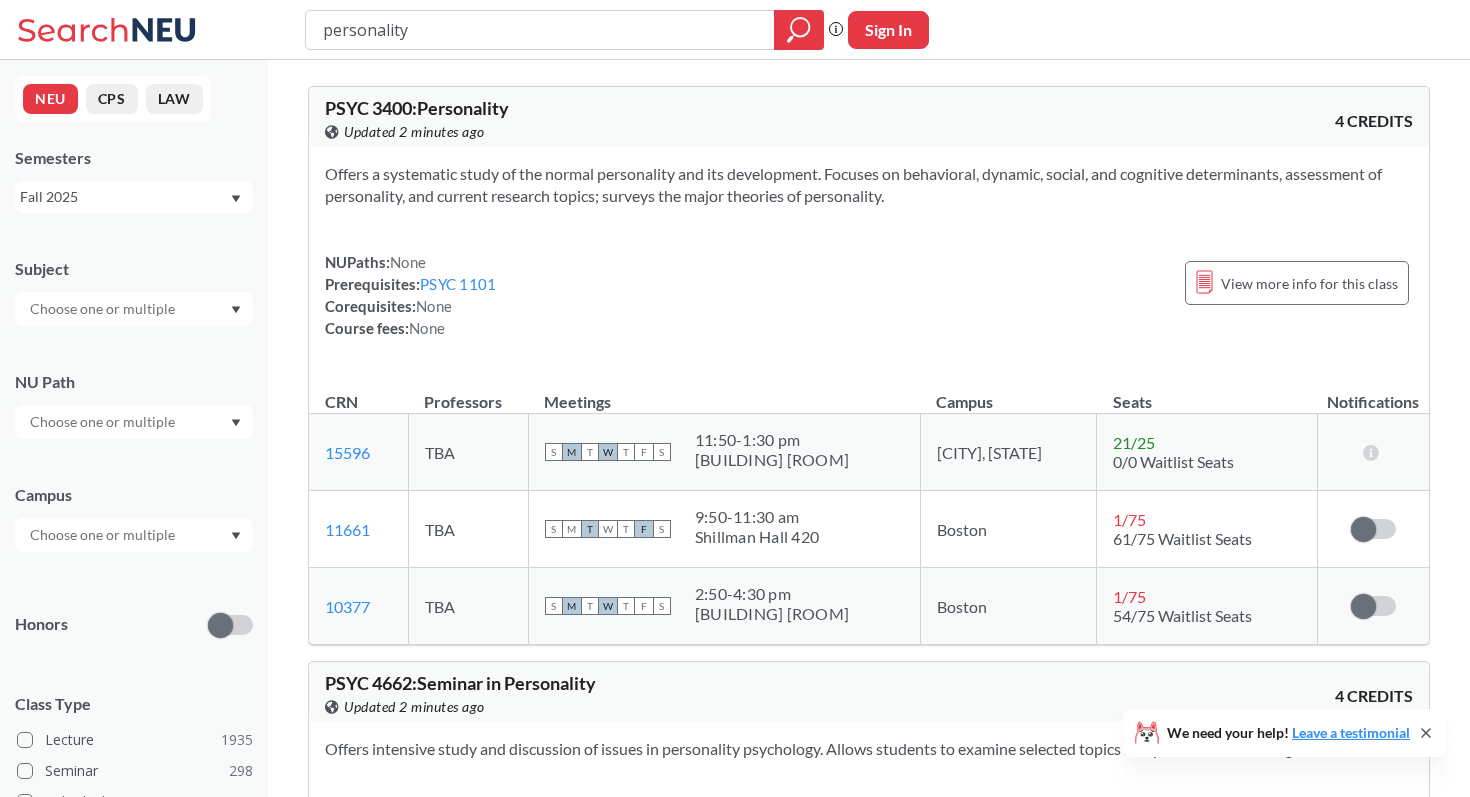 click on "PSYC   3400 :  Personality" at bounding box center (417, 108) 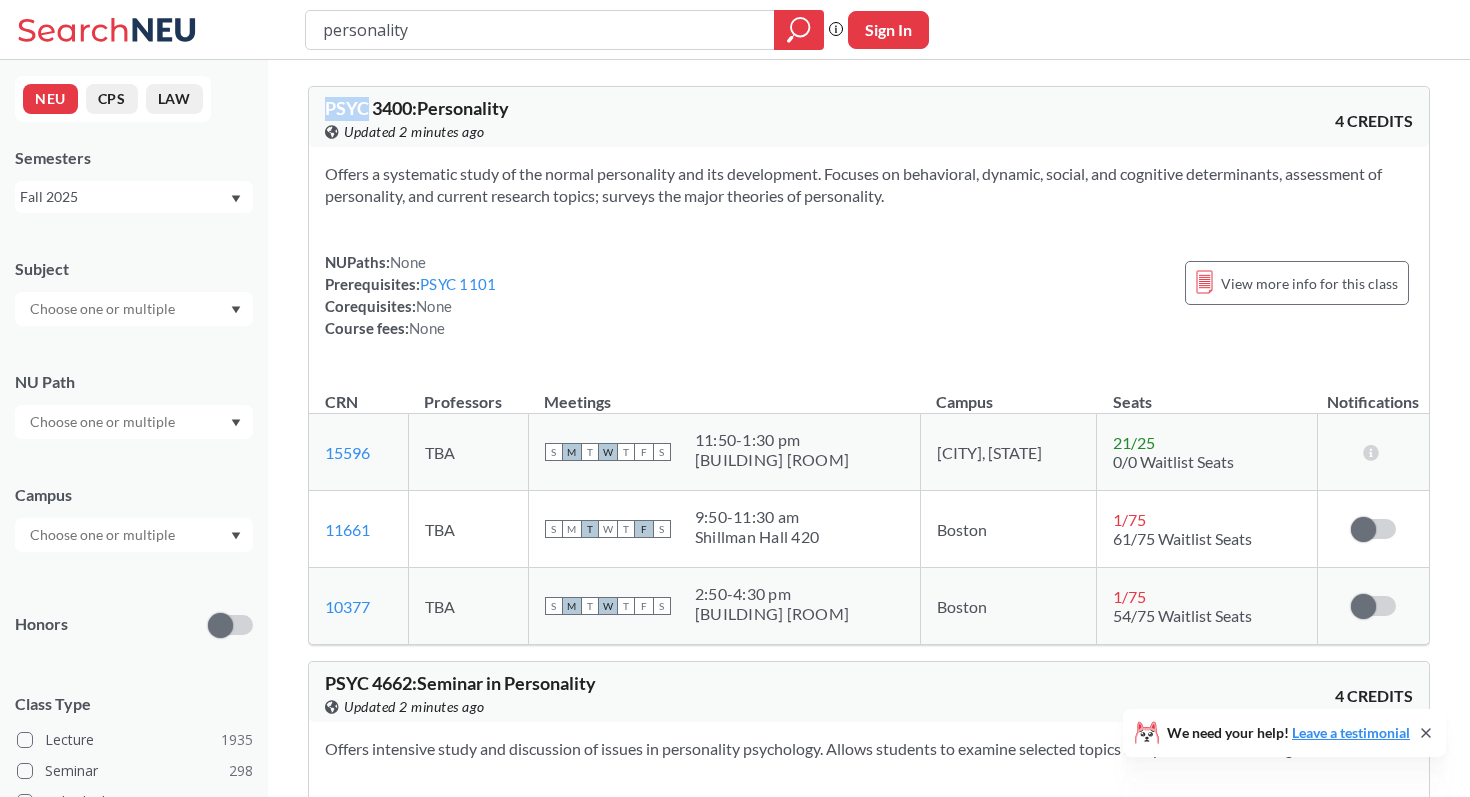 click on "PSYC   3400 :  Personality" at bounding box center [417, 108] 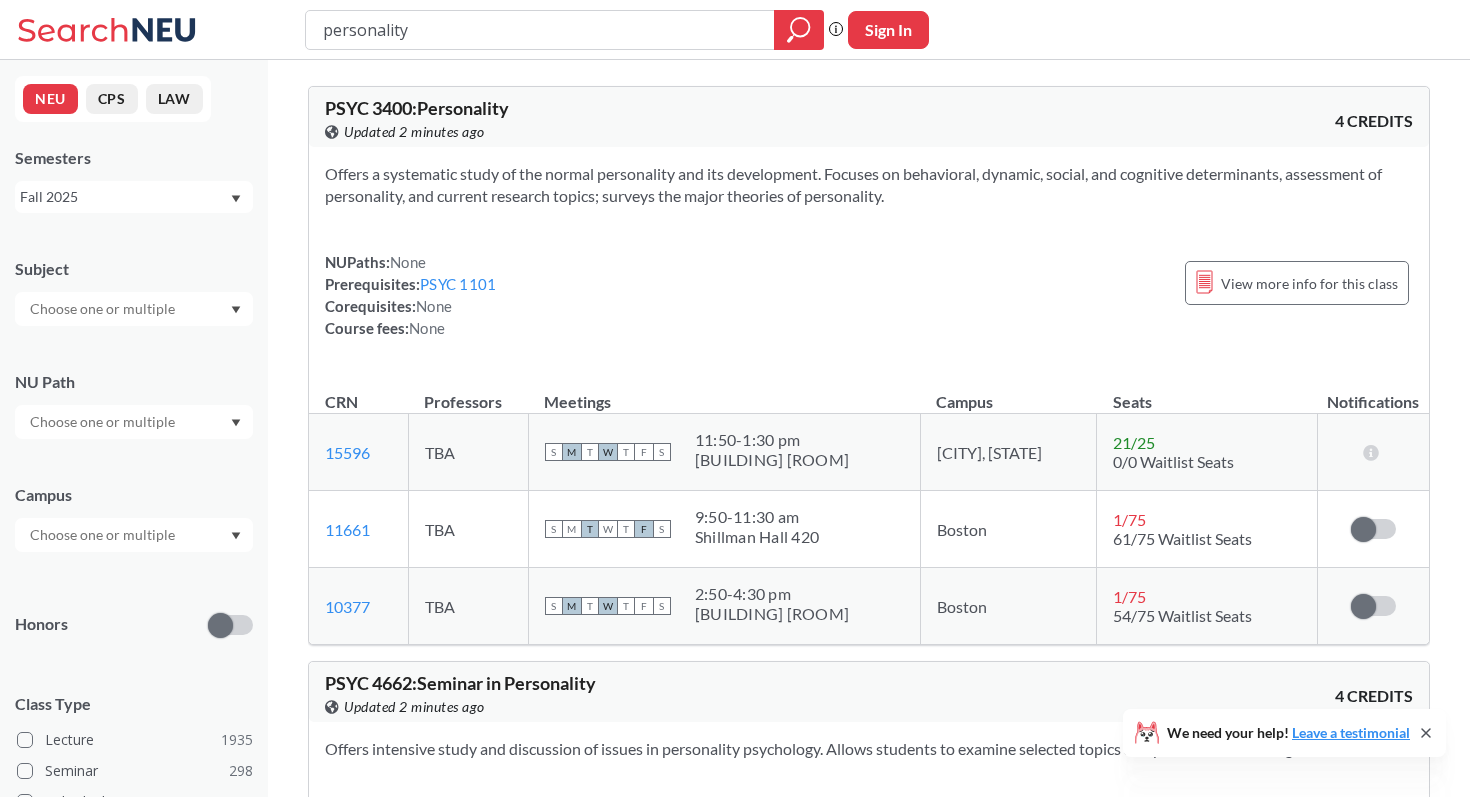 click on "PSYC   3400 :  Personality View this course on Banner. Updated 2 minutes ago" at bounding box center [597, 121] 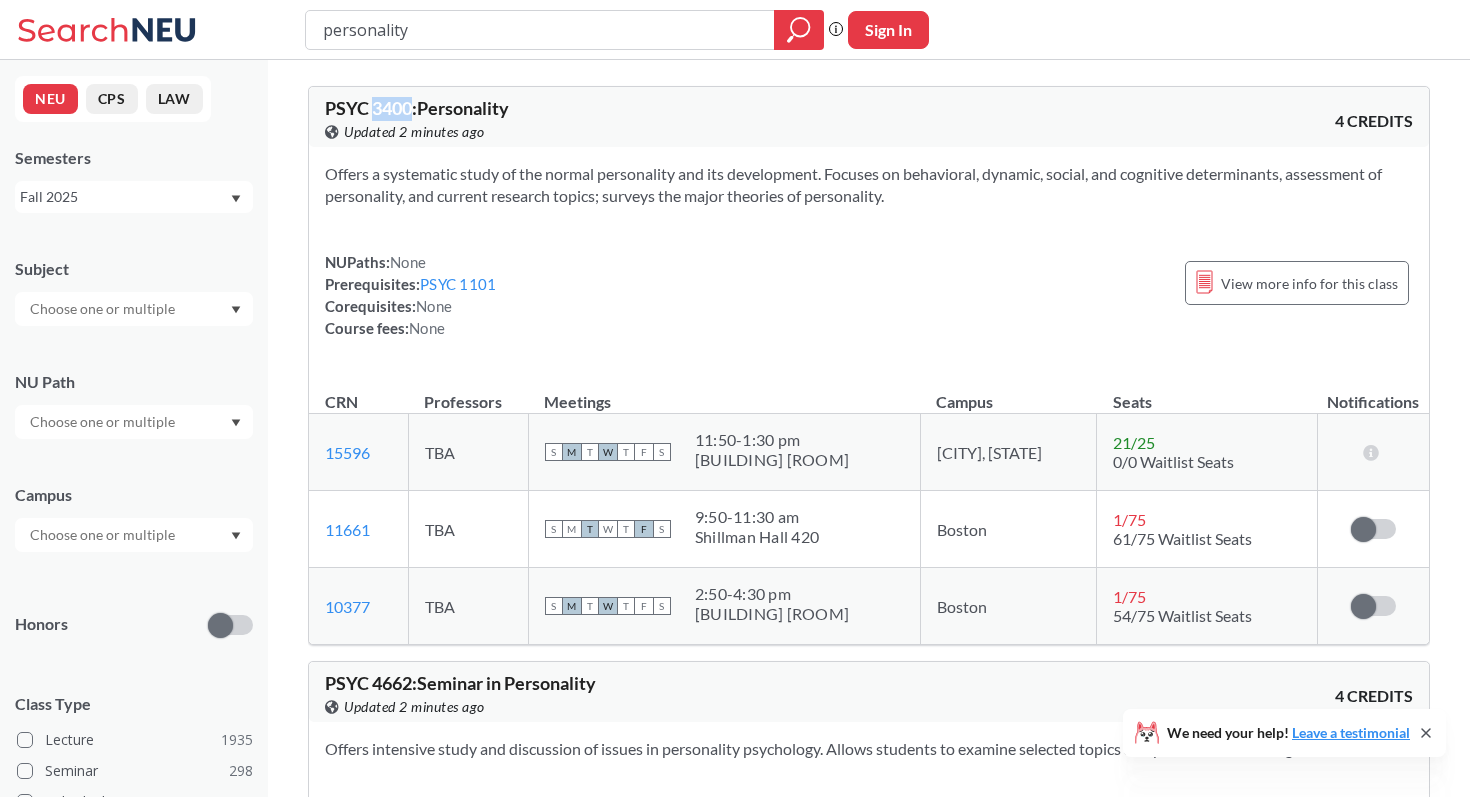 click on "PSYC   3400 :  Personality" at bounding box center (417, 108) 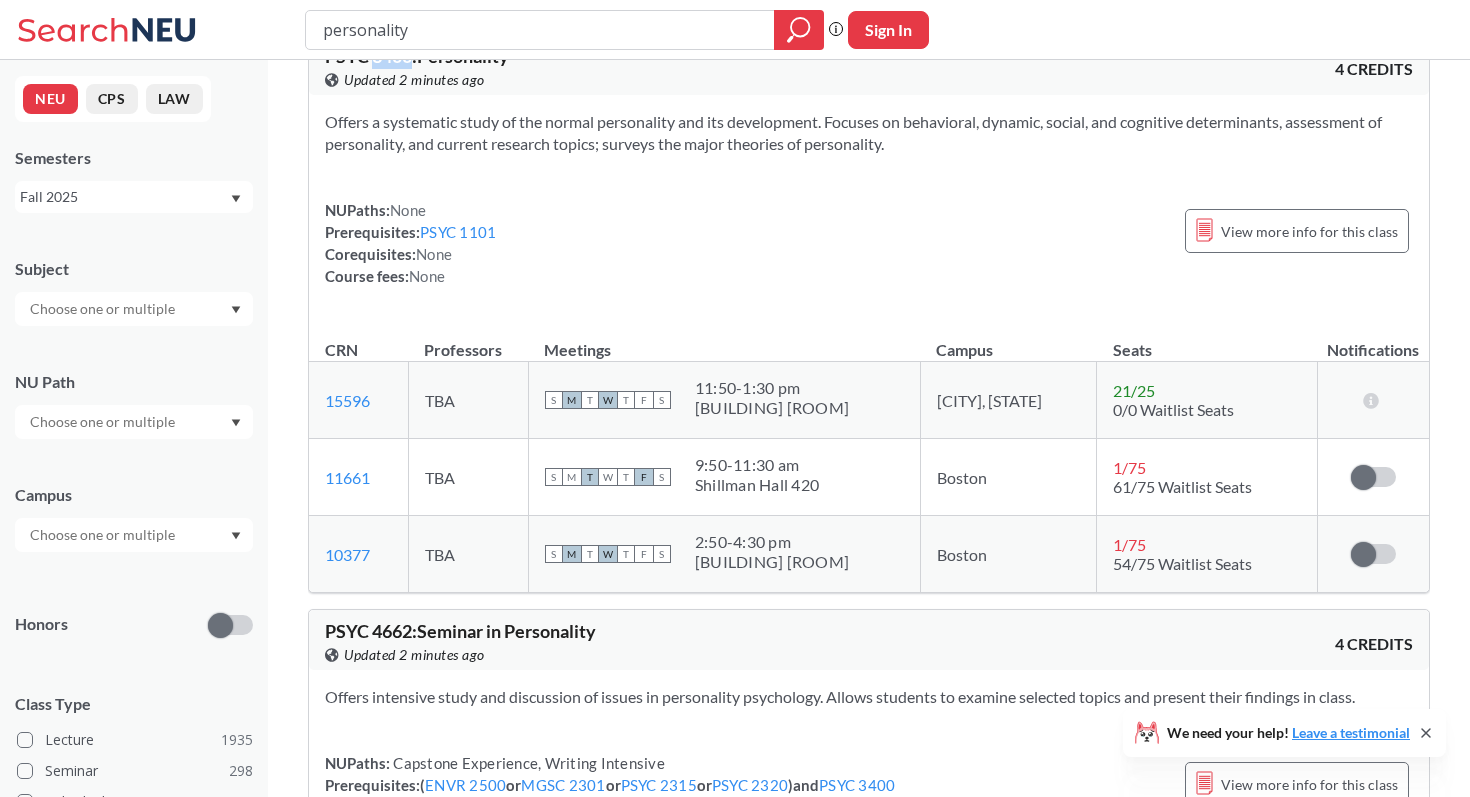 scroll, scrollTop: 54, scrollLeft: 0, axis: vertical 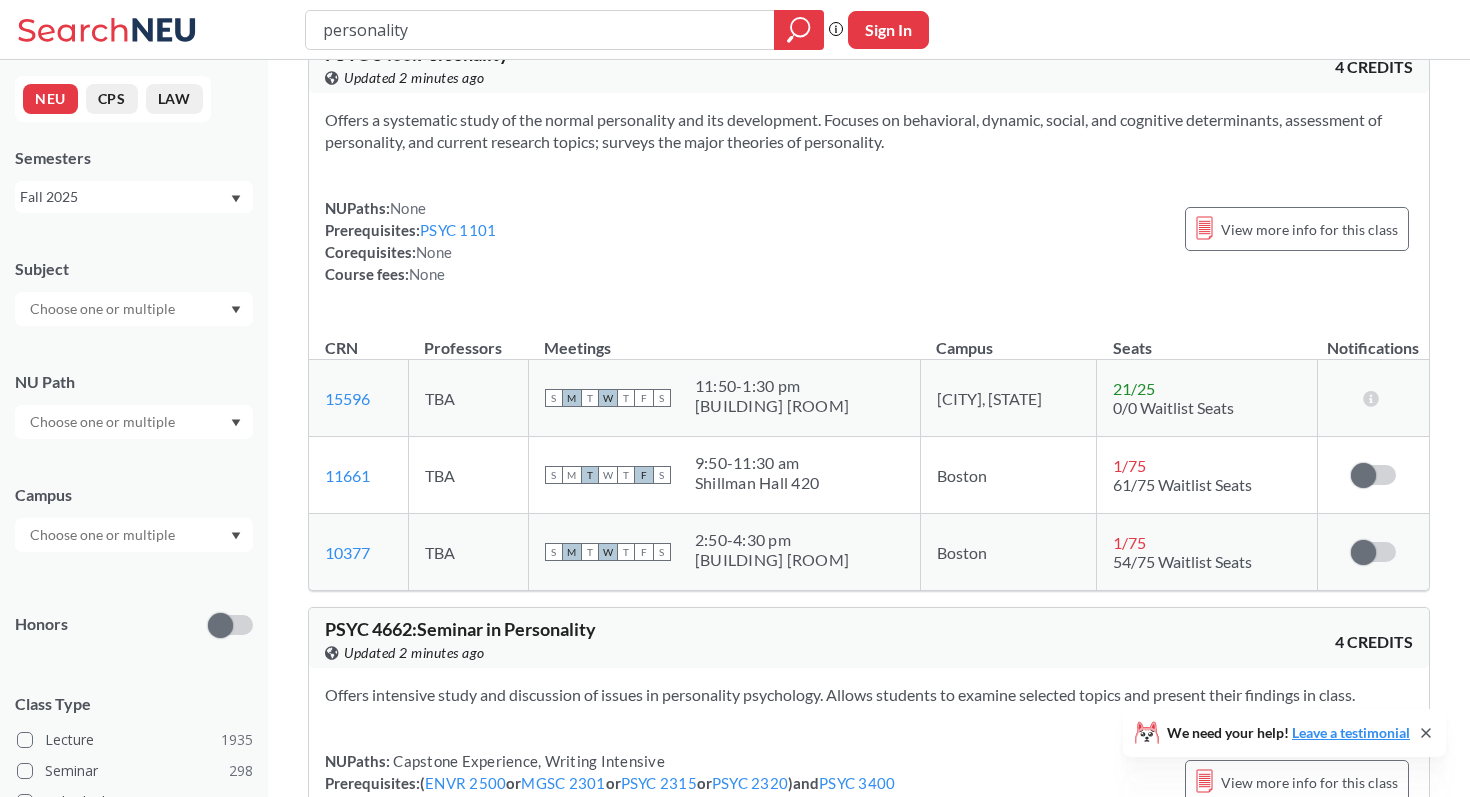 click on "S M T W T F S 11:50 - 1:30 pm [BUILDING] [ROOM]" at bounding box center (724, 398) 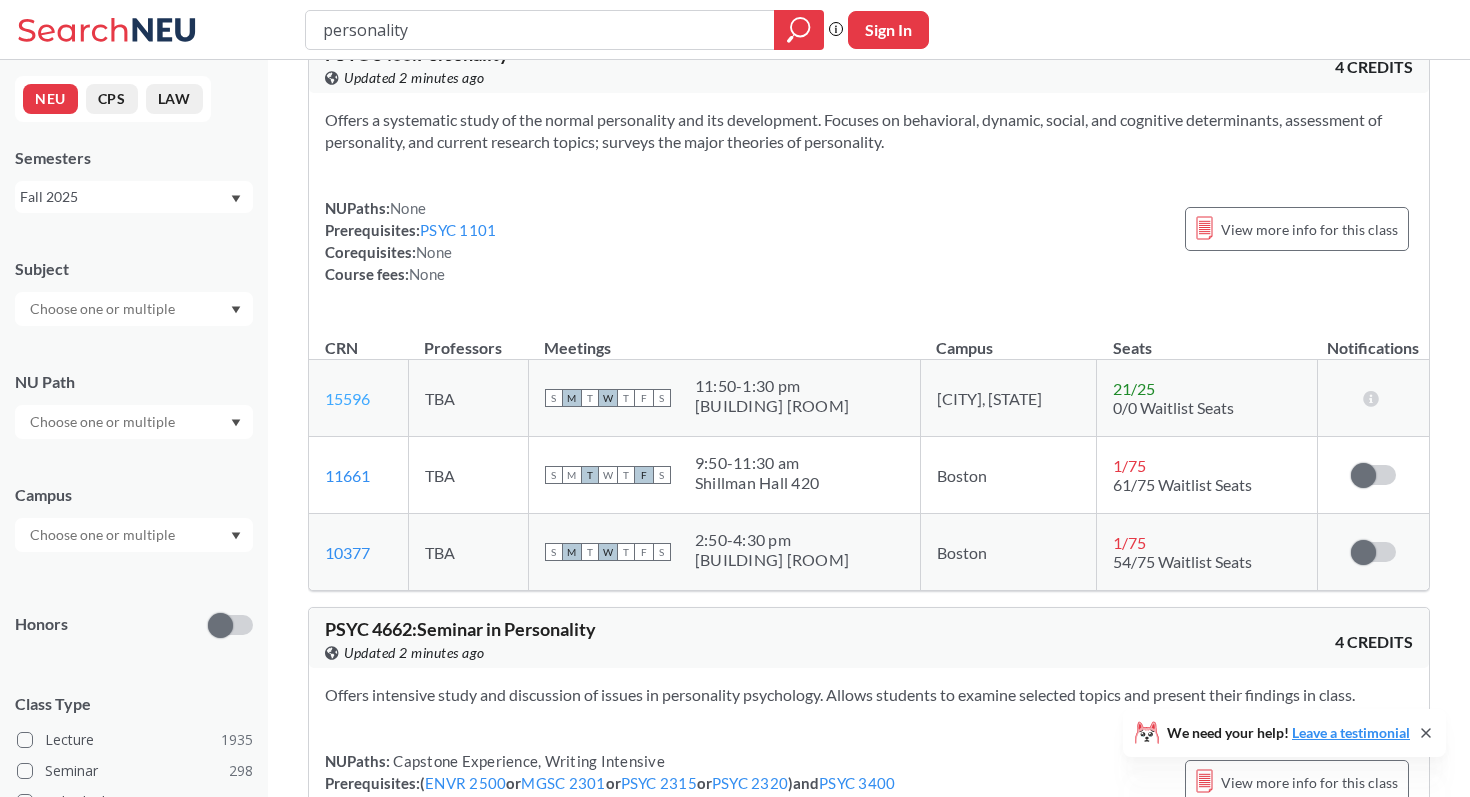 click on "15596" at bounding box center [347, 398] 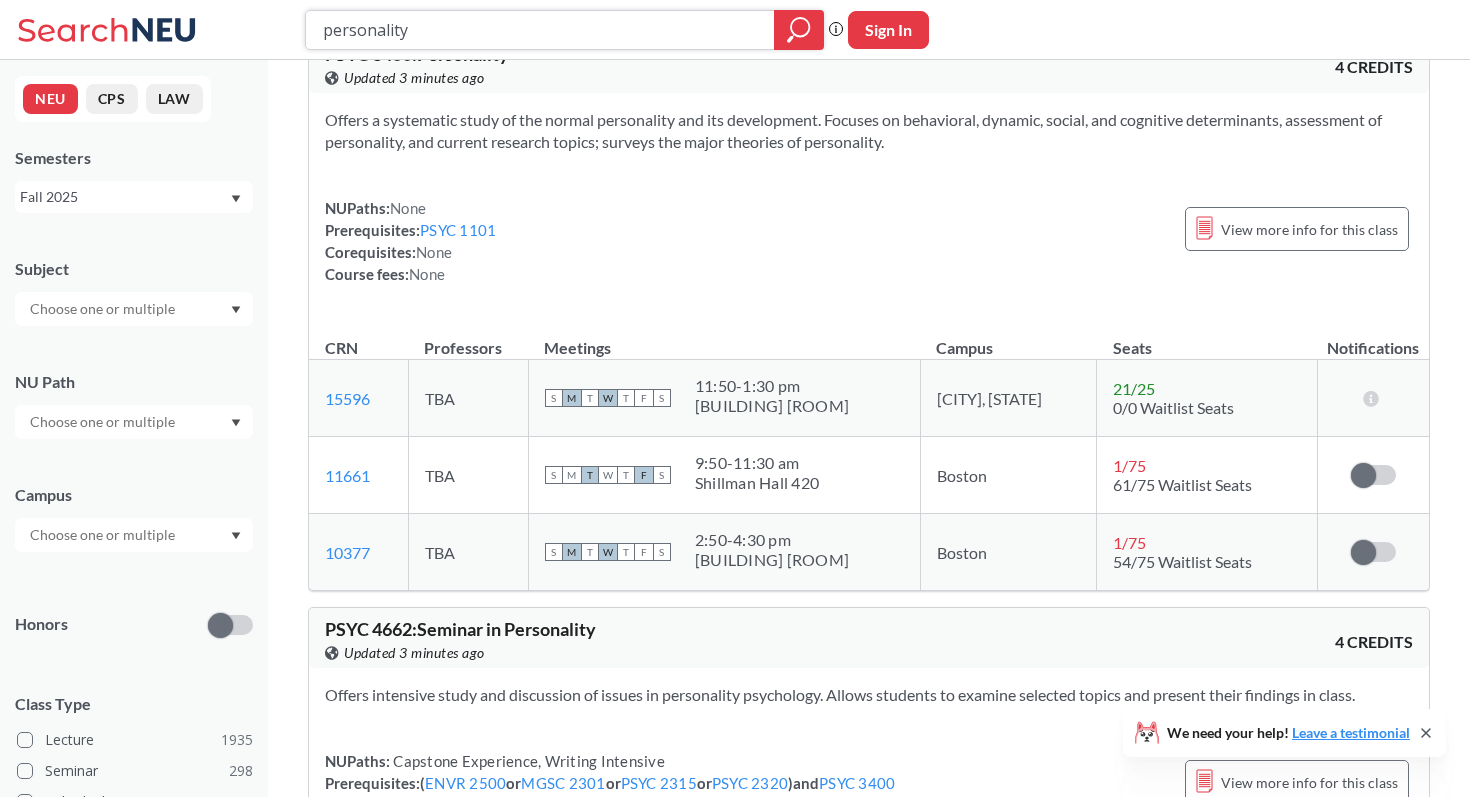 click on "personality" at bounding box center (540, 30) 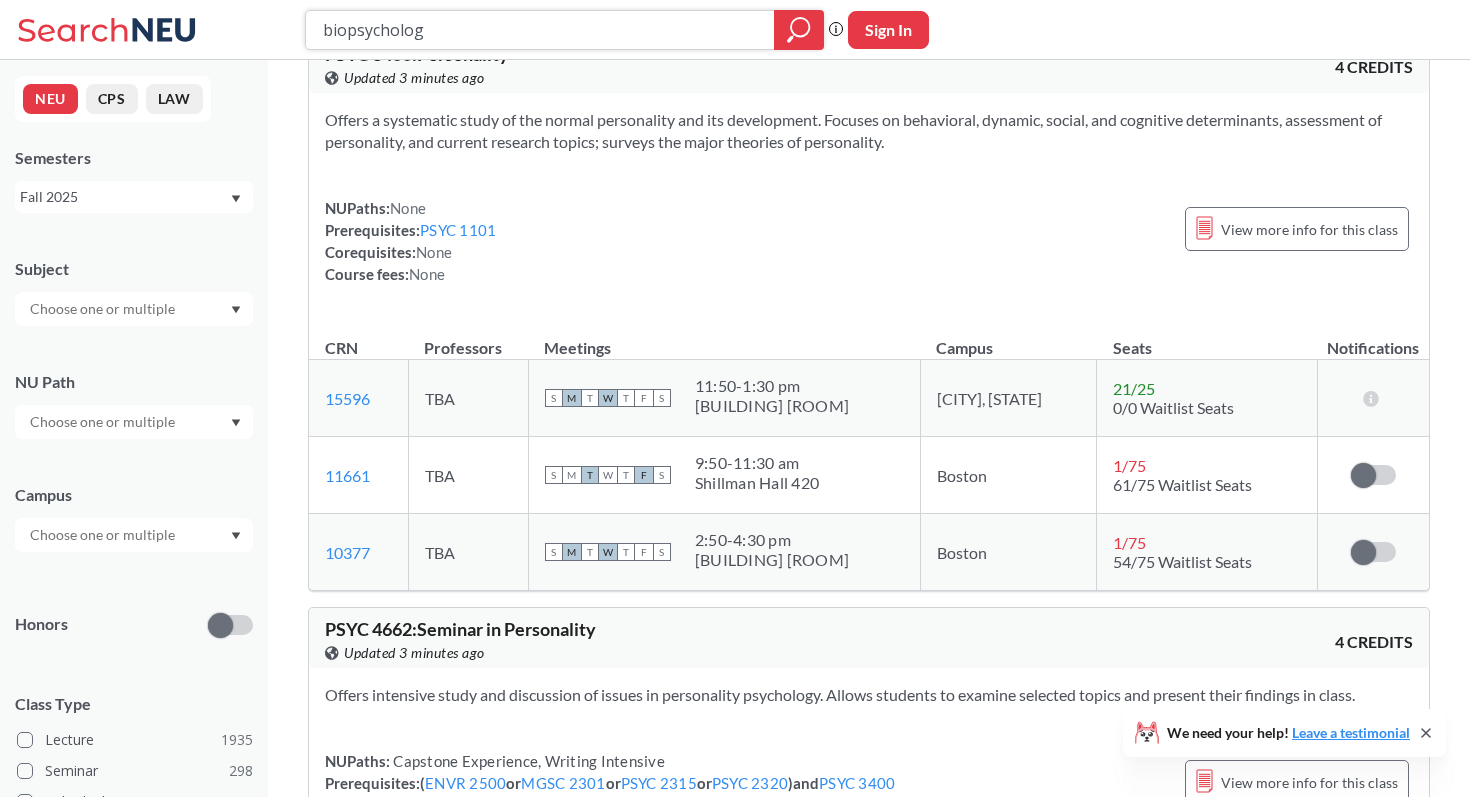 type on "biopsychology" 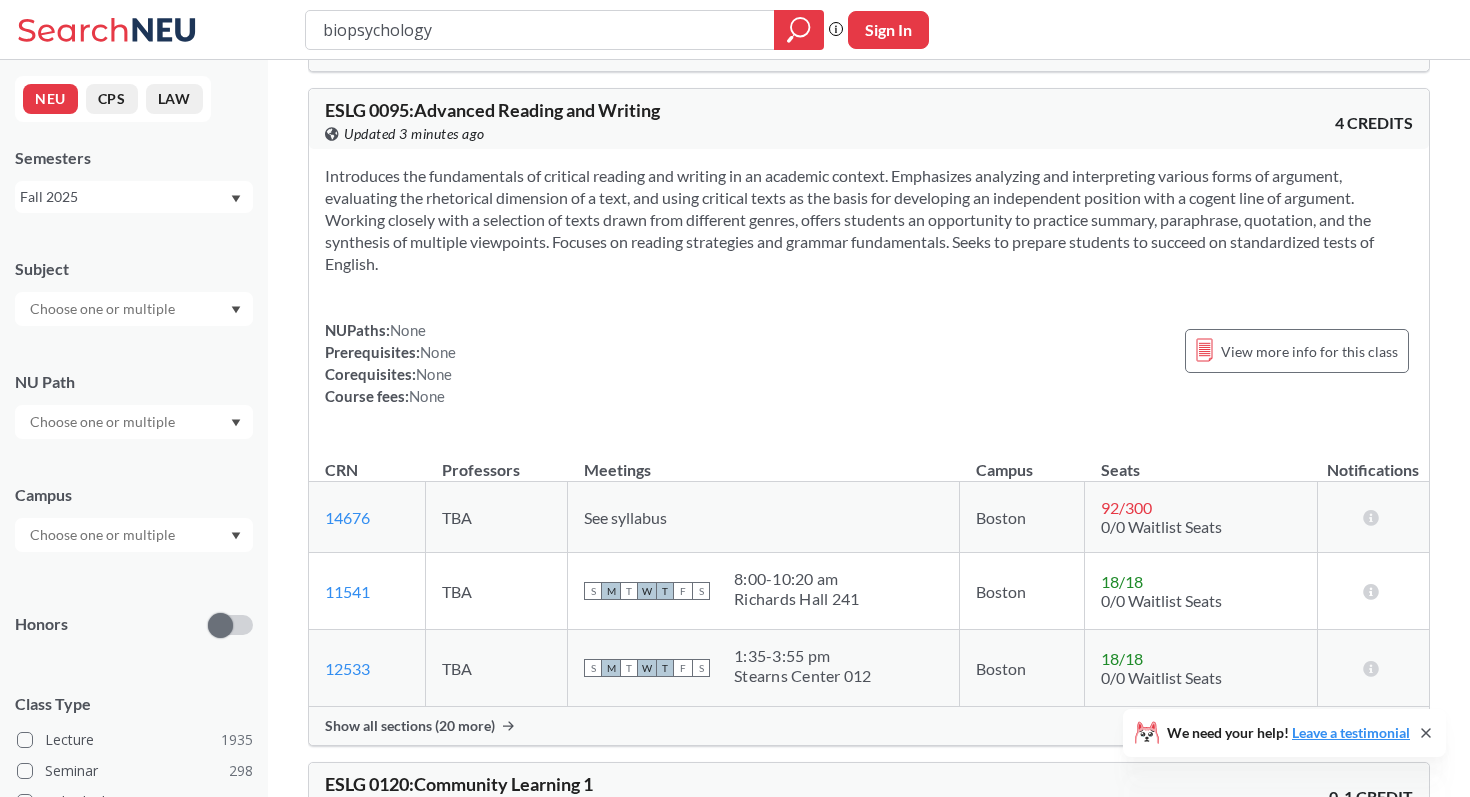 scroll, scrollTop: 1286, scrollLeft: 0, axis: vertical 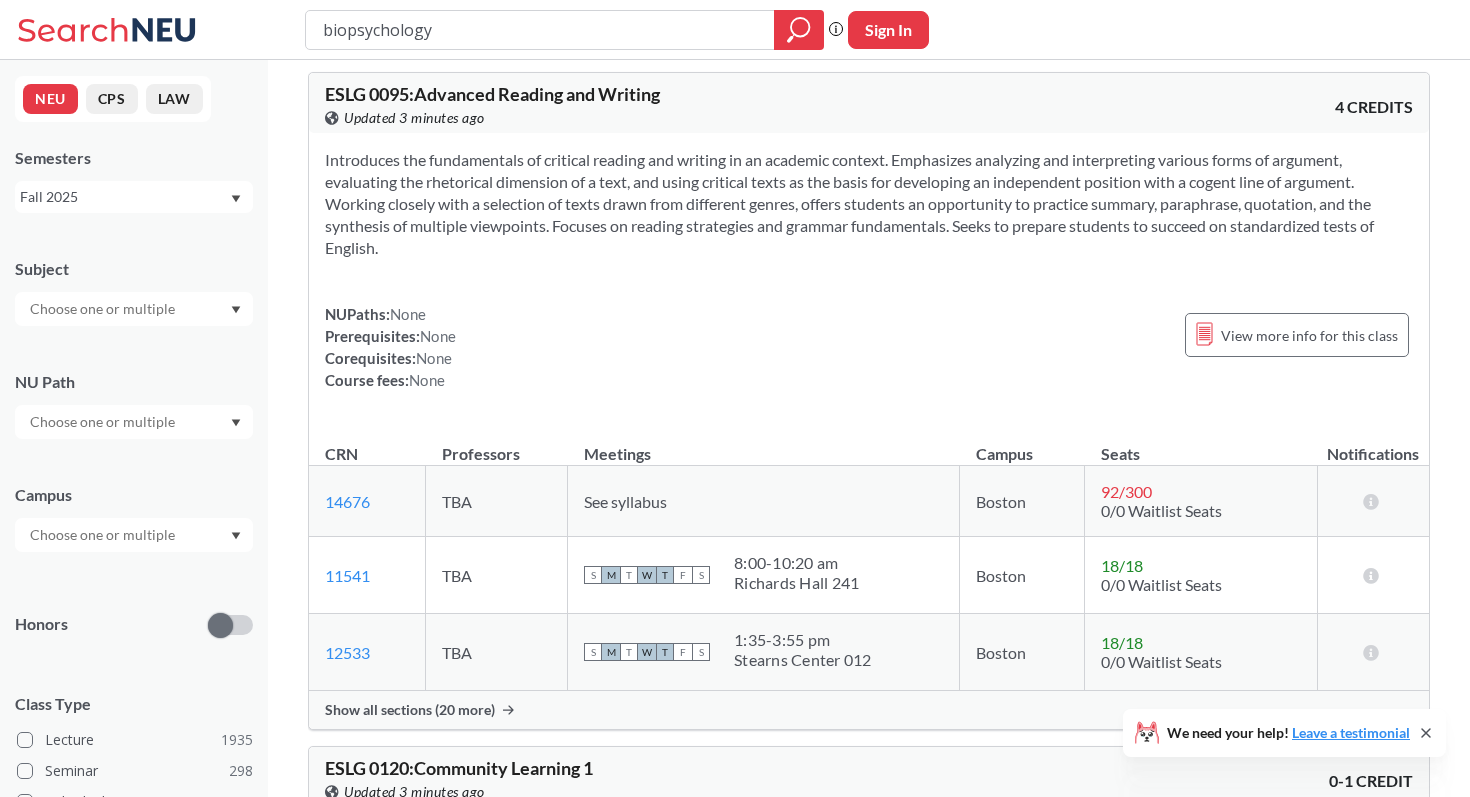 click on "biopsychology" at bounding box center (540, 30) 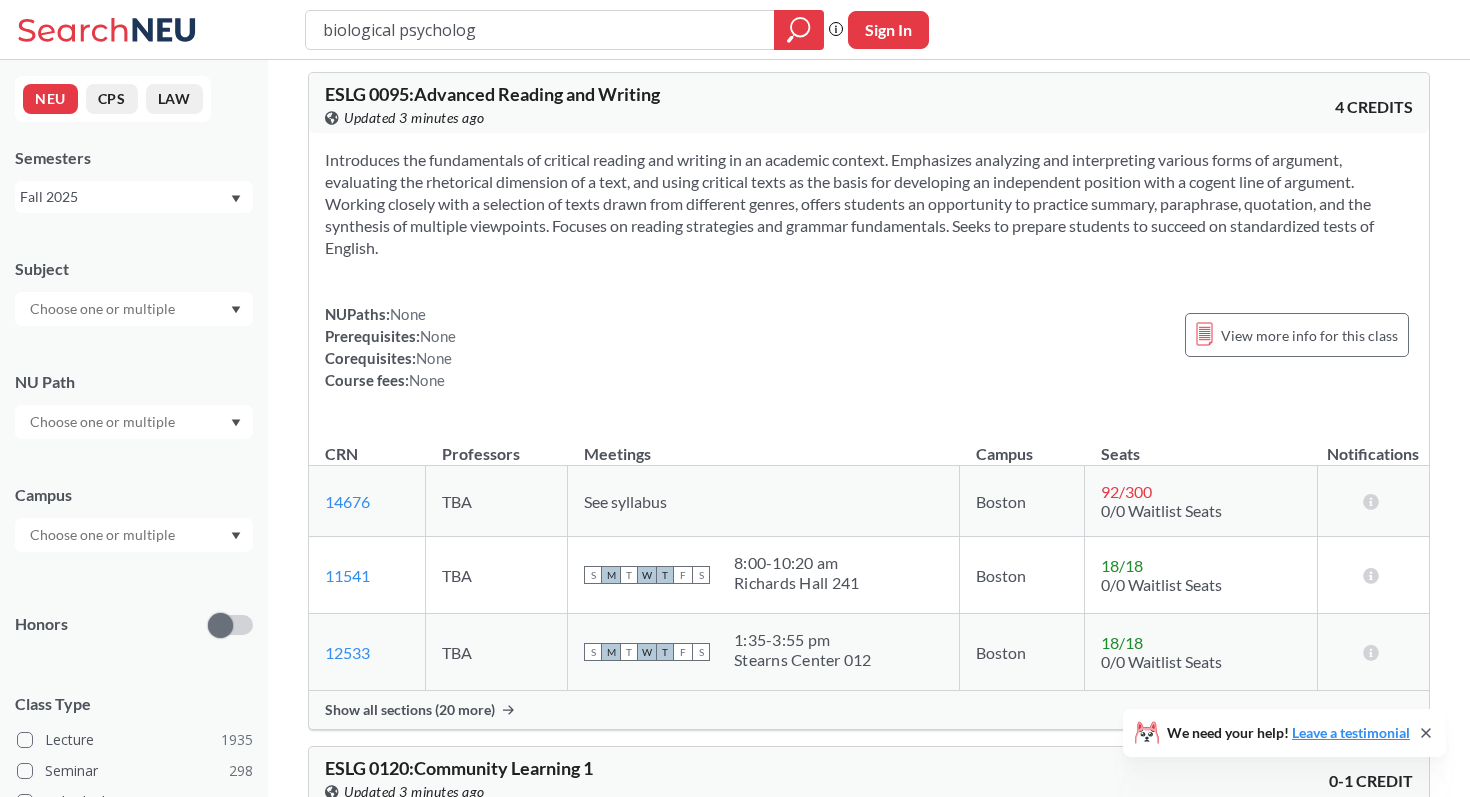 type on "biological psychology" 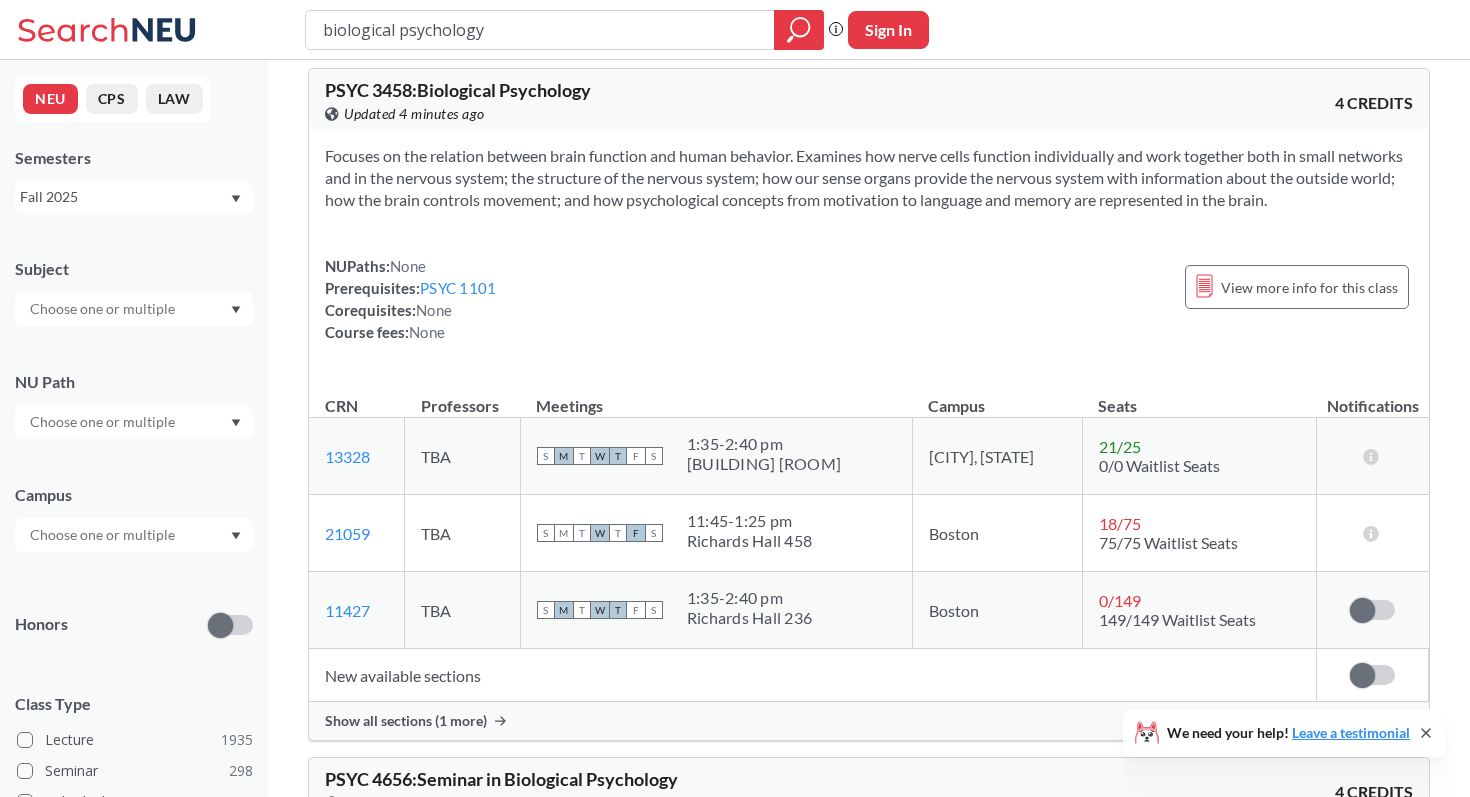 scroll, scrollTop: 0, scrollLeft: 0, axis: both 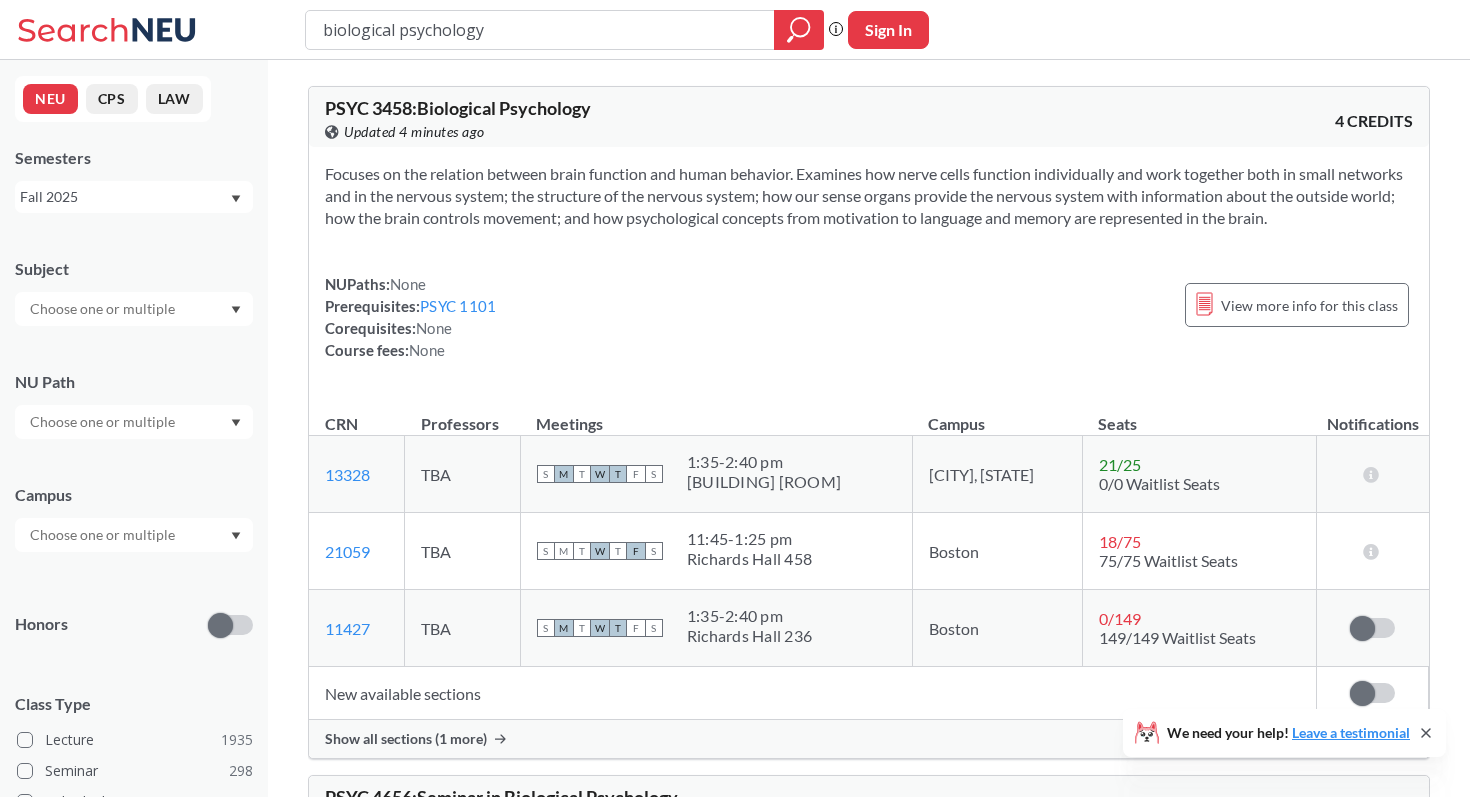 click on "PSYC   3458 :  Biological Psychology" at bounding box center (458, 108) 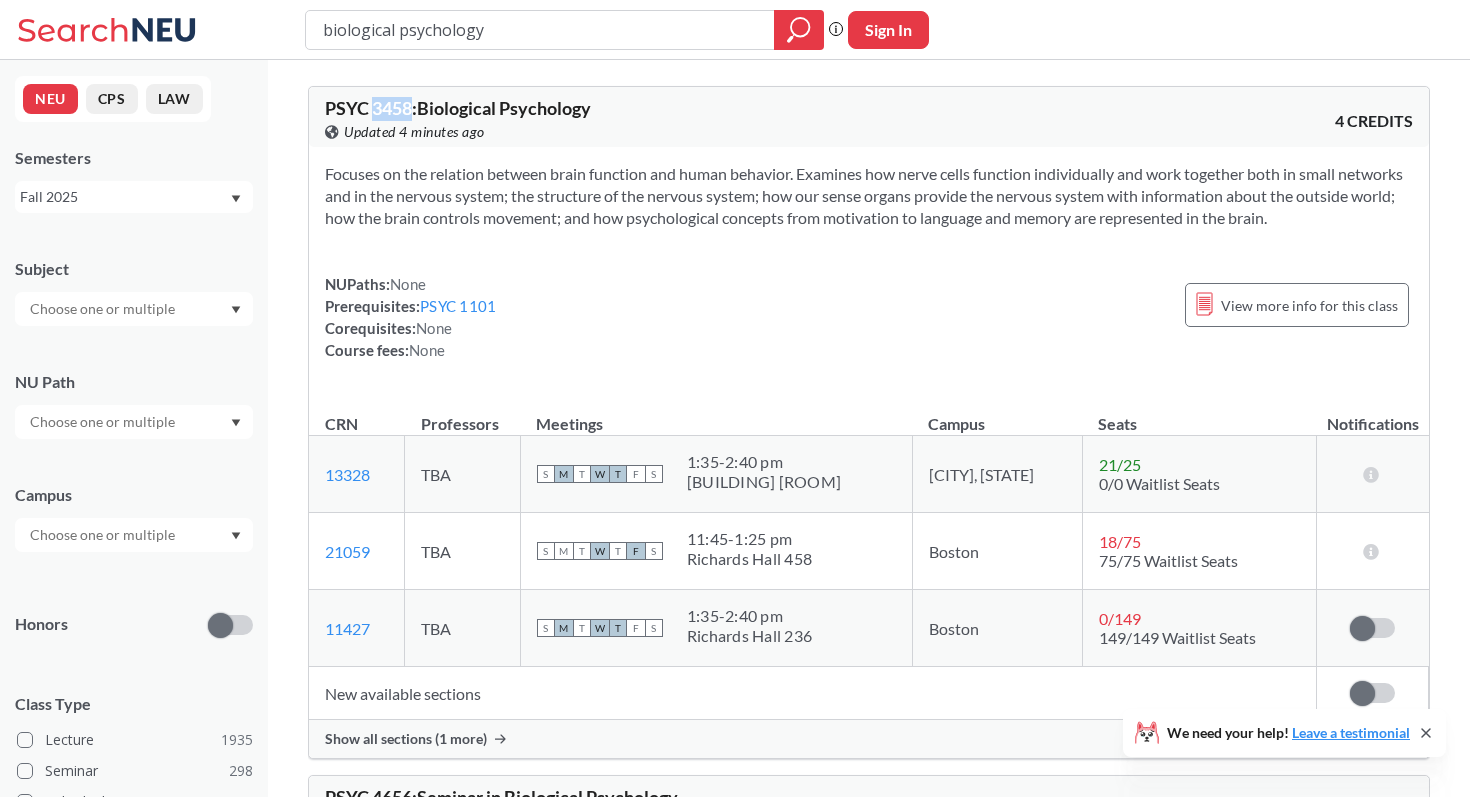 click on "PSYC   3458 :  Biological Psychology" at bounding box center (458, 108) 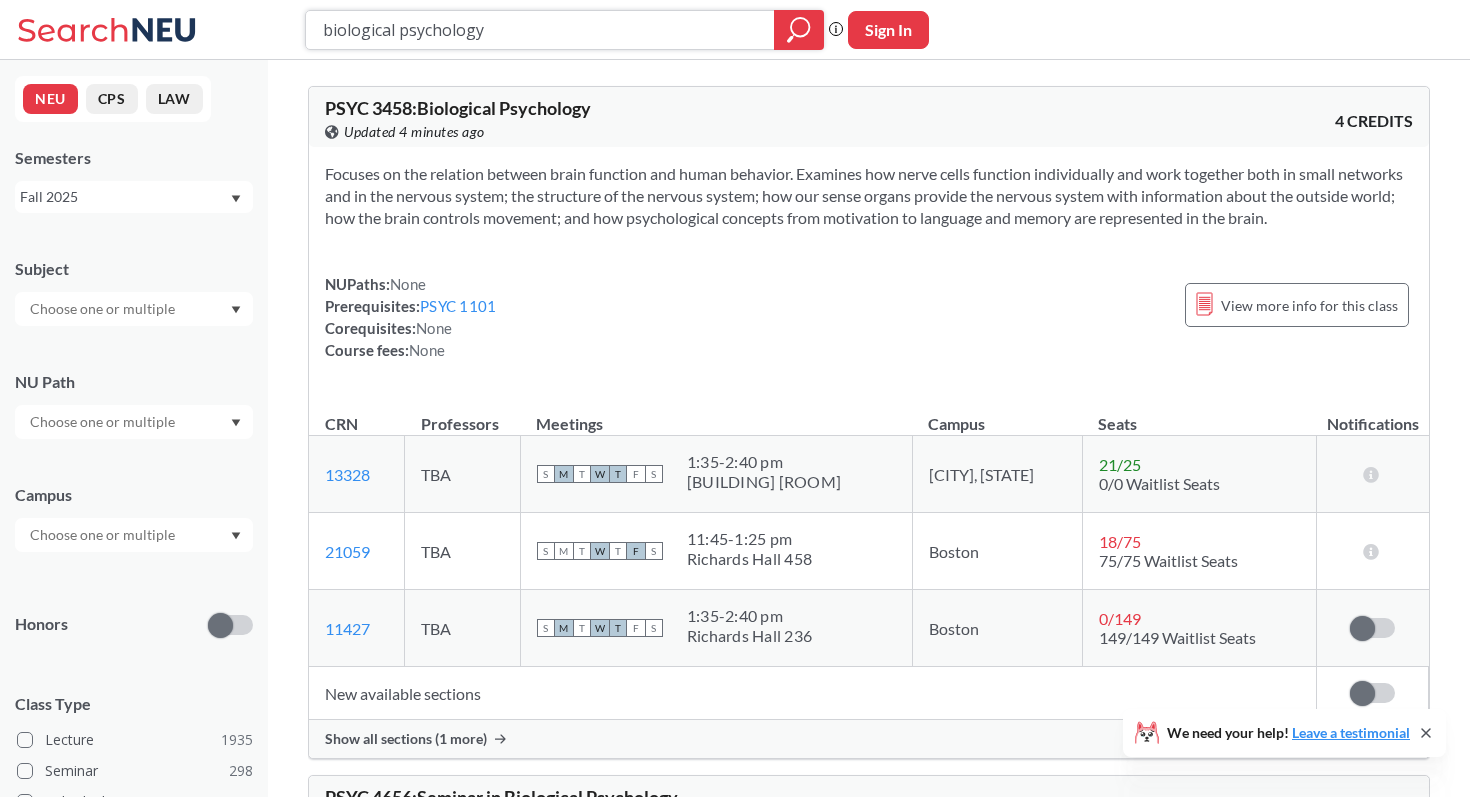 click on "biological psychology" at bounding box center [540, 30] 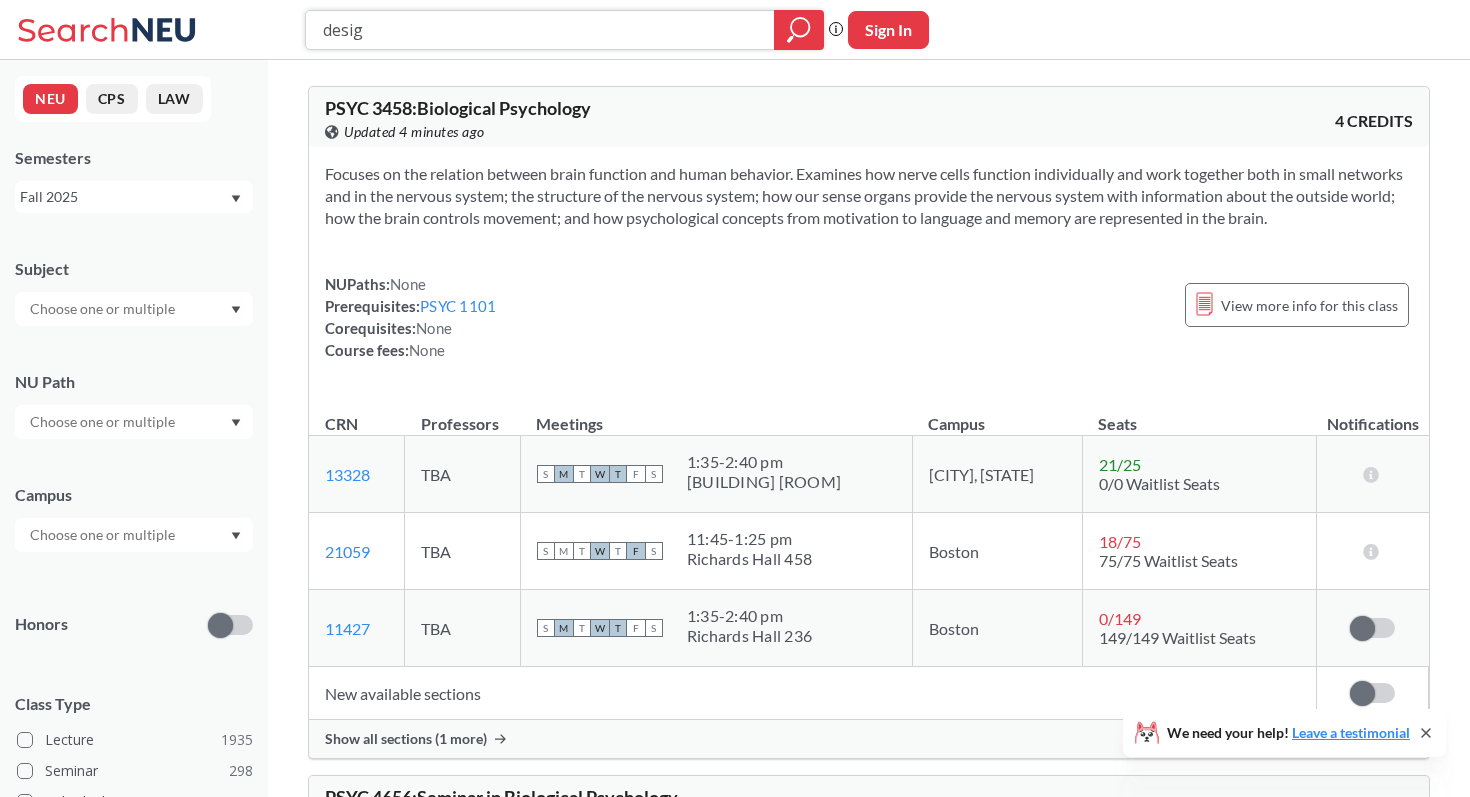type on "design" 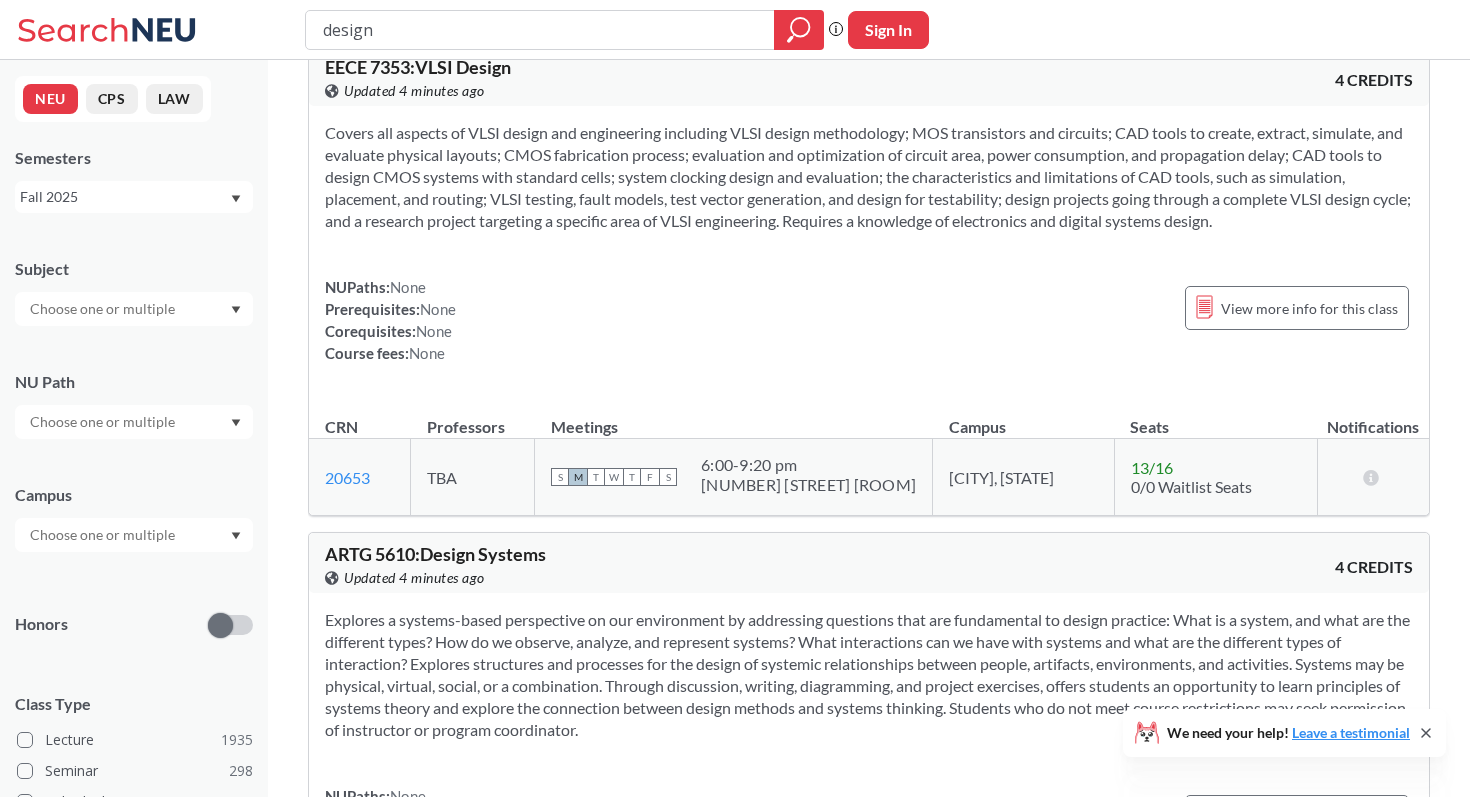 scroll, scrollTop: 0, scrollLeft: 0, axis: both 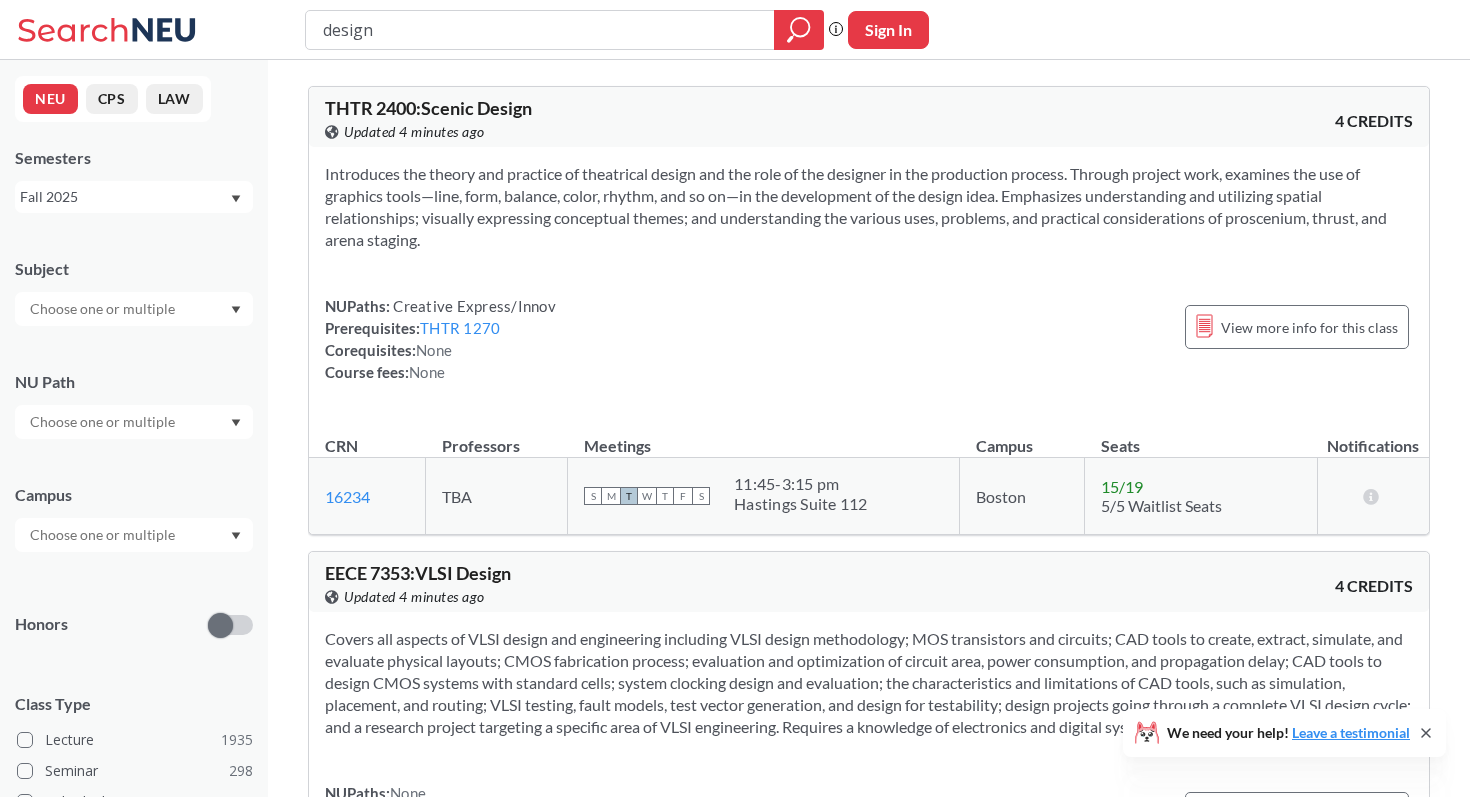 click at bounding box center [104, 535] 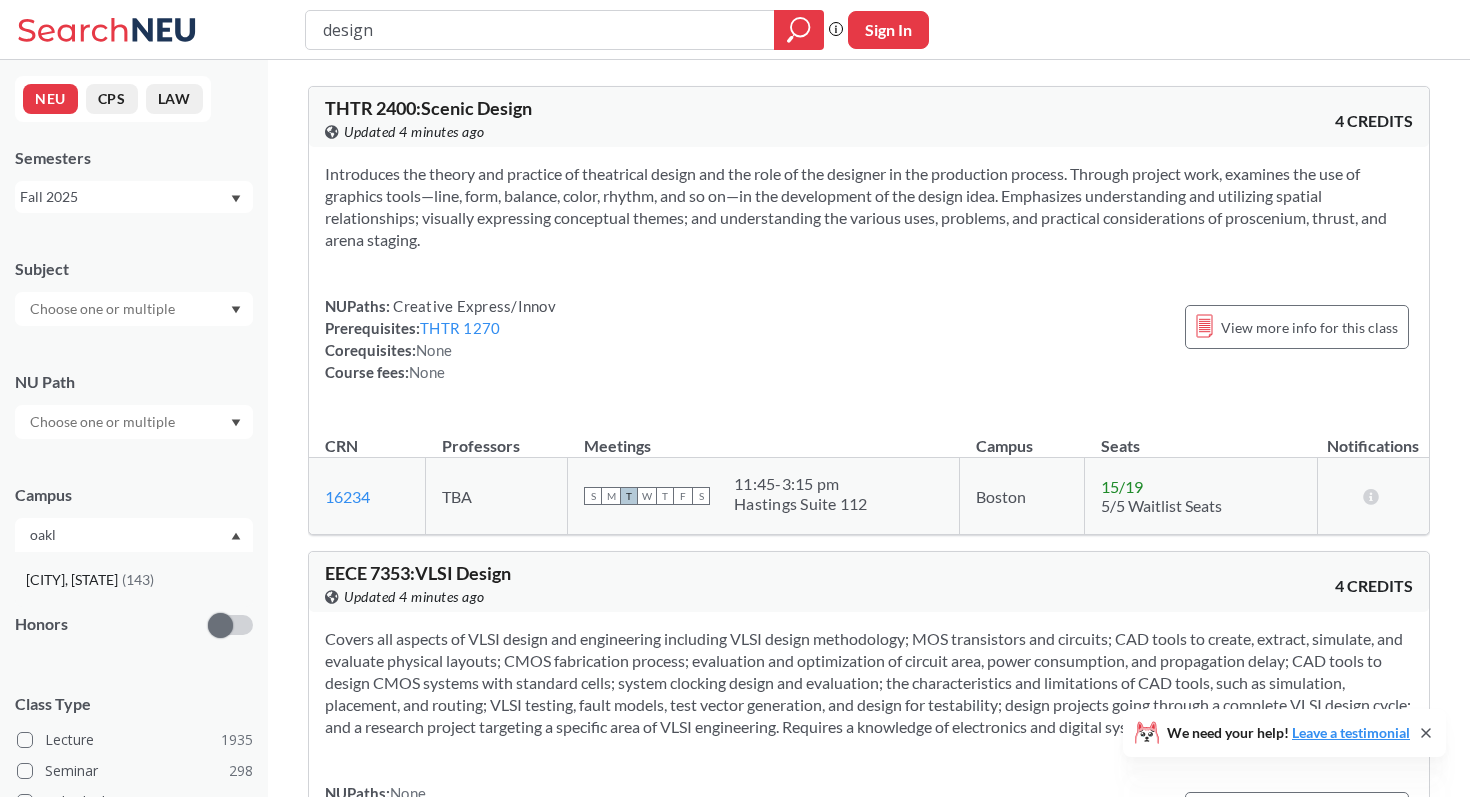 type on "oakl" 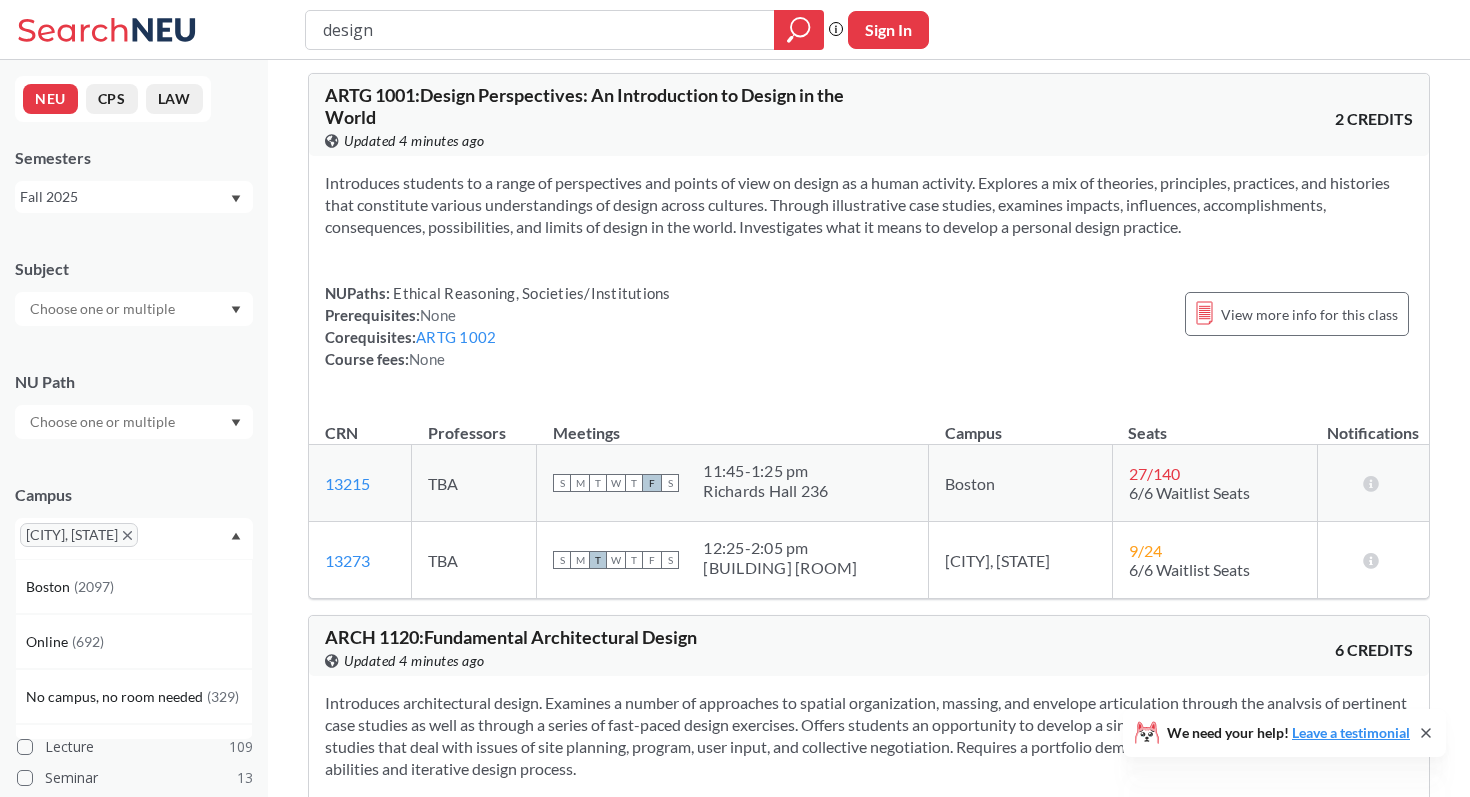 scroll, scrollTop: 1329, scrollLeft: 0, axis: vertical 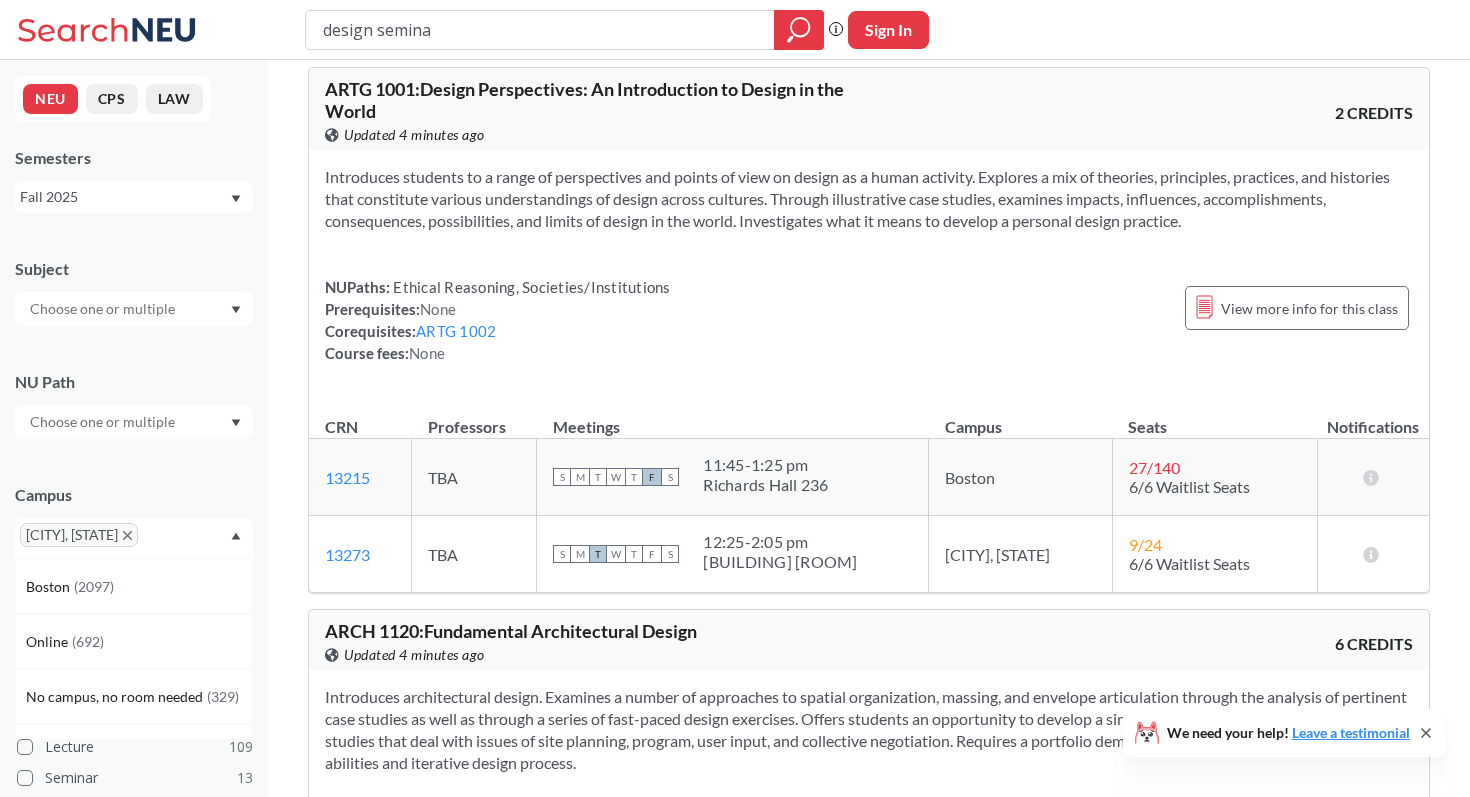type on "design seminar" 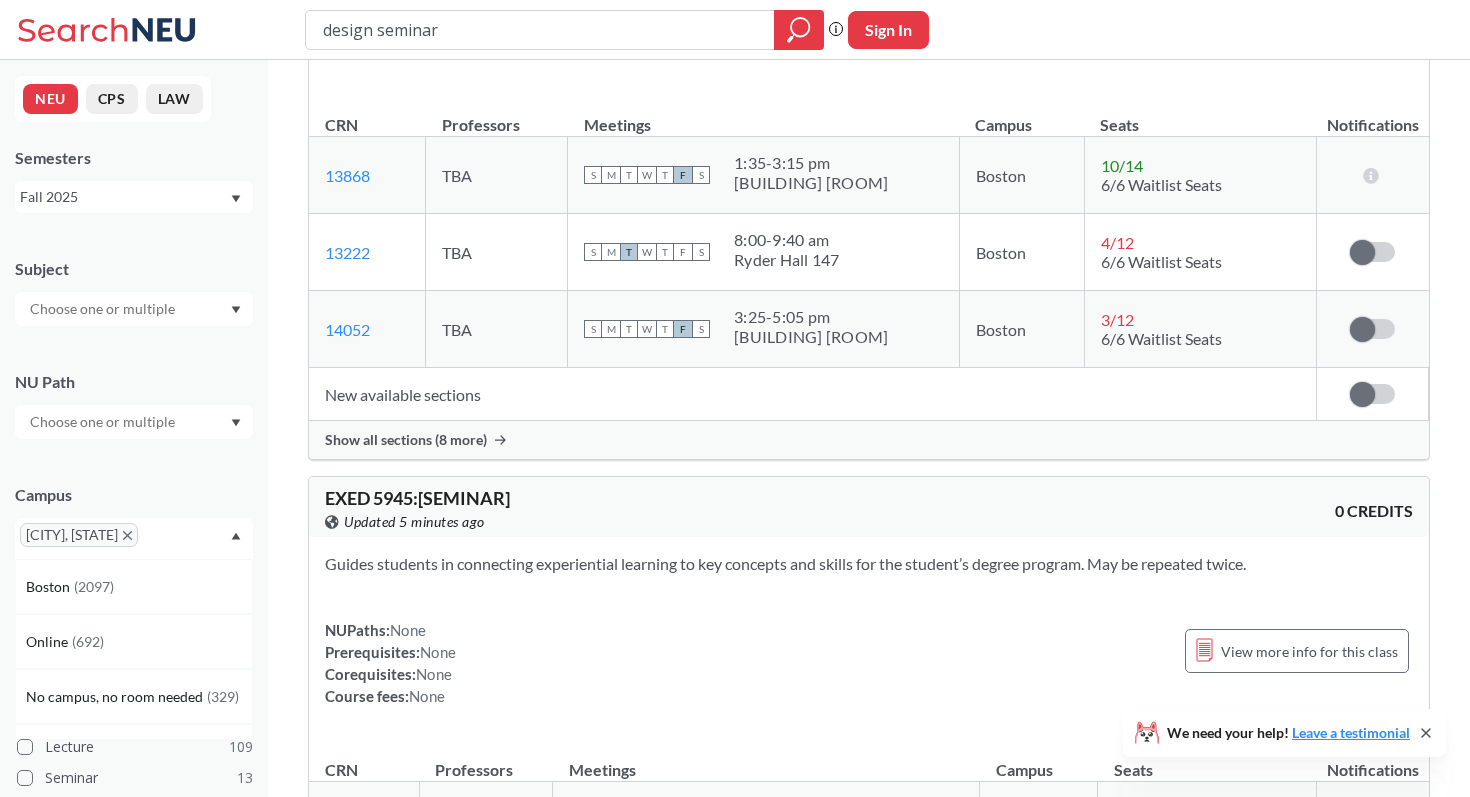 scroll, scrollTop: 344, scrollLeft: 0, axis: vertical 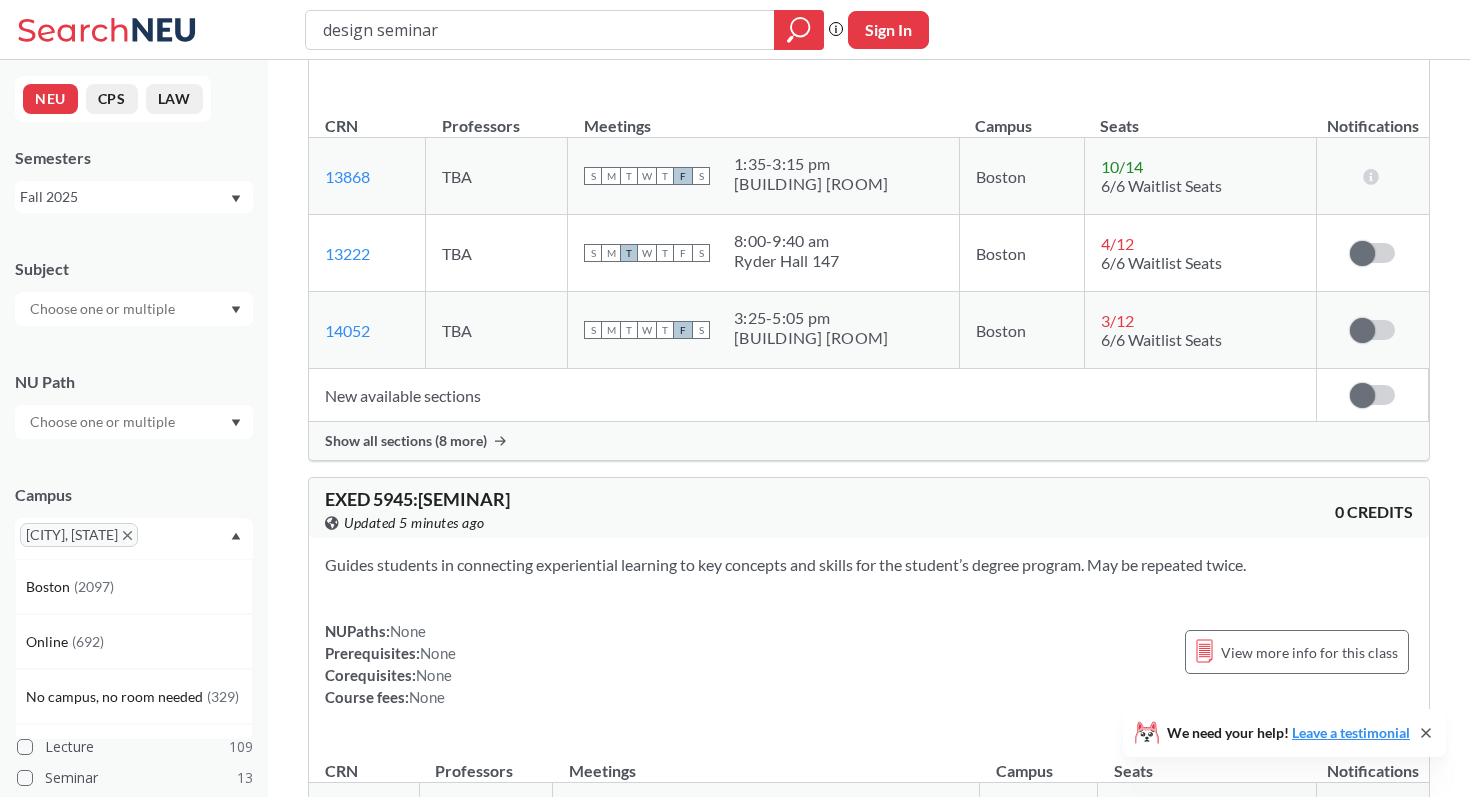 click at bounding box center (172, 542) 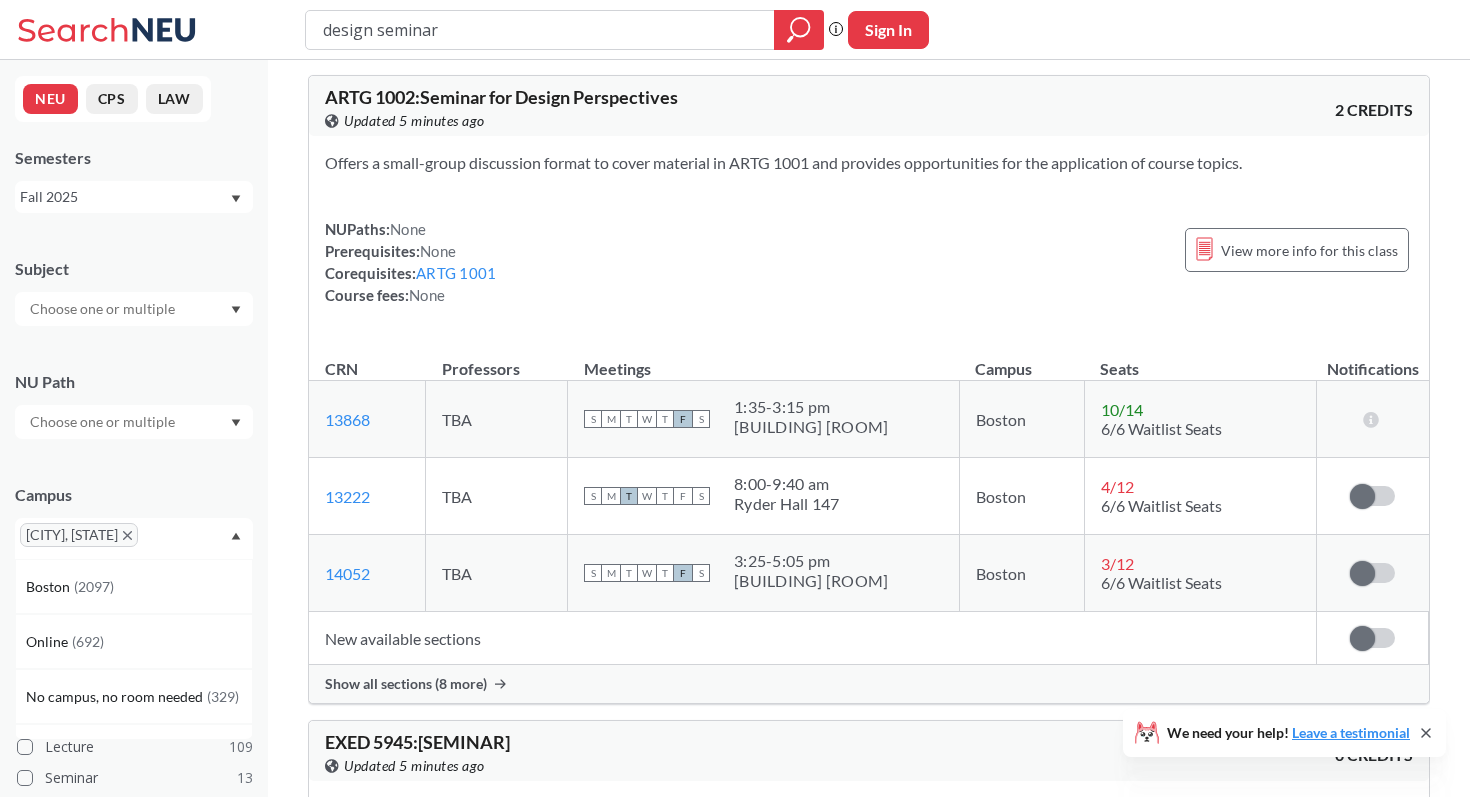 scroll, scrollTop: 96, scrollLeft: 0, axis: vertical 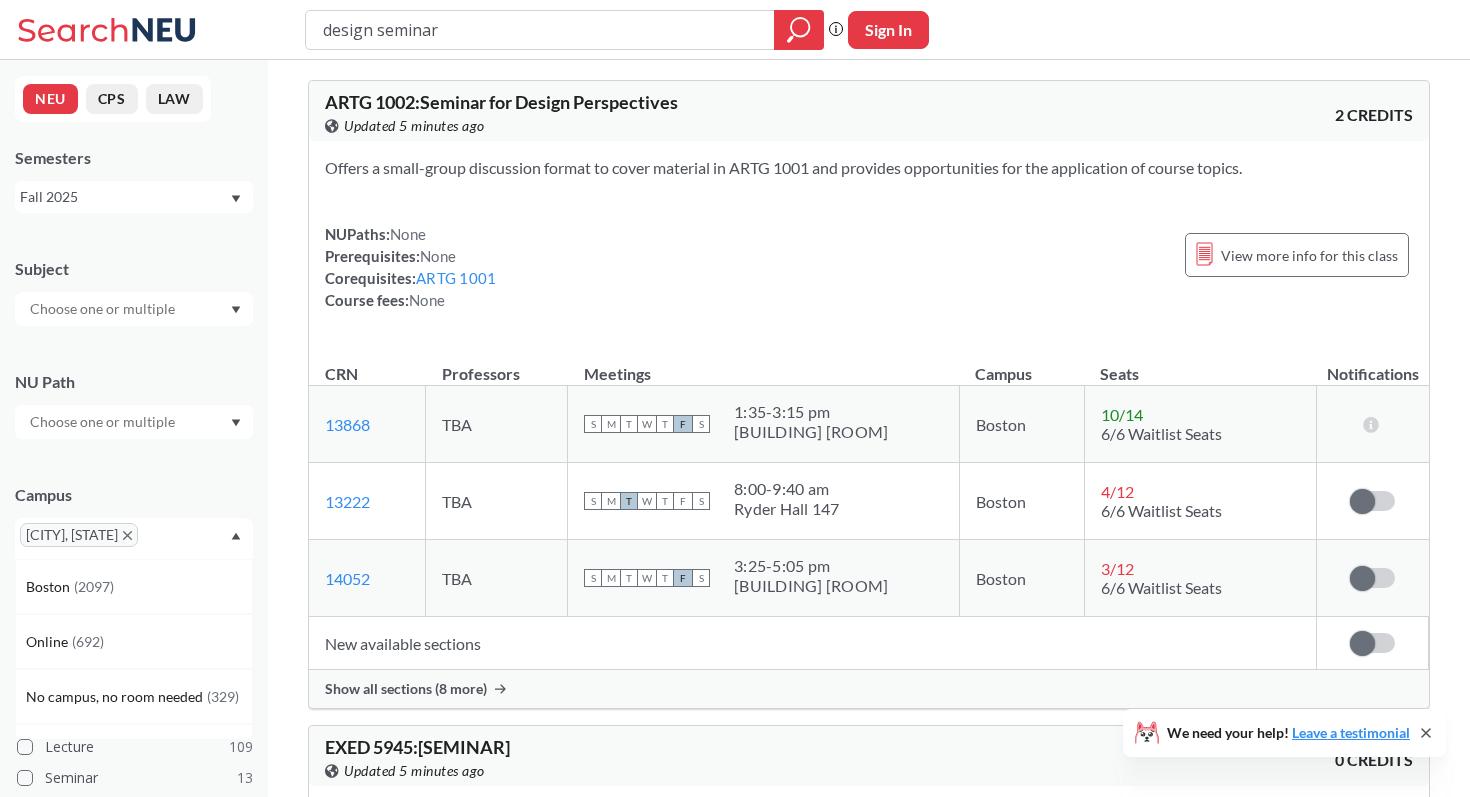 click at bounding box center [134, 422] 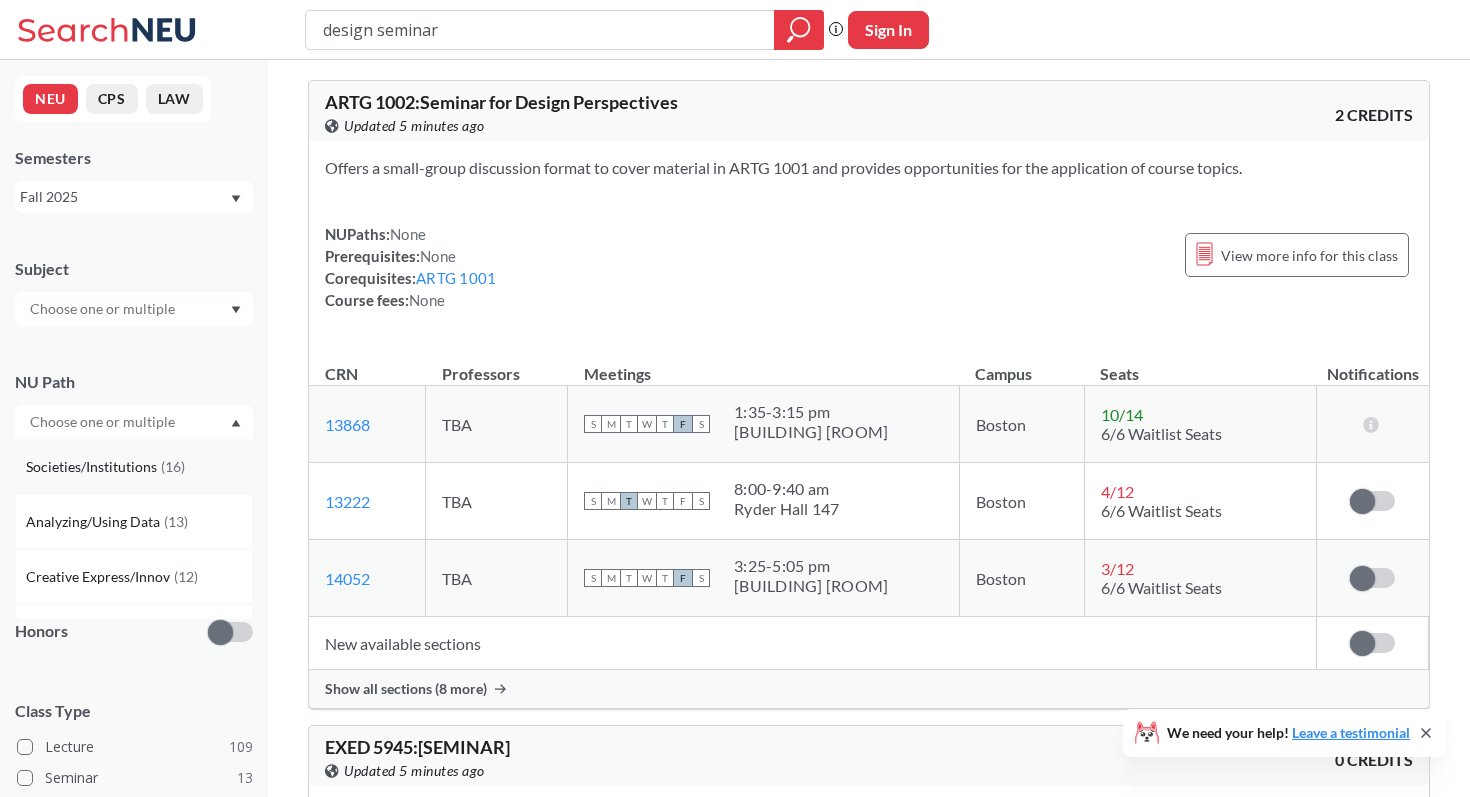 click on "Societies/Institutions ( 16 )" at bounding box center (134, 466) 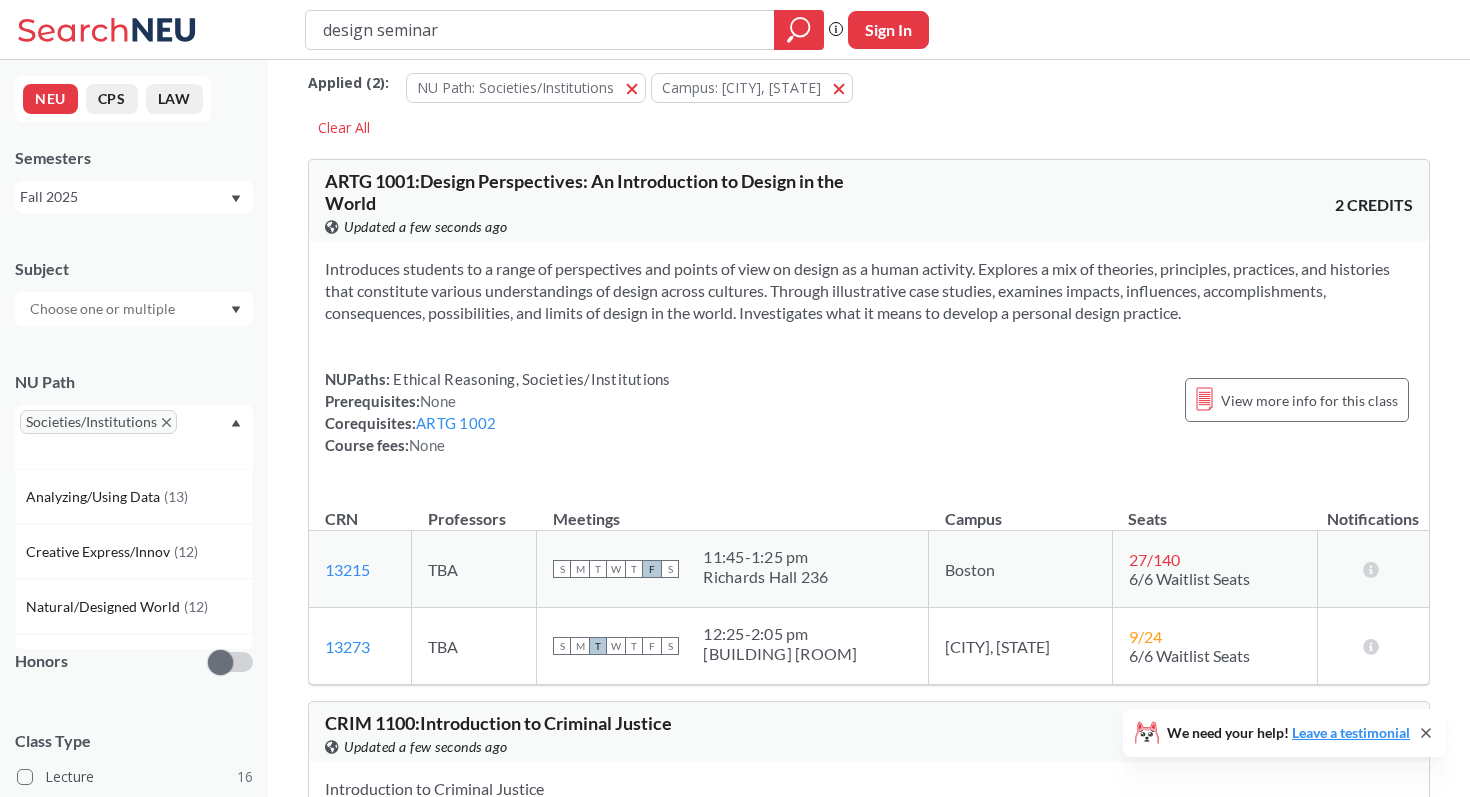 scroll, scrollTop: 18, scrollLeft: 0, axis: vertical 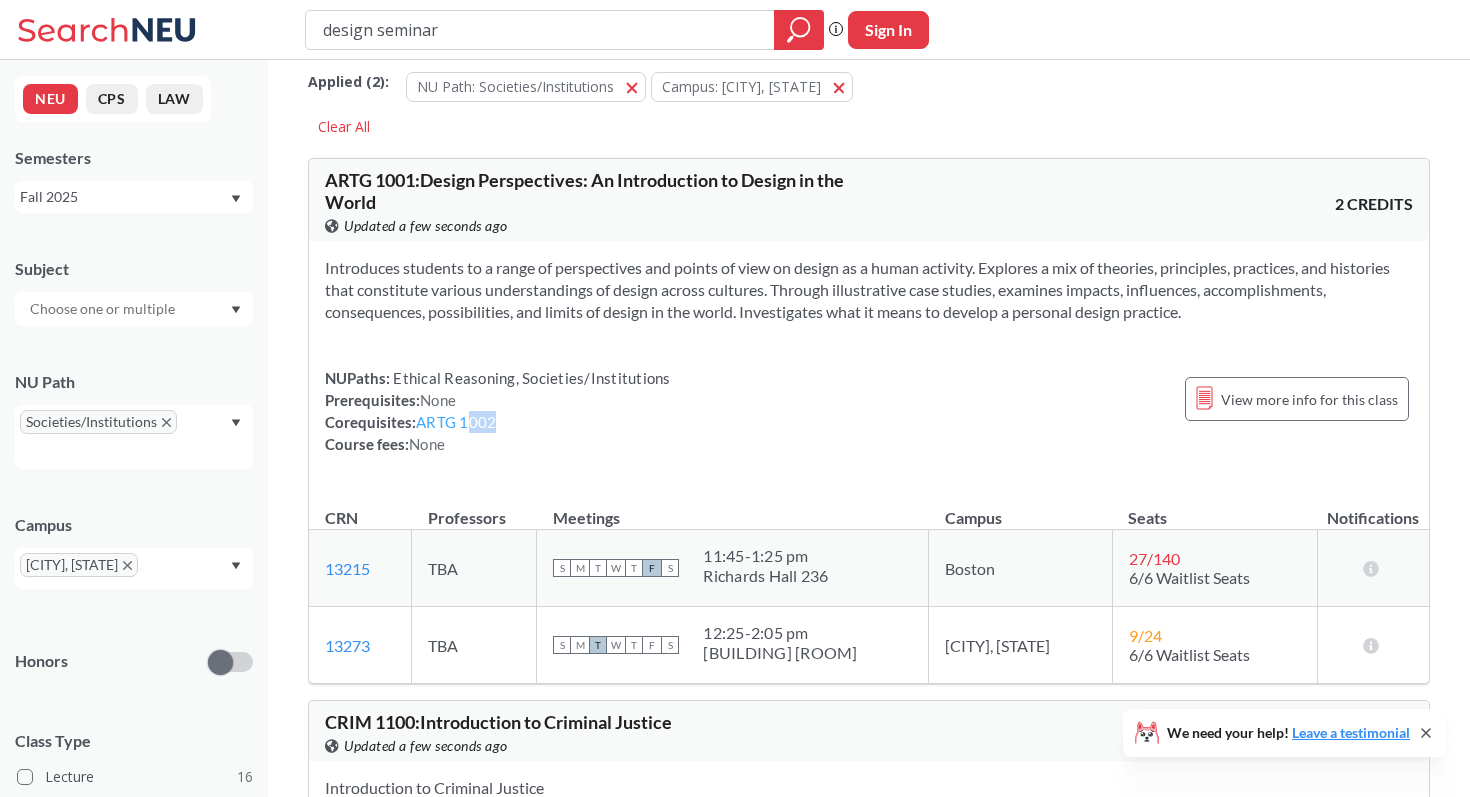 drag, startPoint x: 507, startPoint y: 421, endPoint x: 464, endPoint y: 422, distance: 43.011627 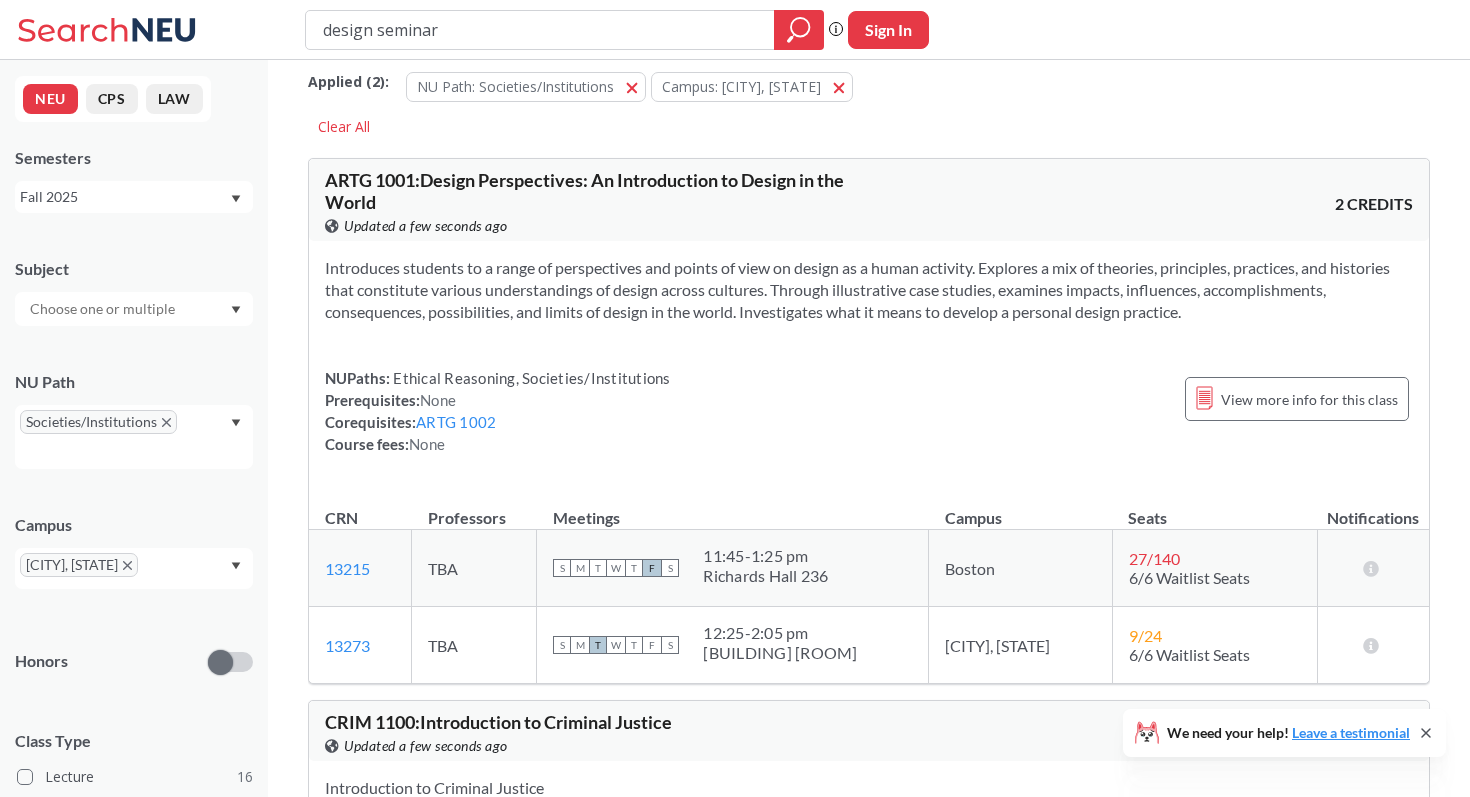click on "Introduces students to a range of perspectives and points of view on design as a human activity. Explores a mix of theories, principles, practices, and histories that constitute various understandings of design across cultures. Through illustrative case studies, examines impacts, influences, accomplishments, consequences, possibilities, and limits of design in the world. Investigates what it means to develop a personal design practice.
NUPaths:   Ethical Reasoning, Societies/Institutions Prerequisites:  None Corequisites:  ARTG 1002 Course fees:  None View more info for this class" at bounding box center (869, 364) 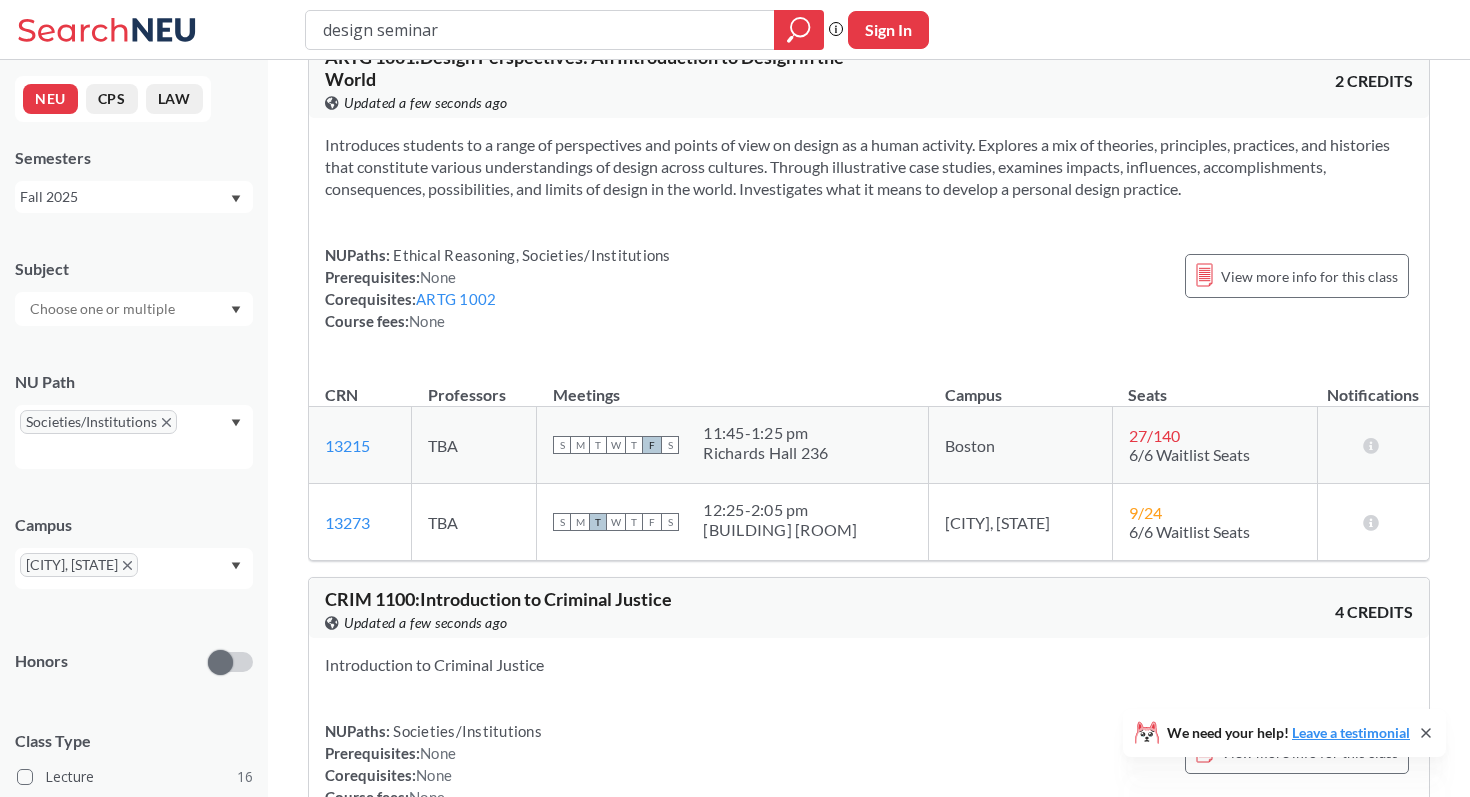 scroll, scrollTop: 0, scrollLeft: 0, axis: both 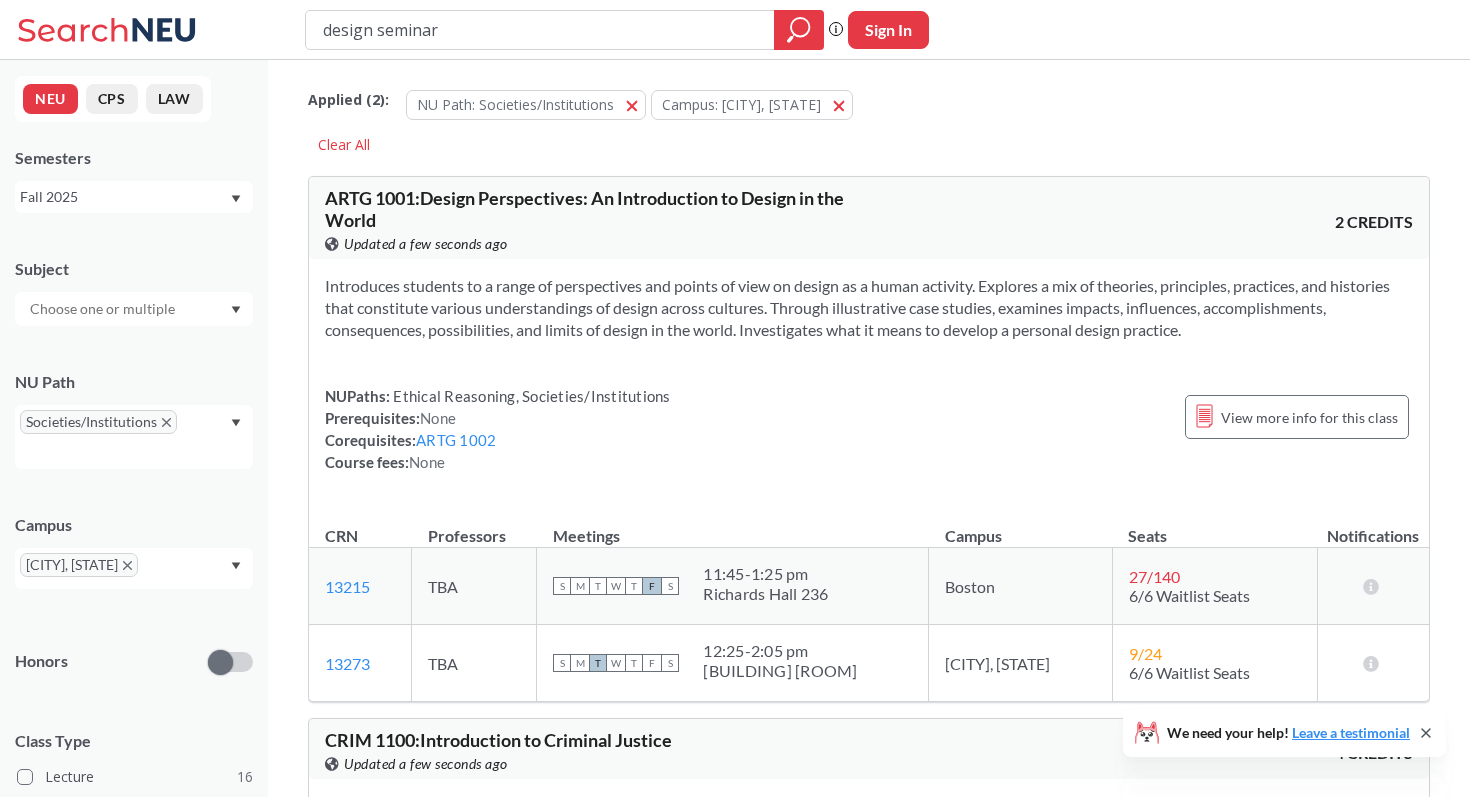 click on "ARTG   1001 :  Design Perspectives: An Introduction to Design in the World" at bounding box center [584, 209] 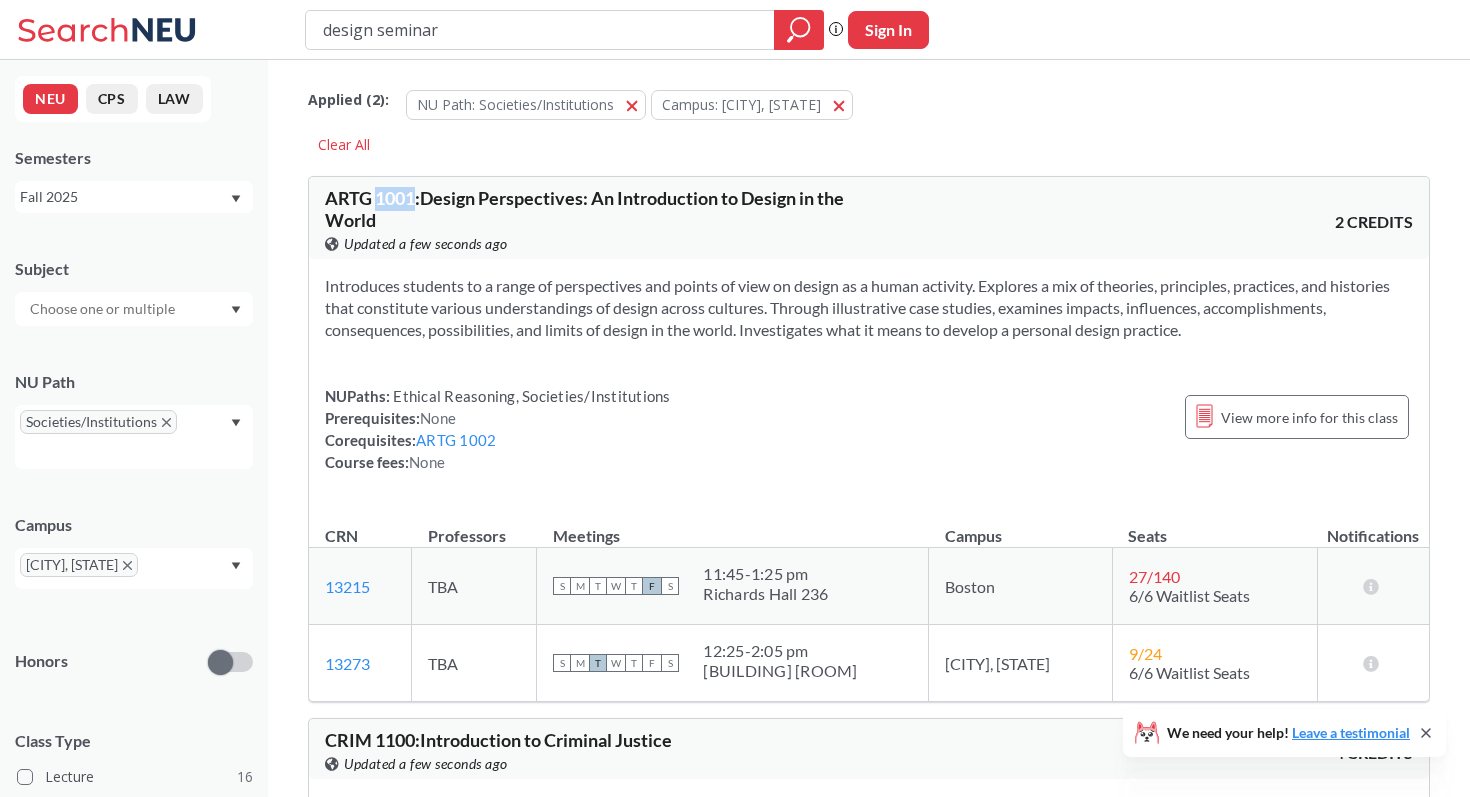 click on "ARTG   1001 :  Design Perspectives: An Introduction to Design in the World" at bounding box center [584, 209] 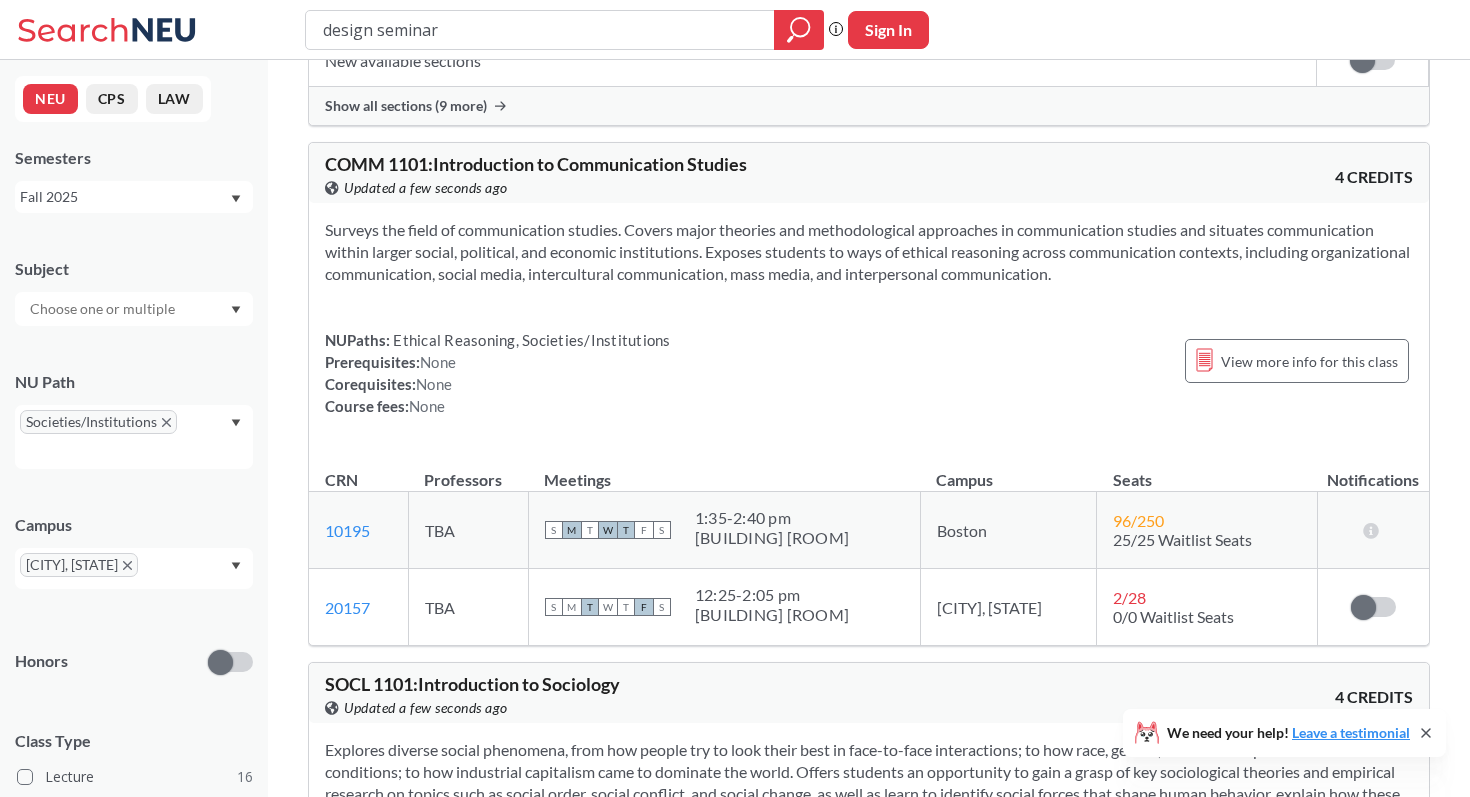 scroll, scrollTop: 0, scrollLeft: 0, axis: both 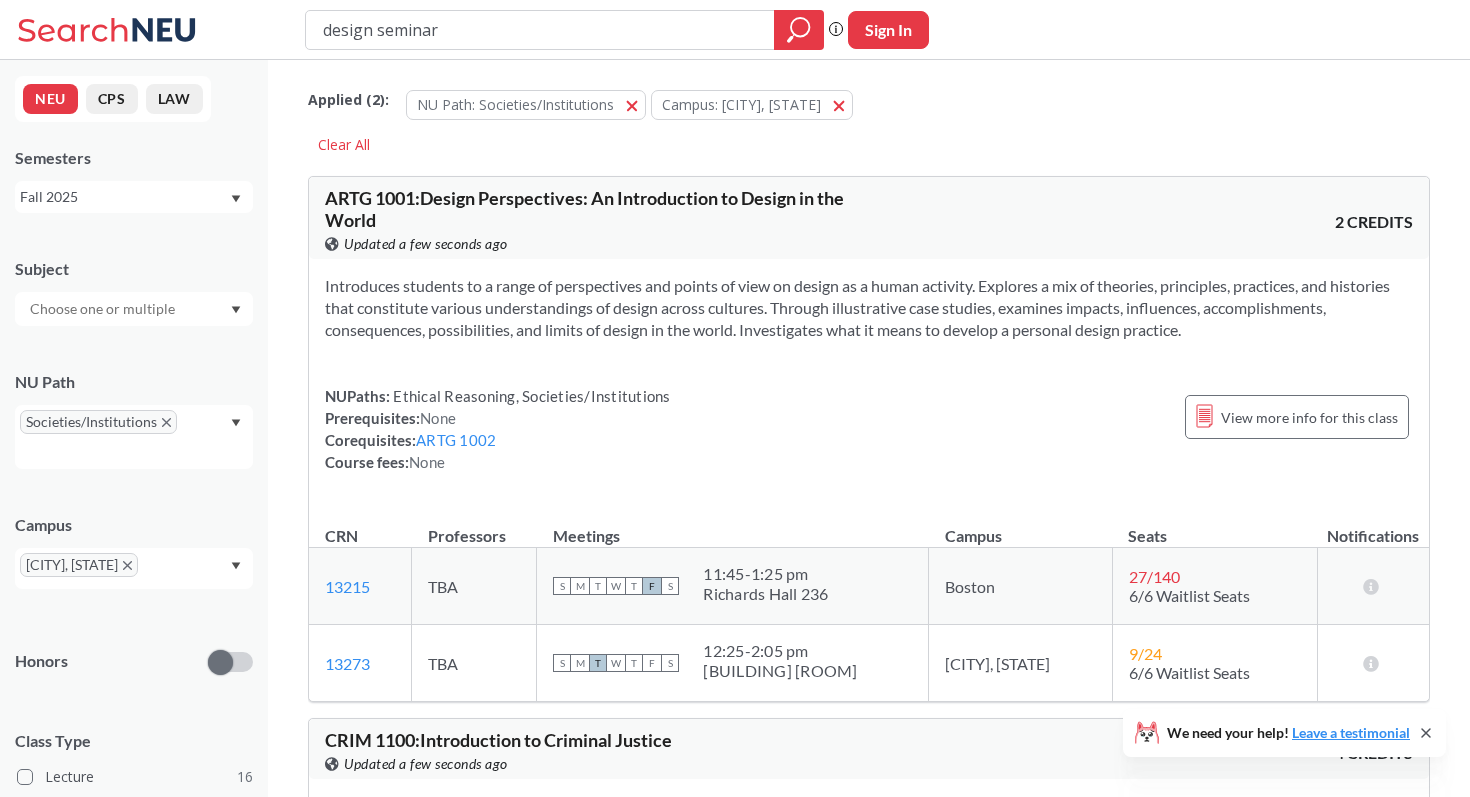 click on "Introduces students to a range of perspectives and points of view on design as a human activity. Explores a mix of theories, principles, practices, and histories that constitute various understandings of design across cultures. Through illustrative case studies, examines impacts, influences, accomplishments, consequences, possibilities, and limits of design in the world. Investigates what it means to develop a personal design practice." at bounding box center [869, 308] 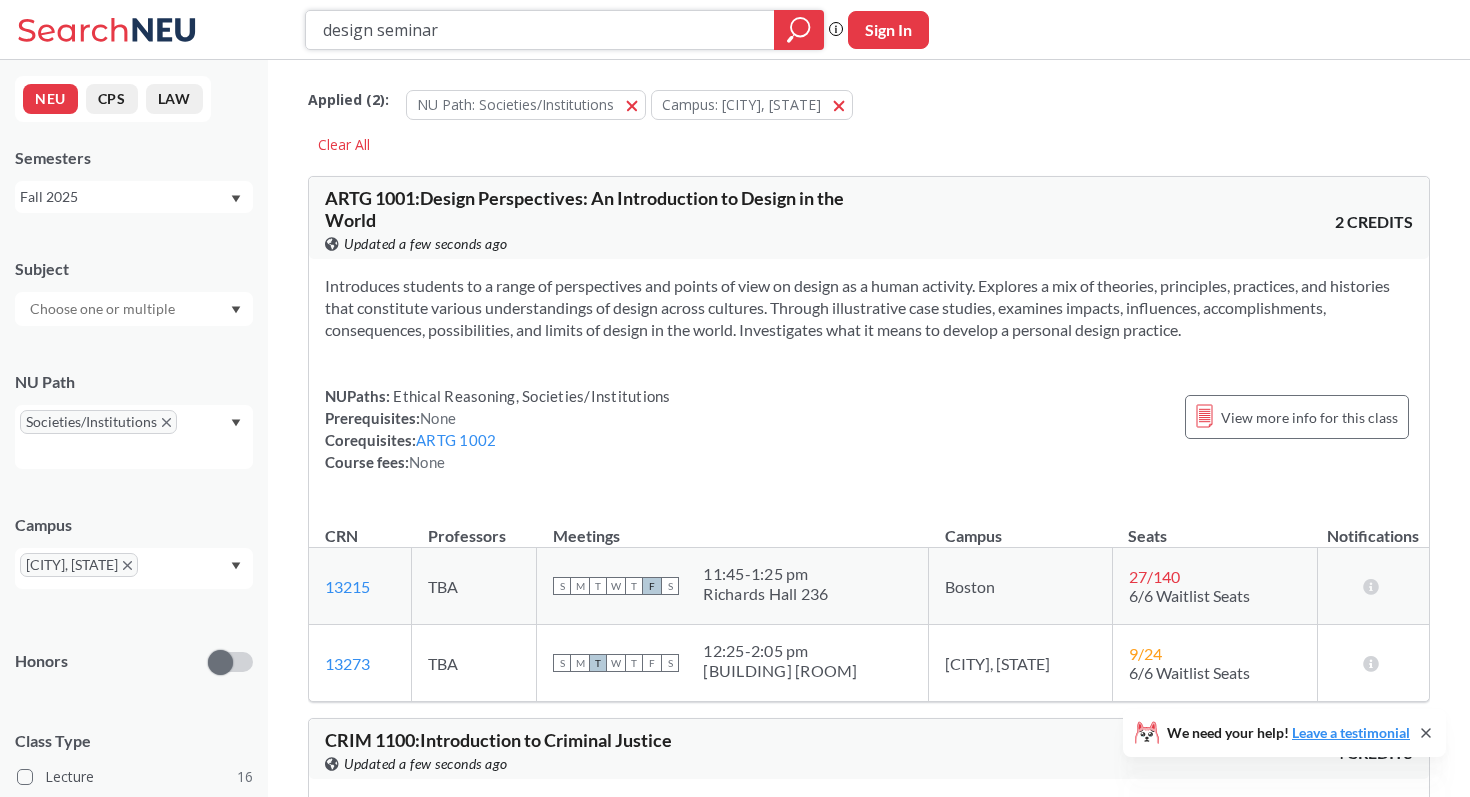 click on "design seminar" at bounding box center [540, 30] 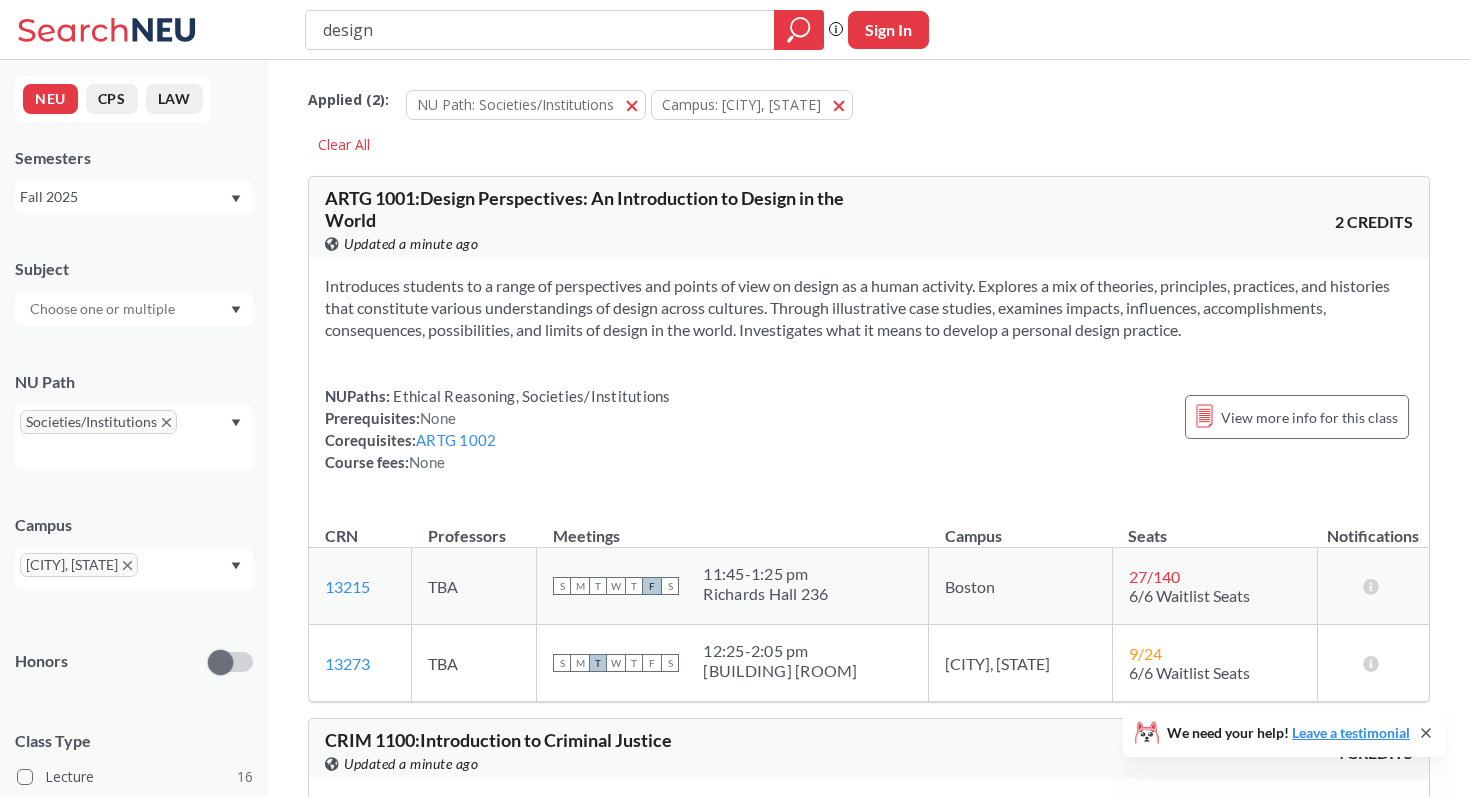 click at bounding box center (134, 309) 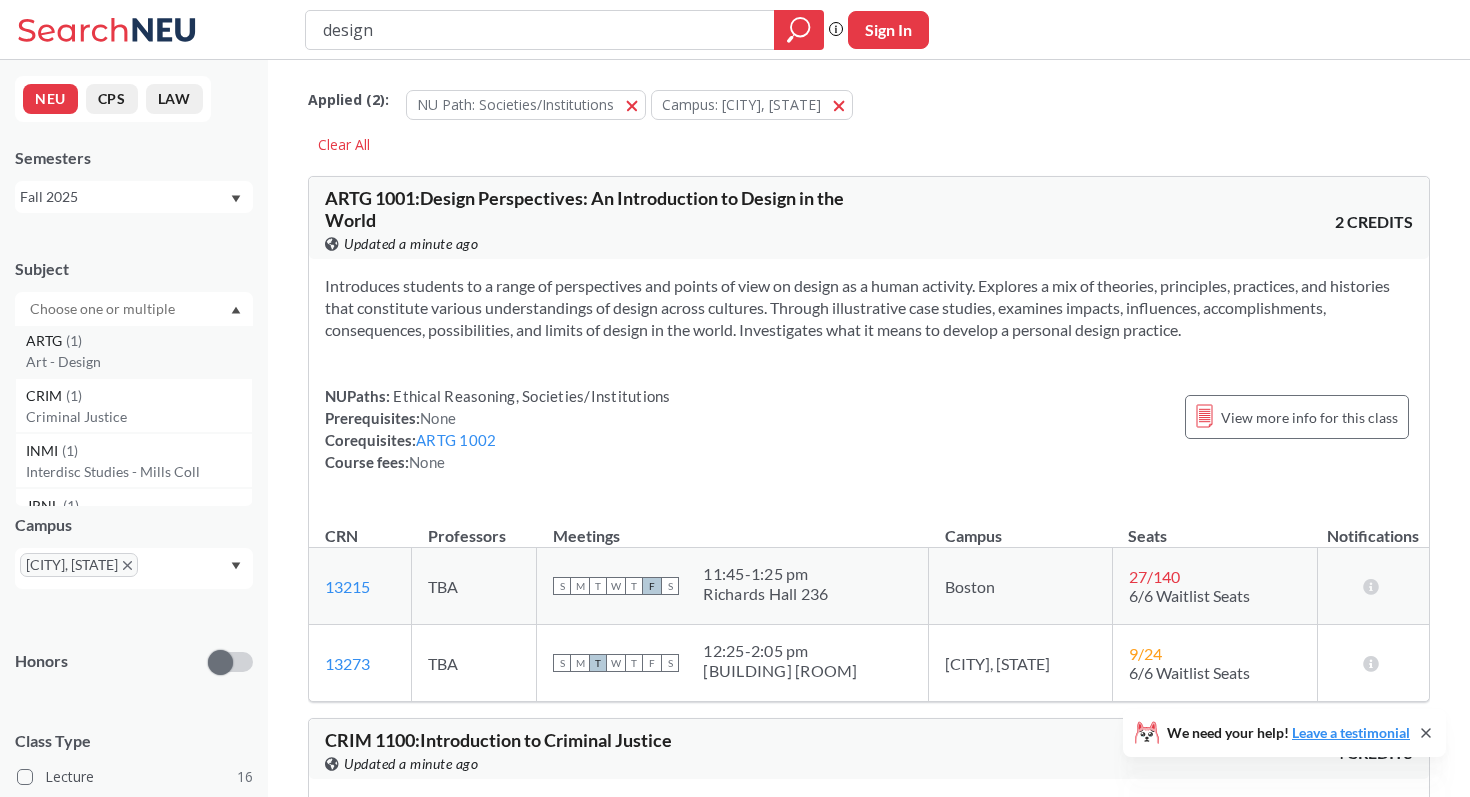scroll, scrollTop: 210, scrollLeft: 0, axis: vertical 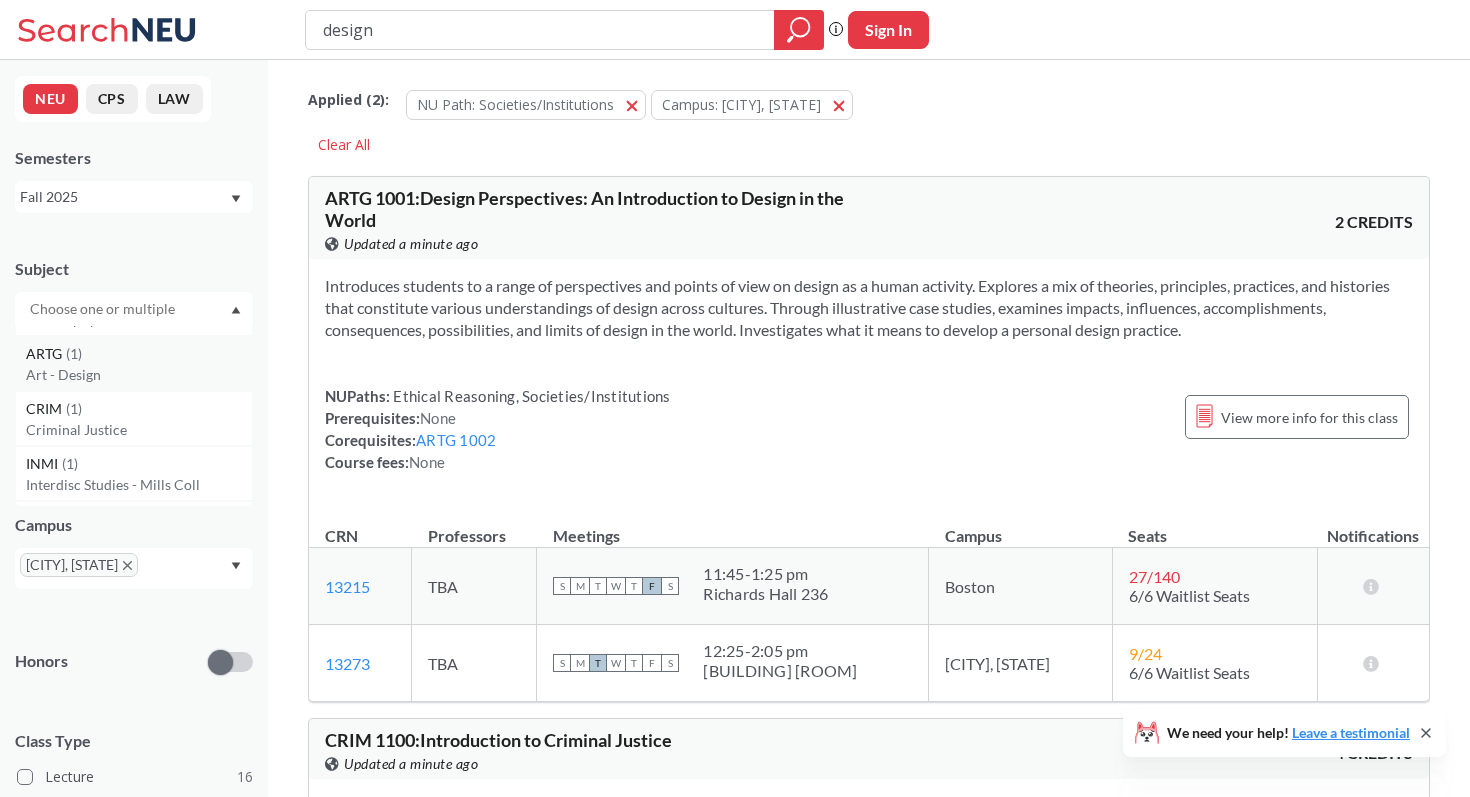 click on "Art - Design" at bounding box center [139, 375] 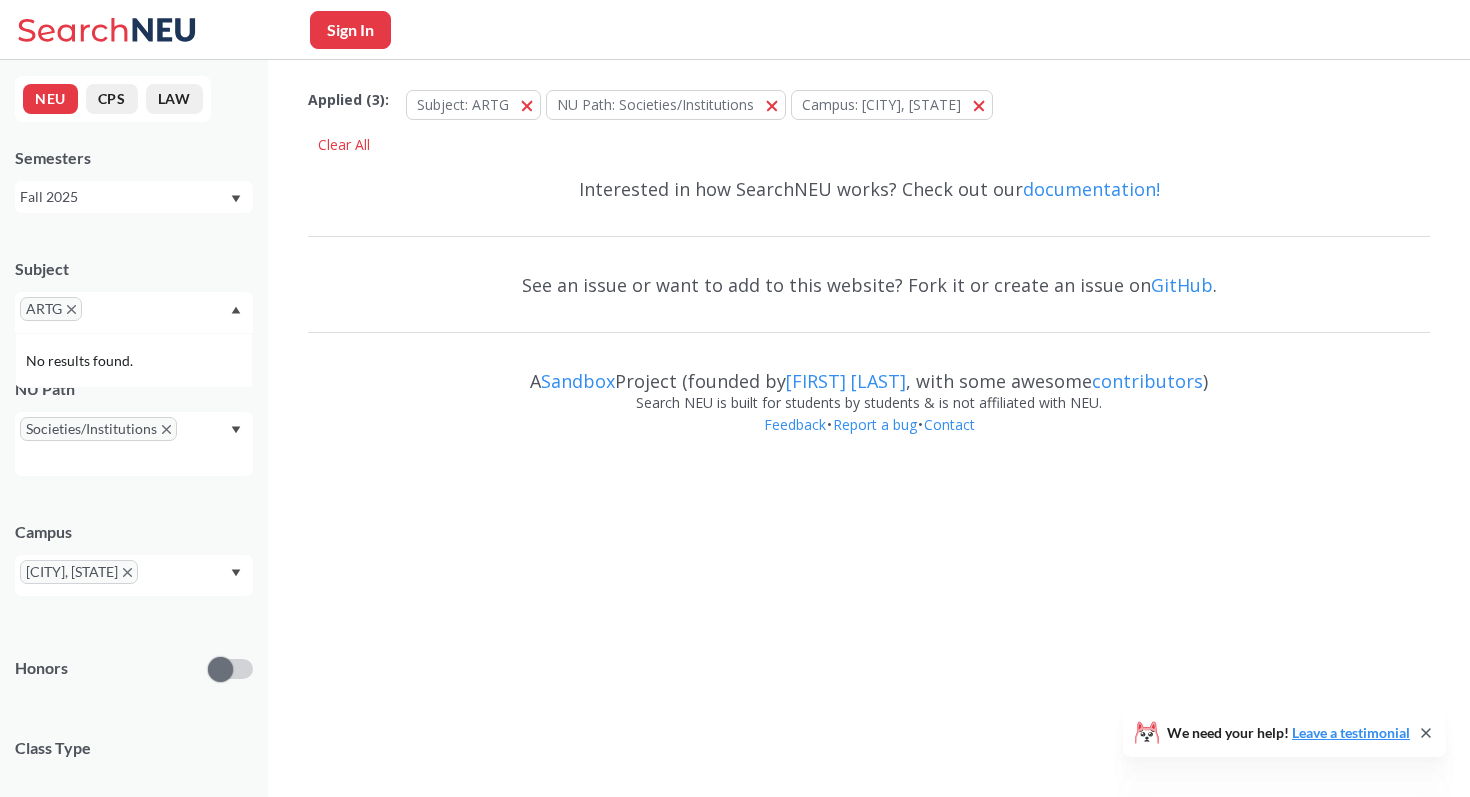 scroll, scrollTop: 0, scrollLeft: 0, axis: both 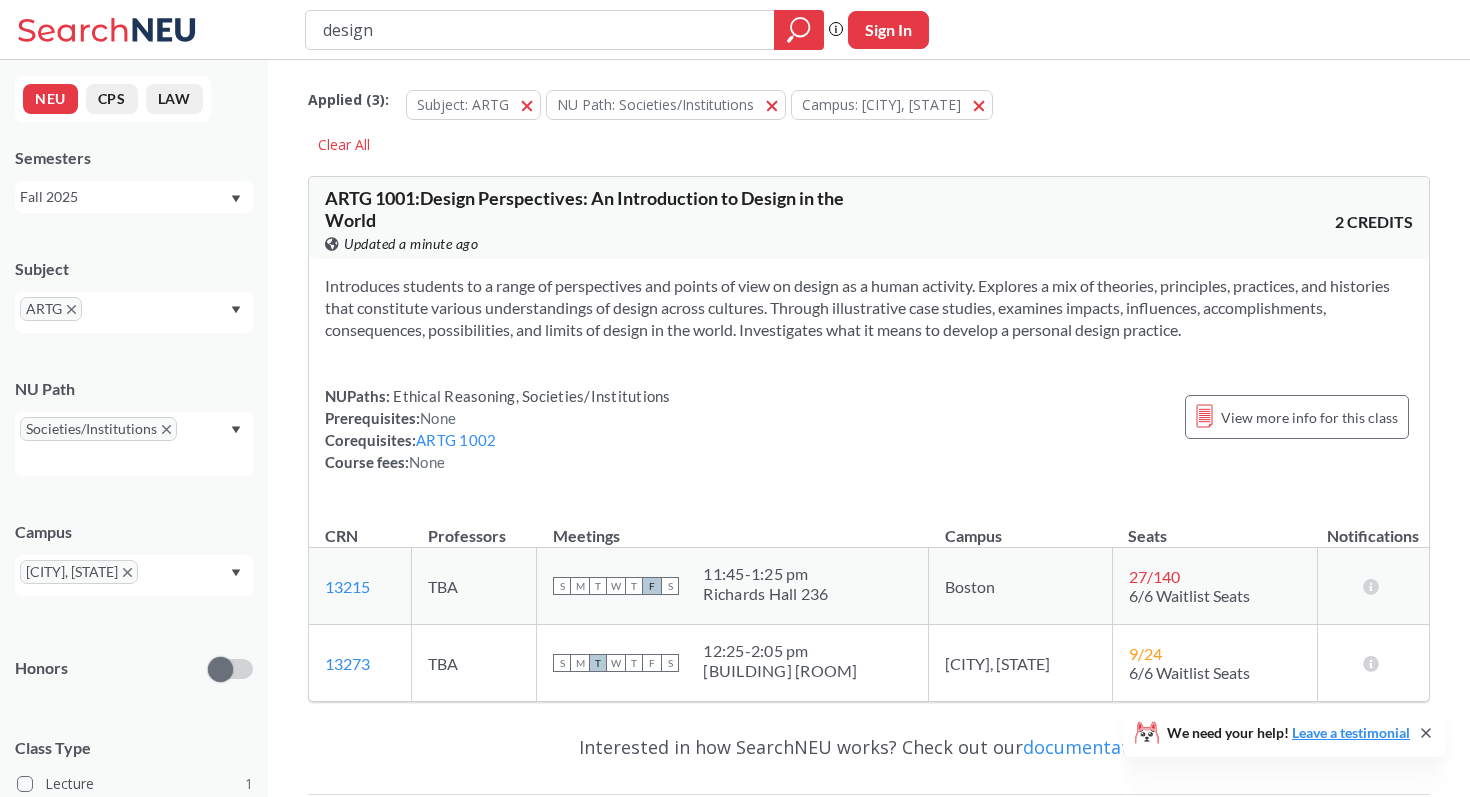 click on "design" at bounding box center (540, 30) 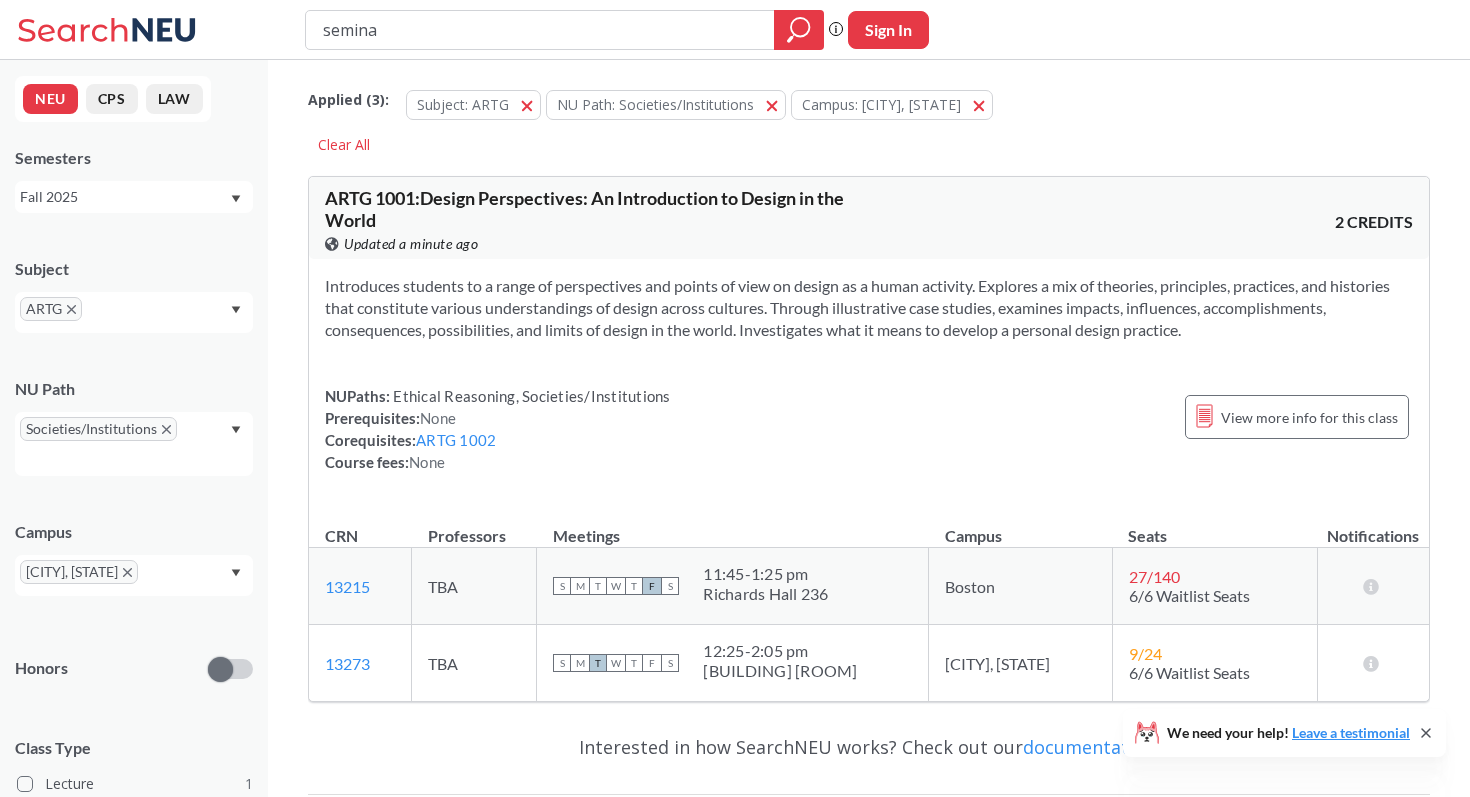 type on "seminar" 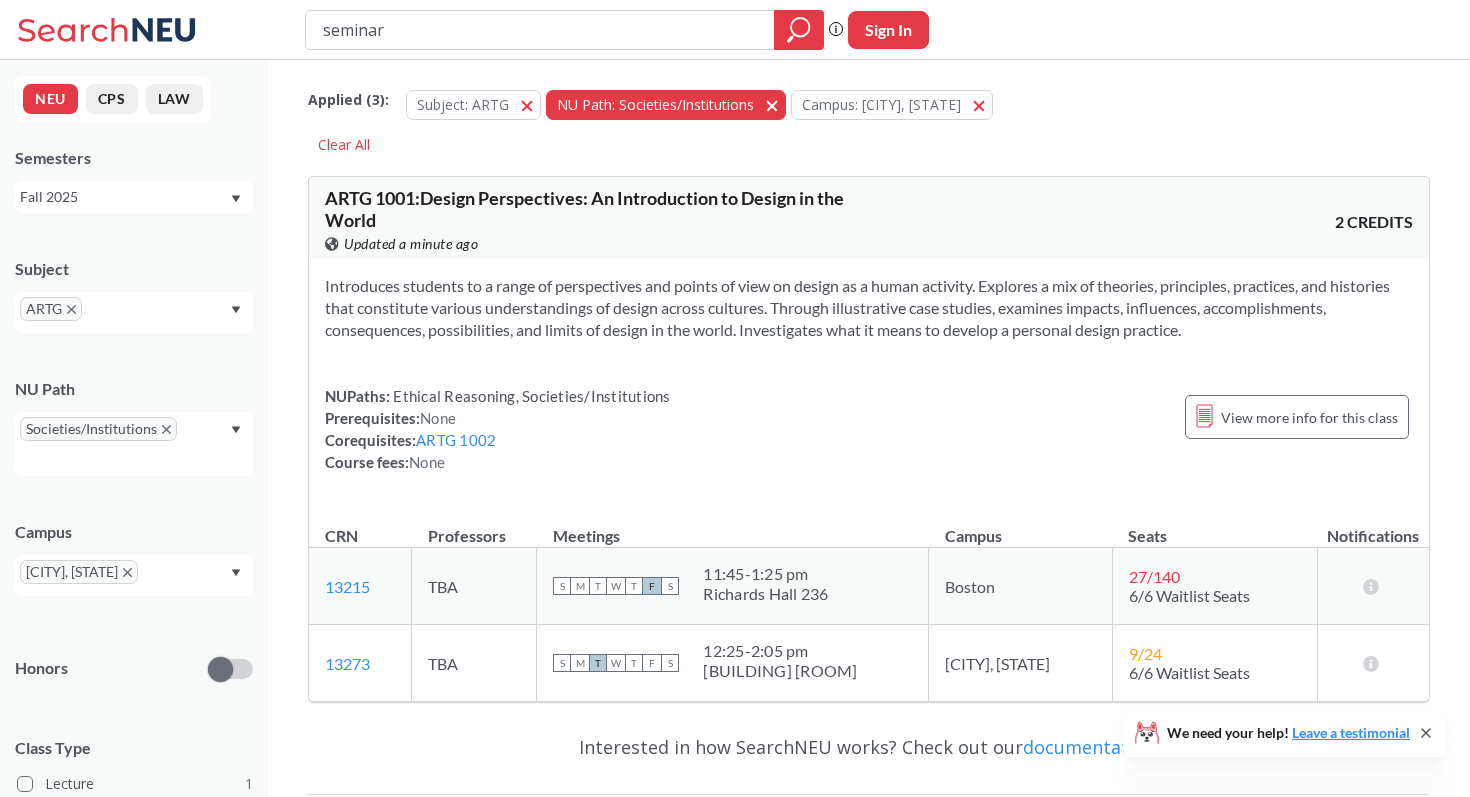 click on "NU Path: Societies/Institutions Societies/Institutions" at bounding box center [666, 105] 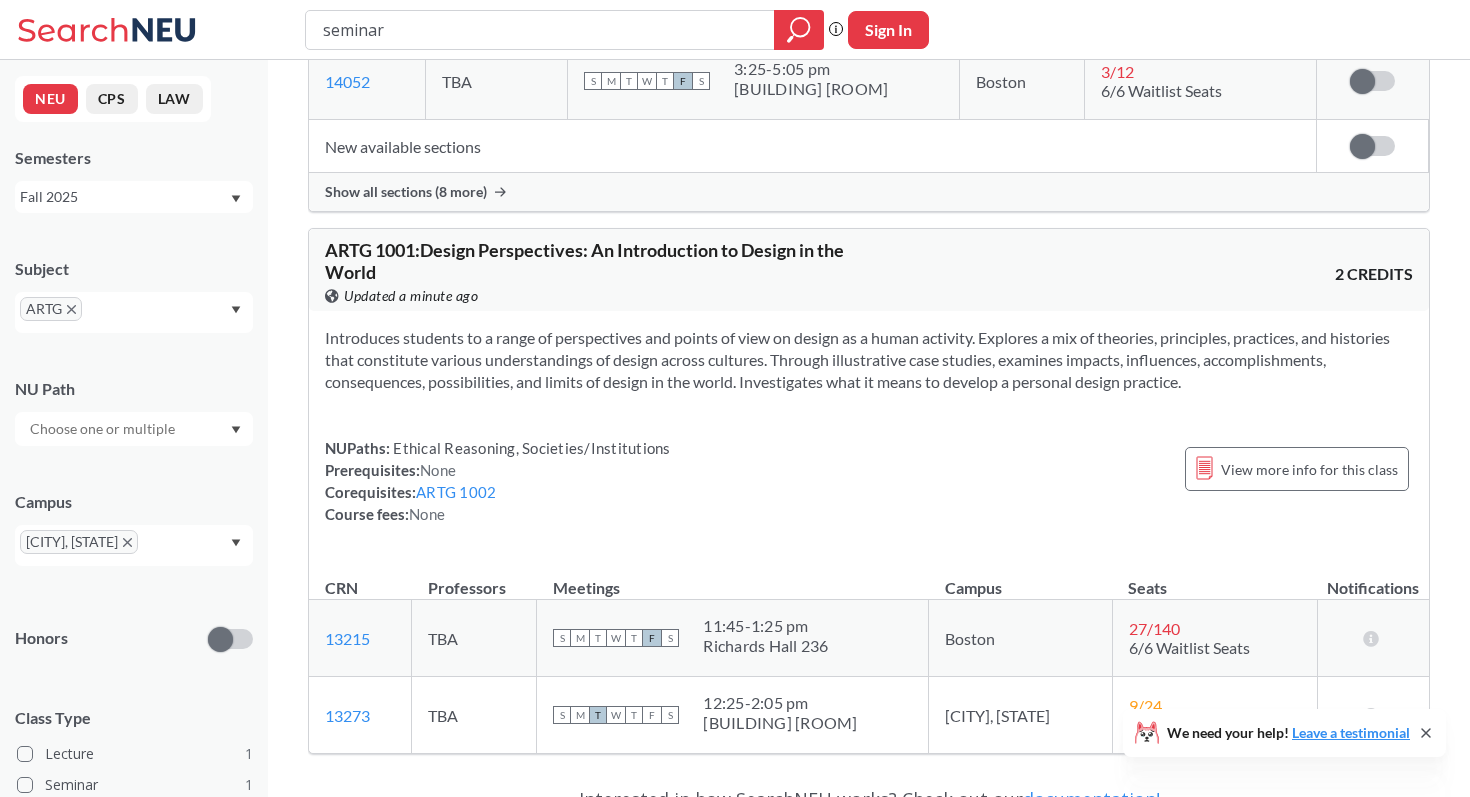 scroll, scrollTop: 649, scrollLeft: 0, axis: vertical 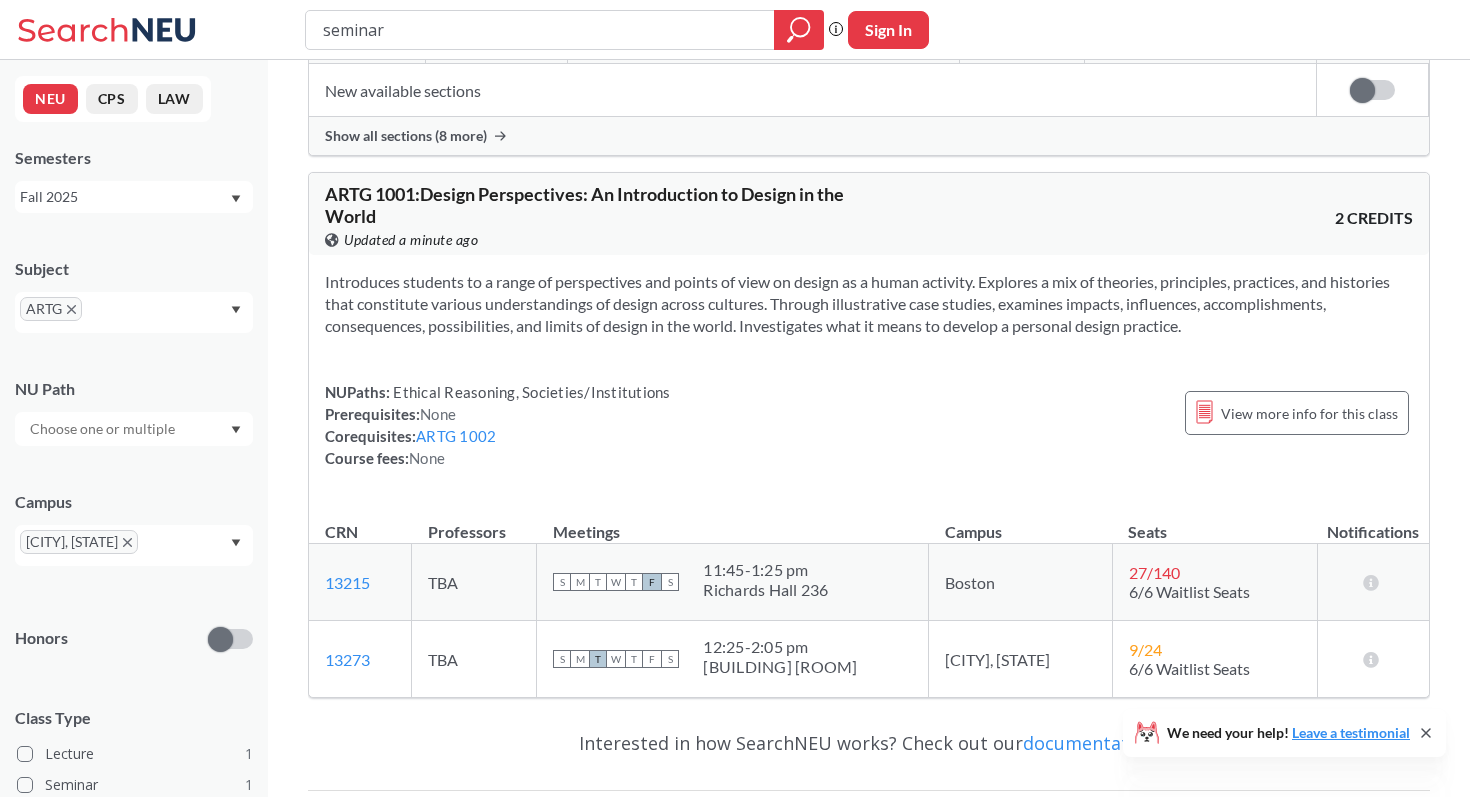 click on "ARTG   1001 :  Design Perspectives: An Introduction to Design in the World" at bounding box center [584, 205] 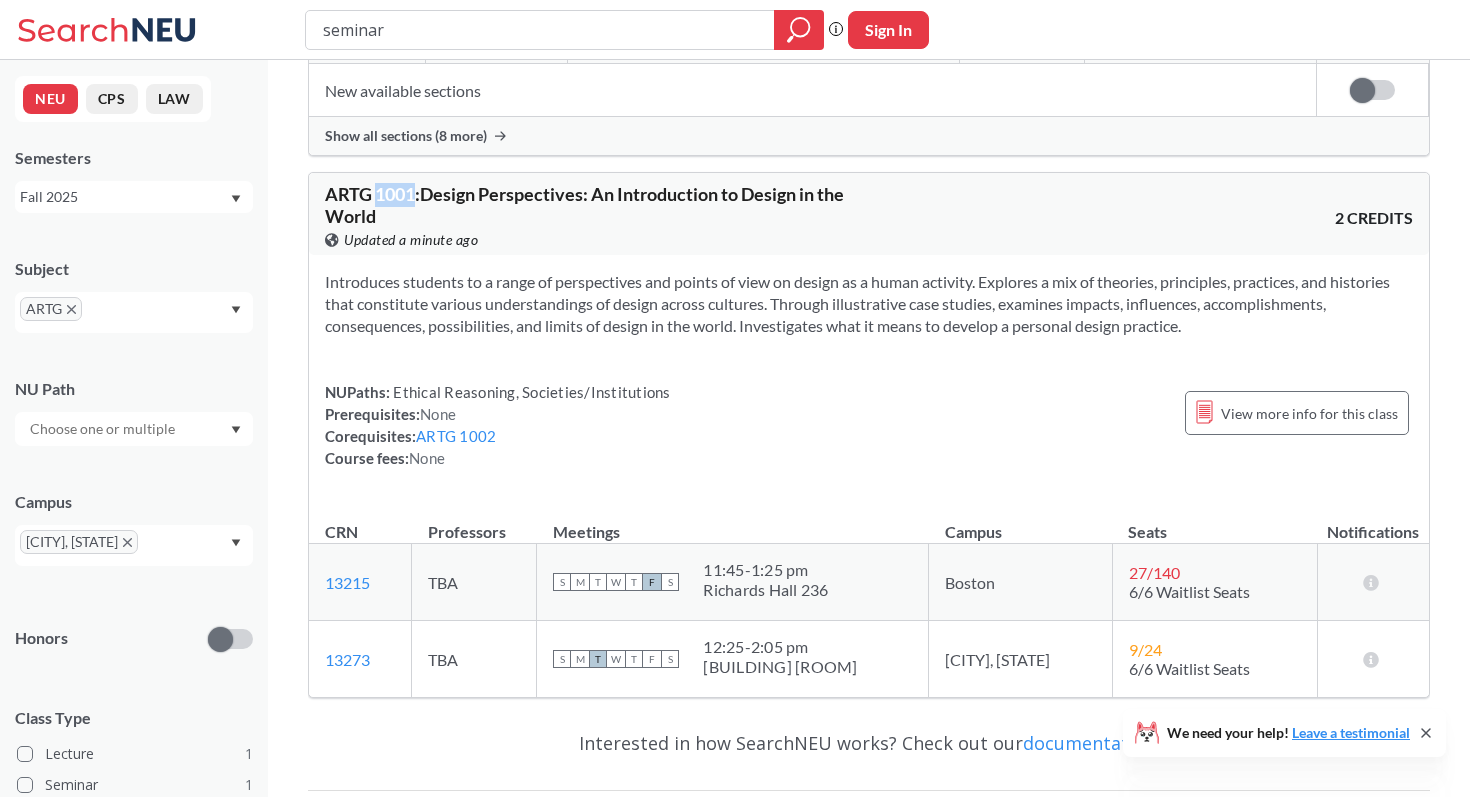 click on "ARTG   1001 :  Design Perspectives: An Introduction to Design in the World" at bounding box center (584, 205) 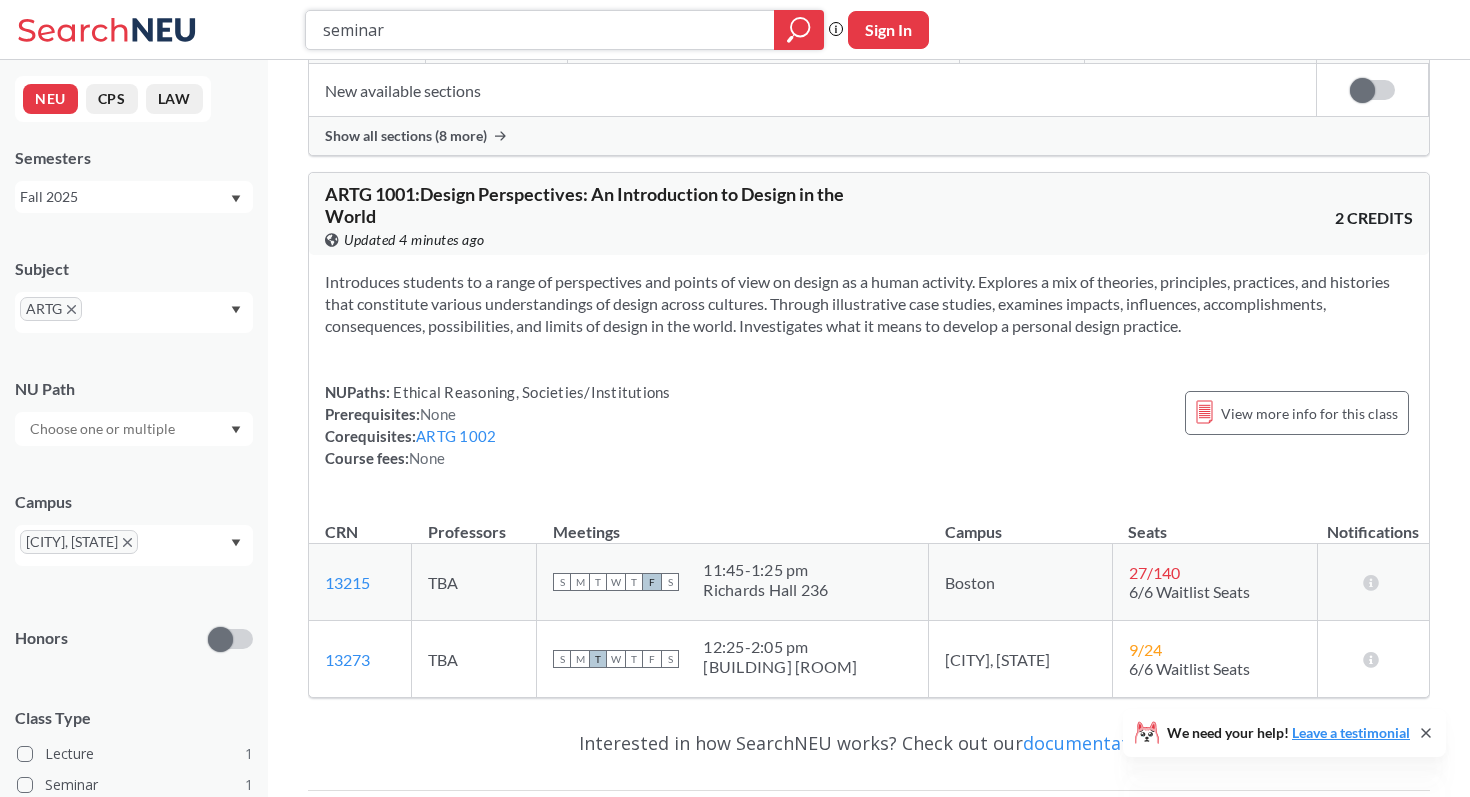 click on "seminar" at bounding box center (540, 30) 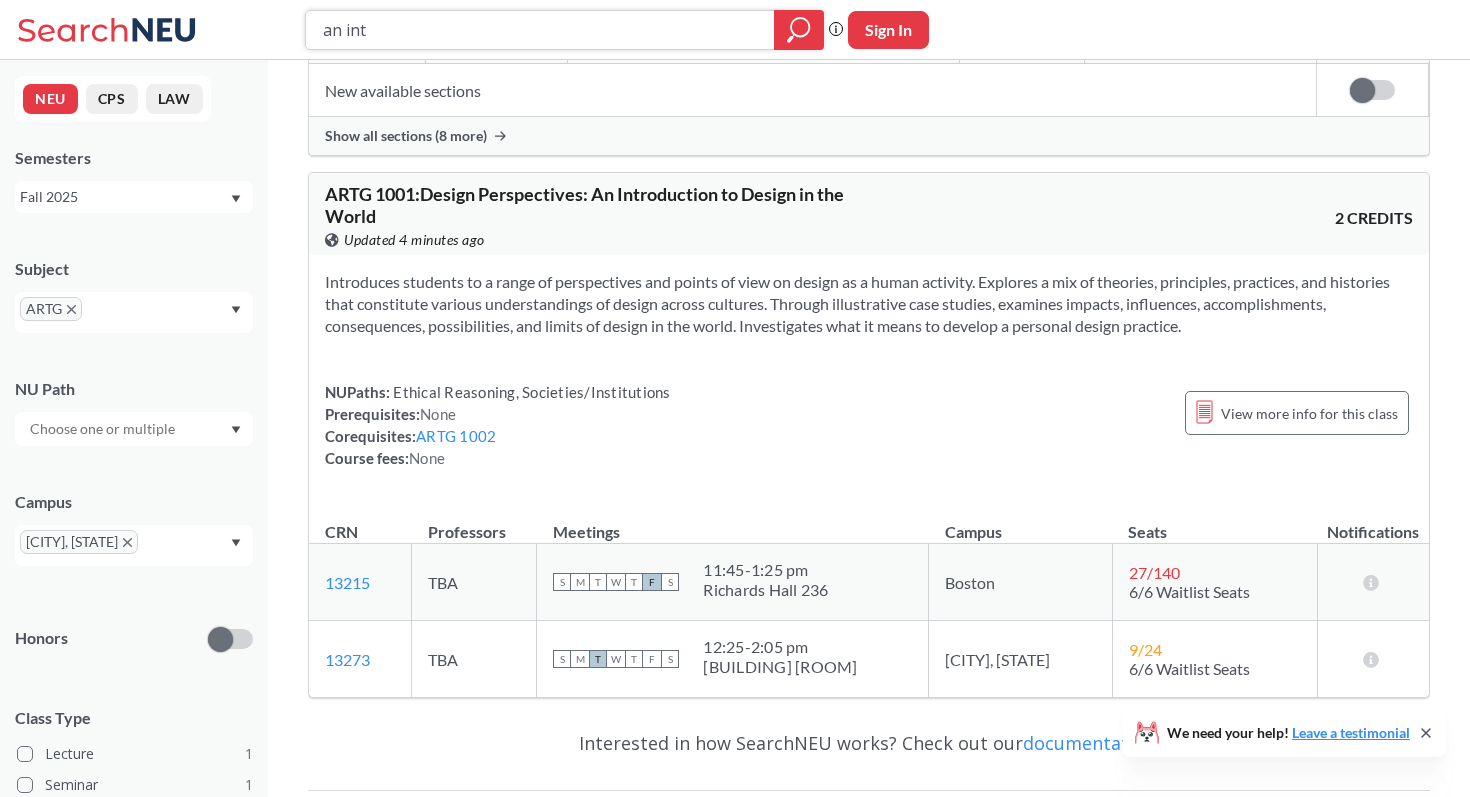 type on "an int" 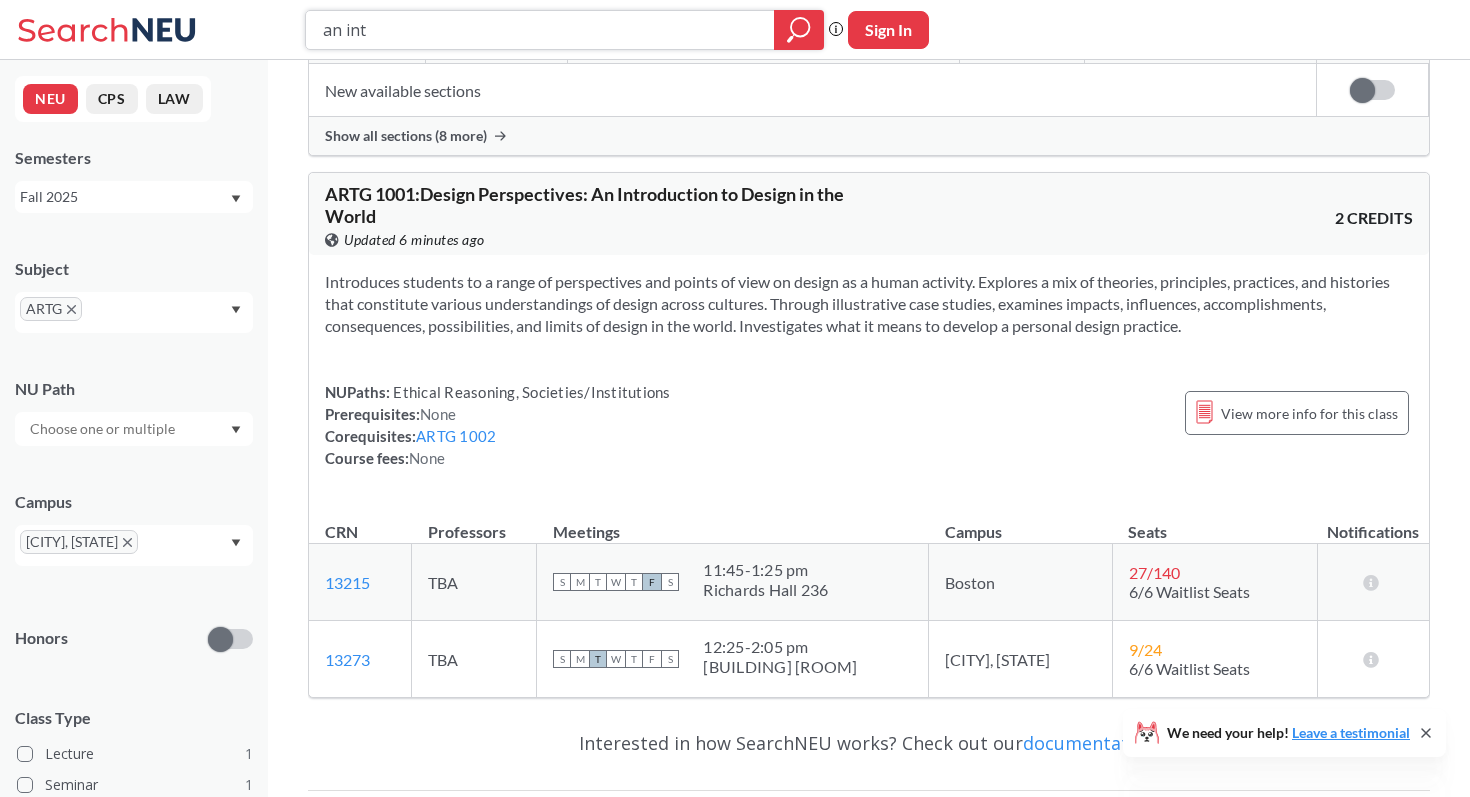 scroll, scrollTop: 636, scrollLeft: 0, axis: vertical 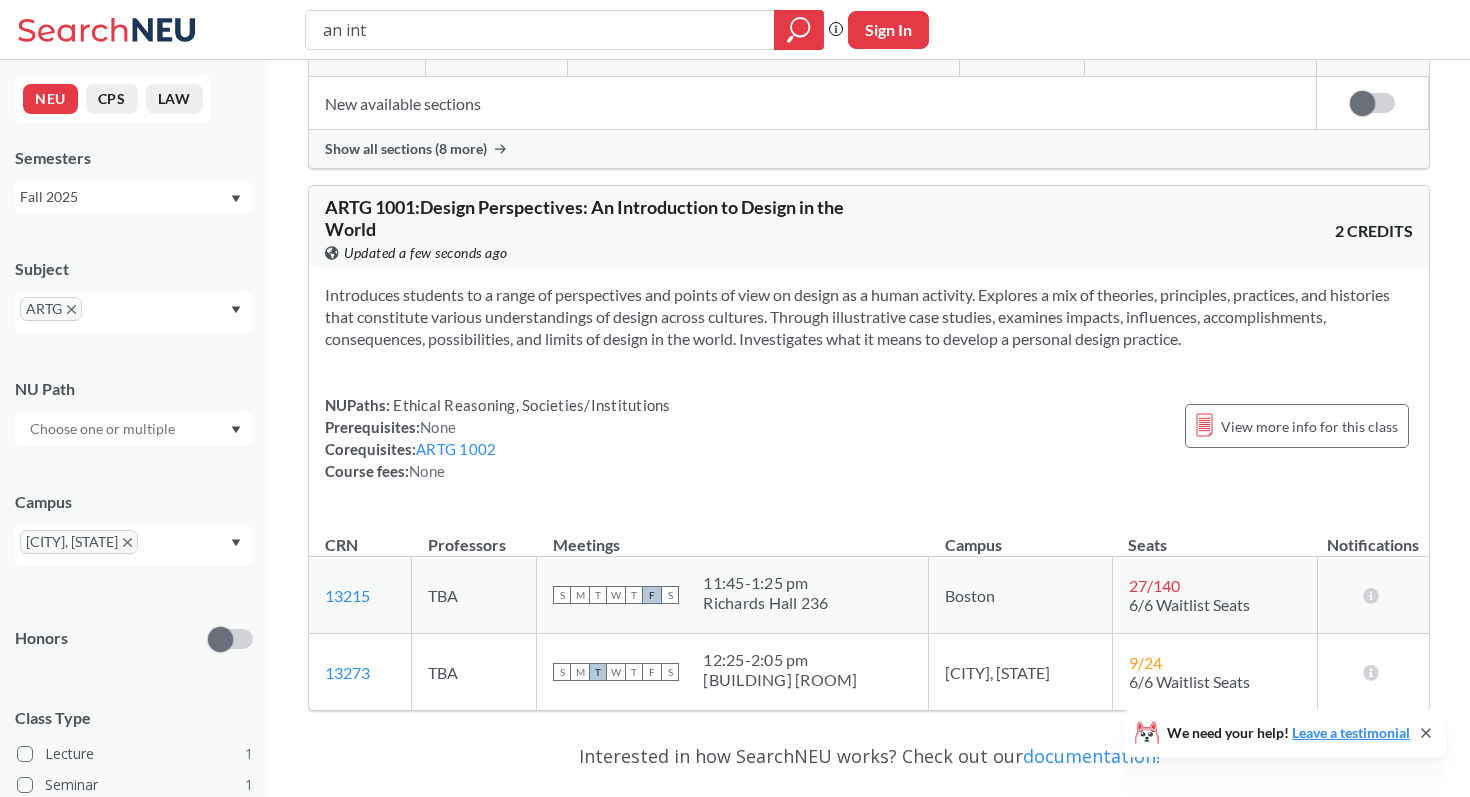 click 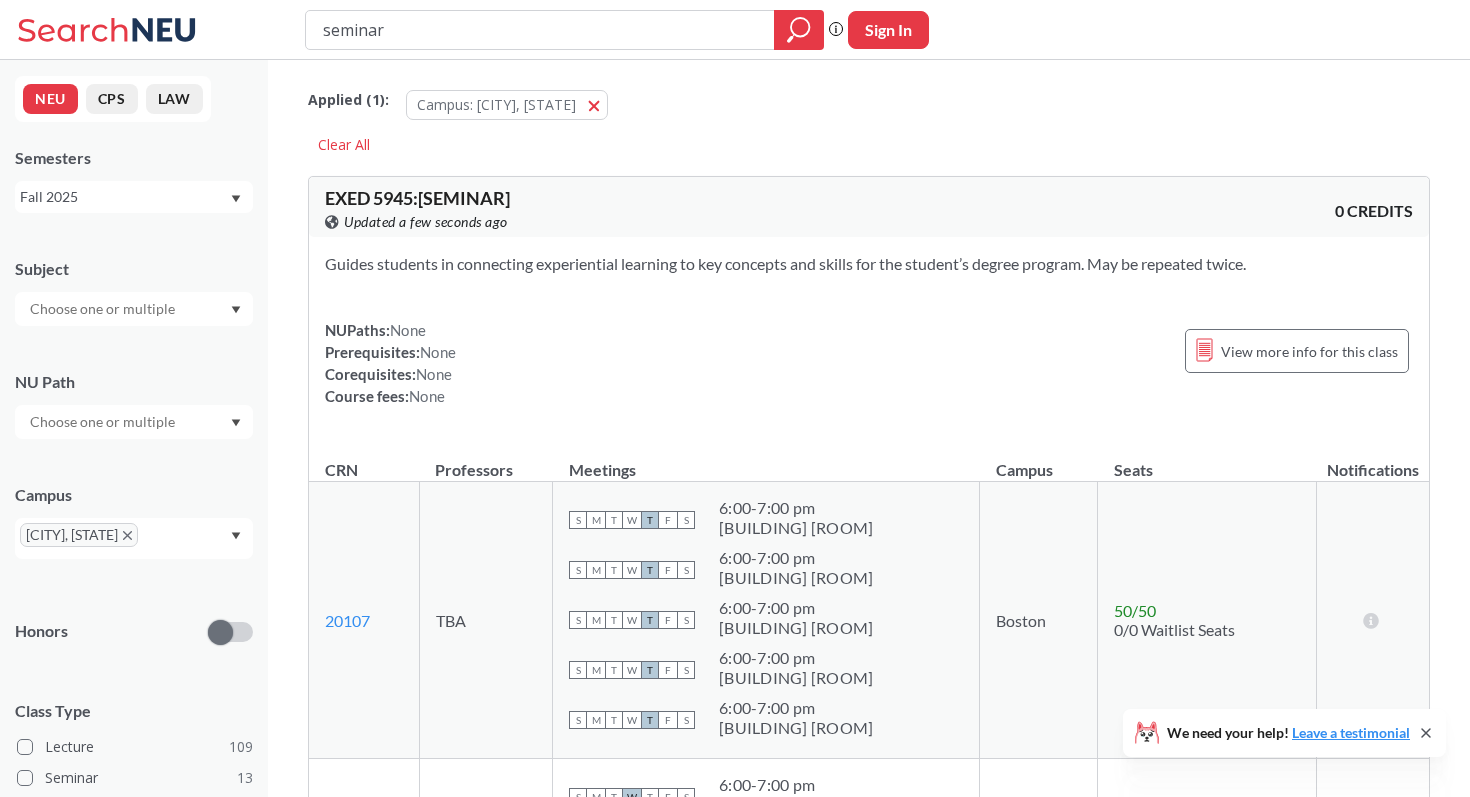 click at bounding box center (104, 422) 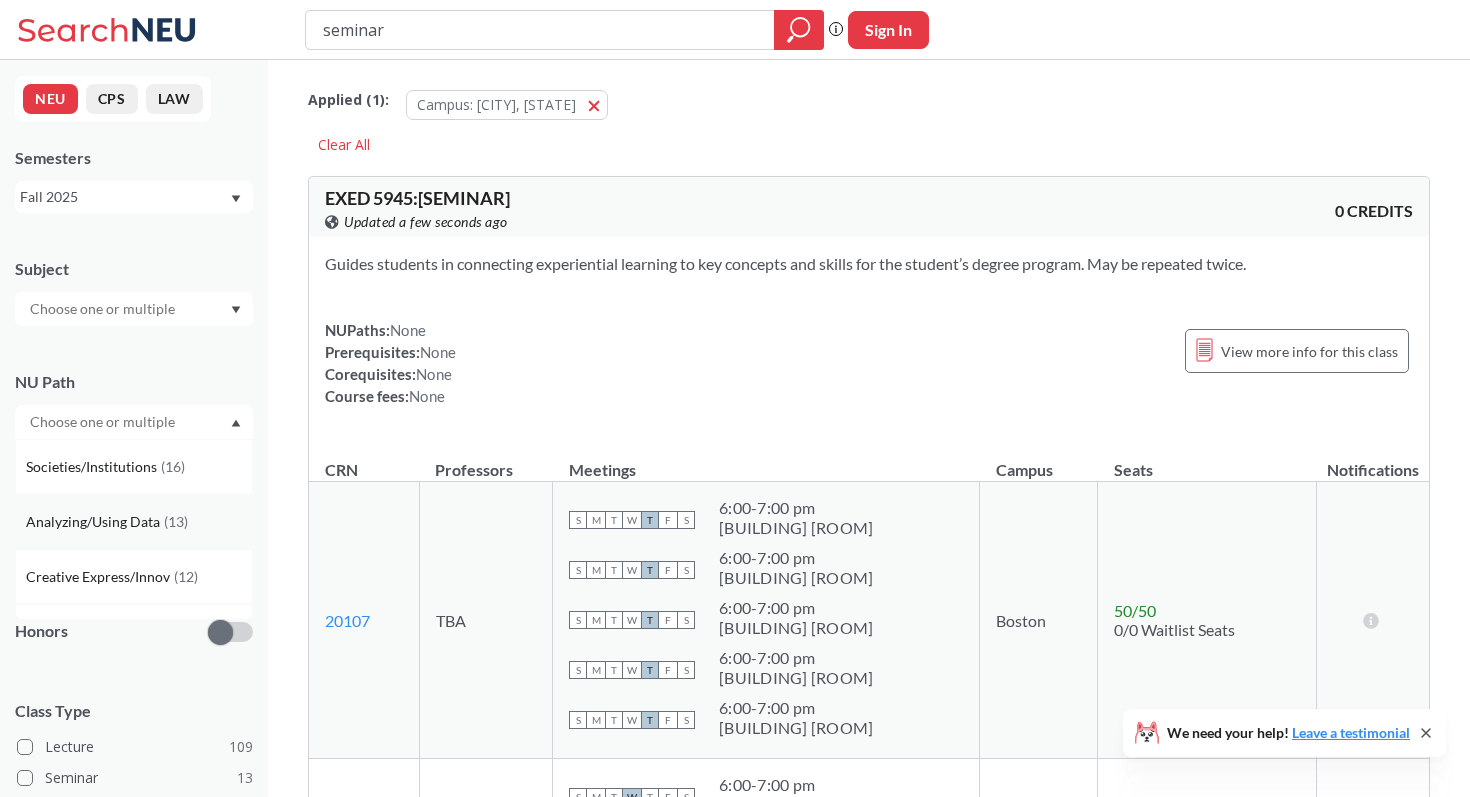 scroll, scrollTop: 22, scrollLeft: 0, axis: vertical 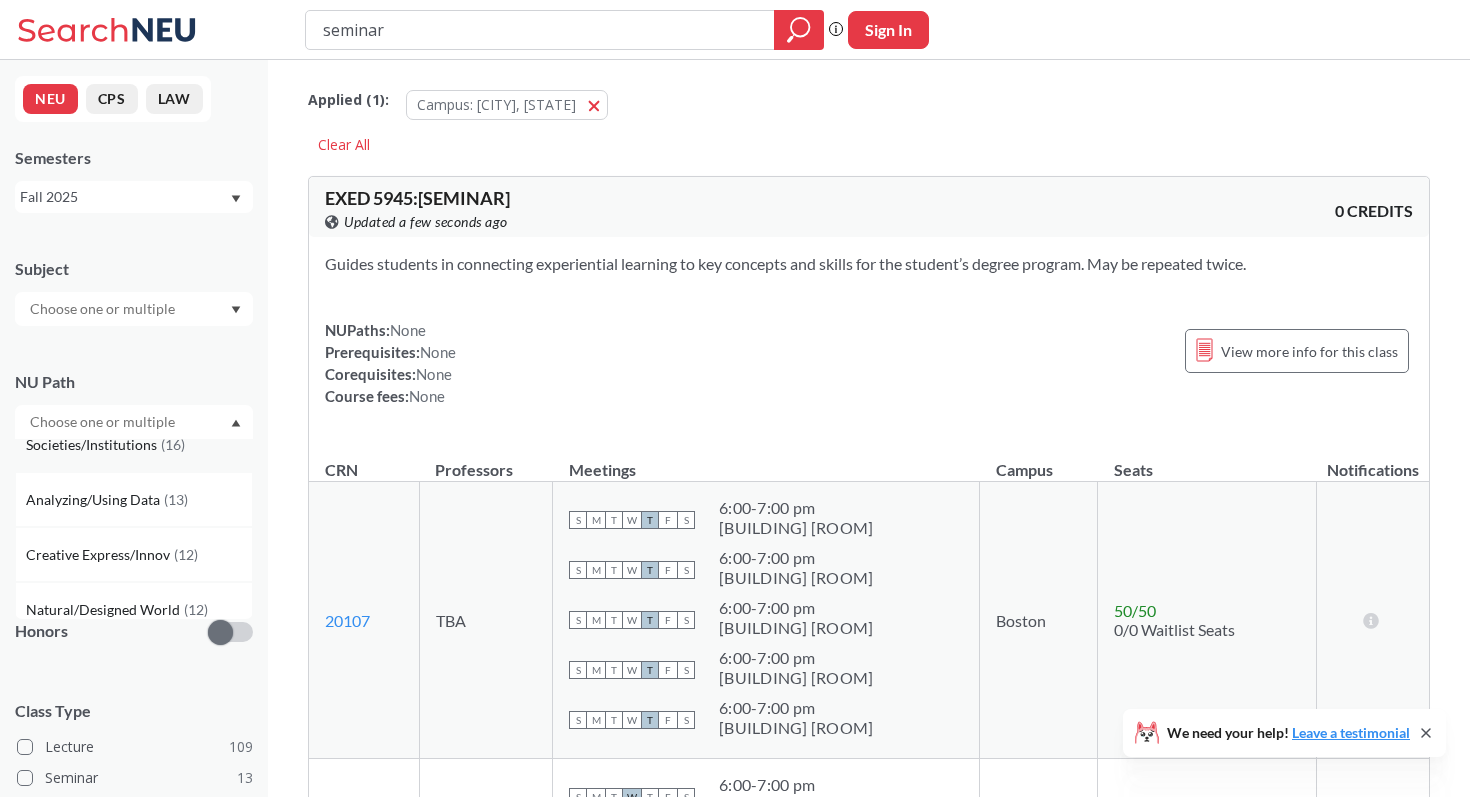 click on "Societies/Institutions ( 16 )" at bounding box center [134, 444] 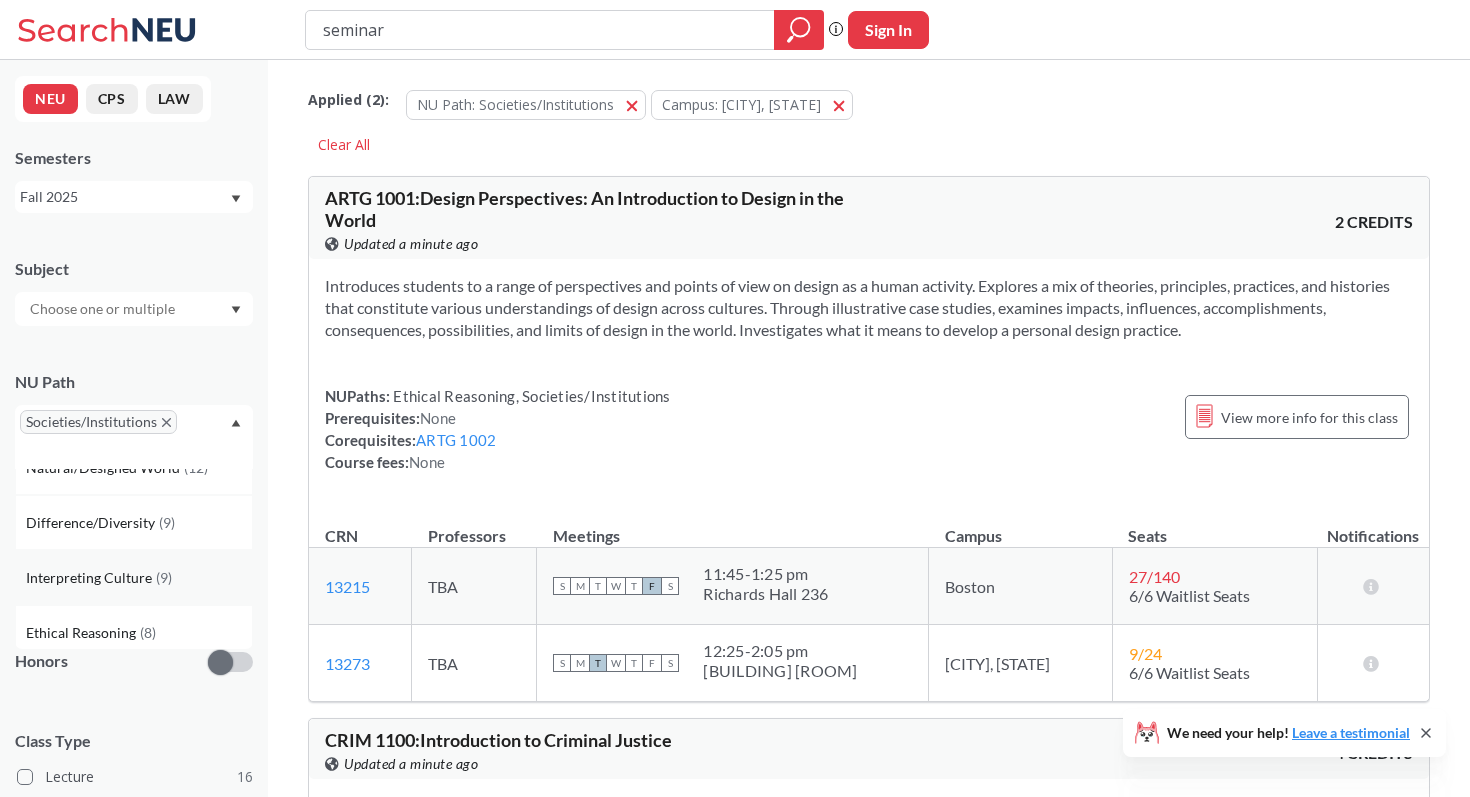 scroll, scrollTop: 136, scrollLeft: 0, axis: vertical 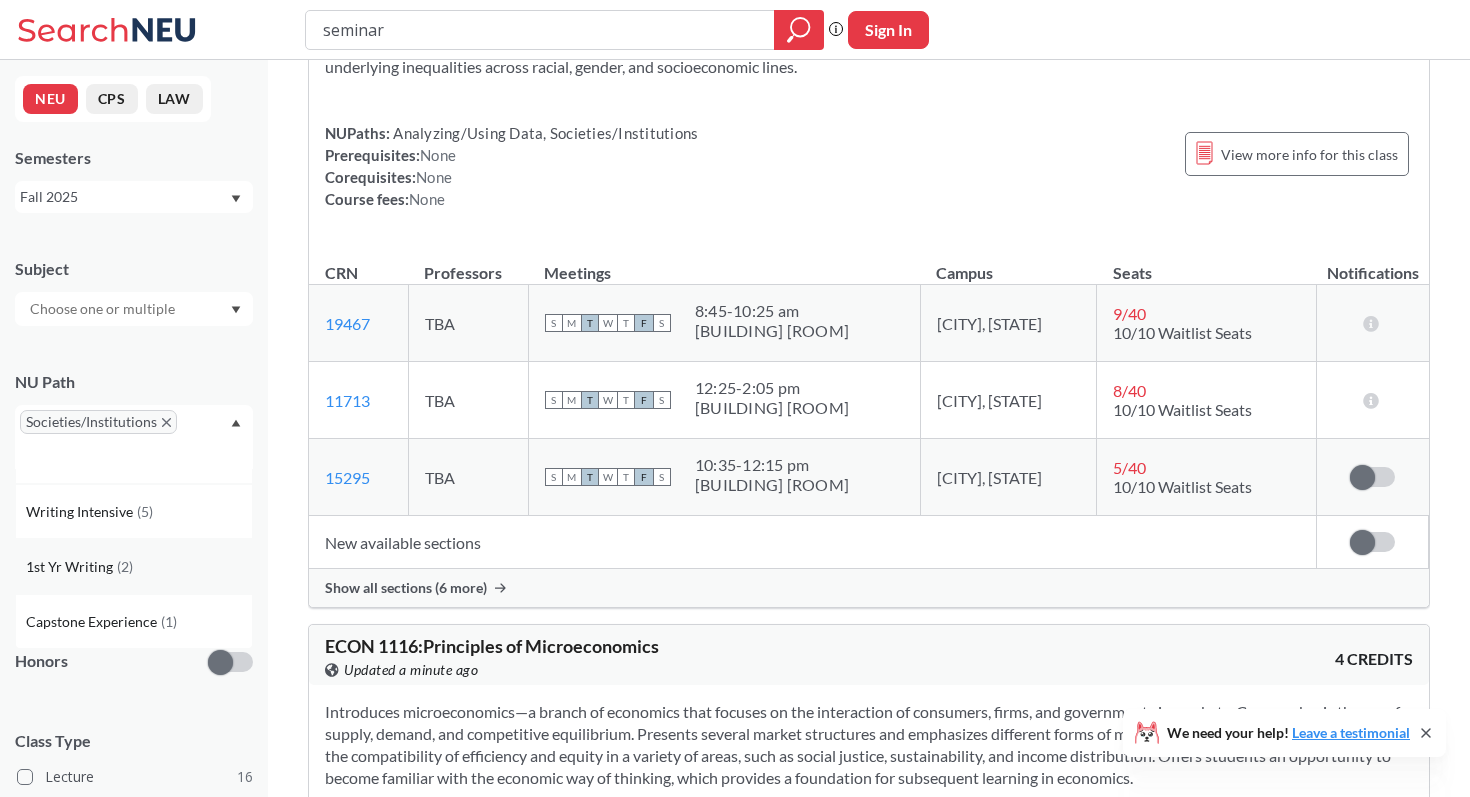 click on "1st Yr Writing ( 2 )" at bounding box center (139, 567) 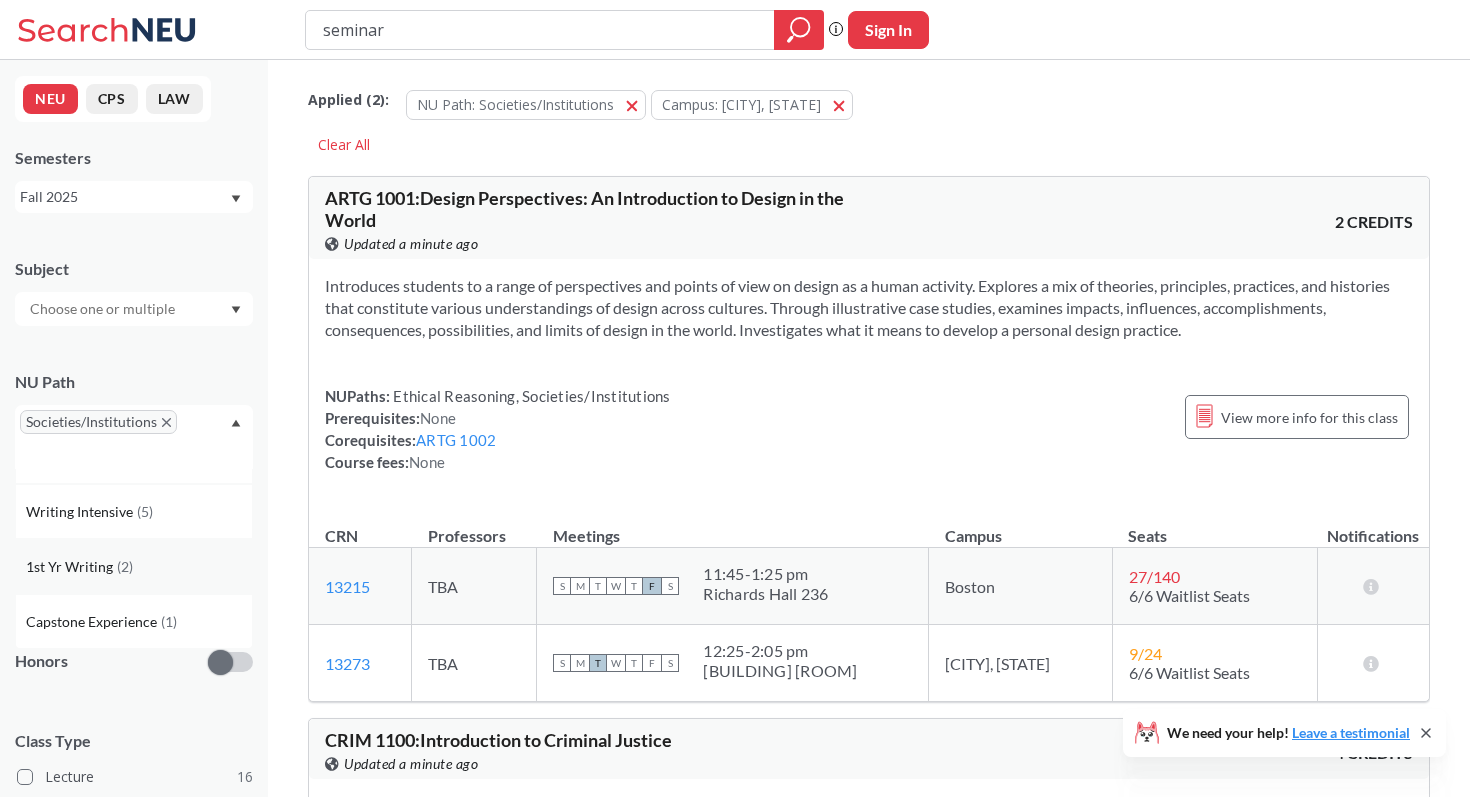 scroll, scrollTop: 0, scrollLeft: 0, axis: both 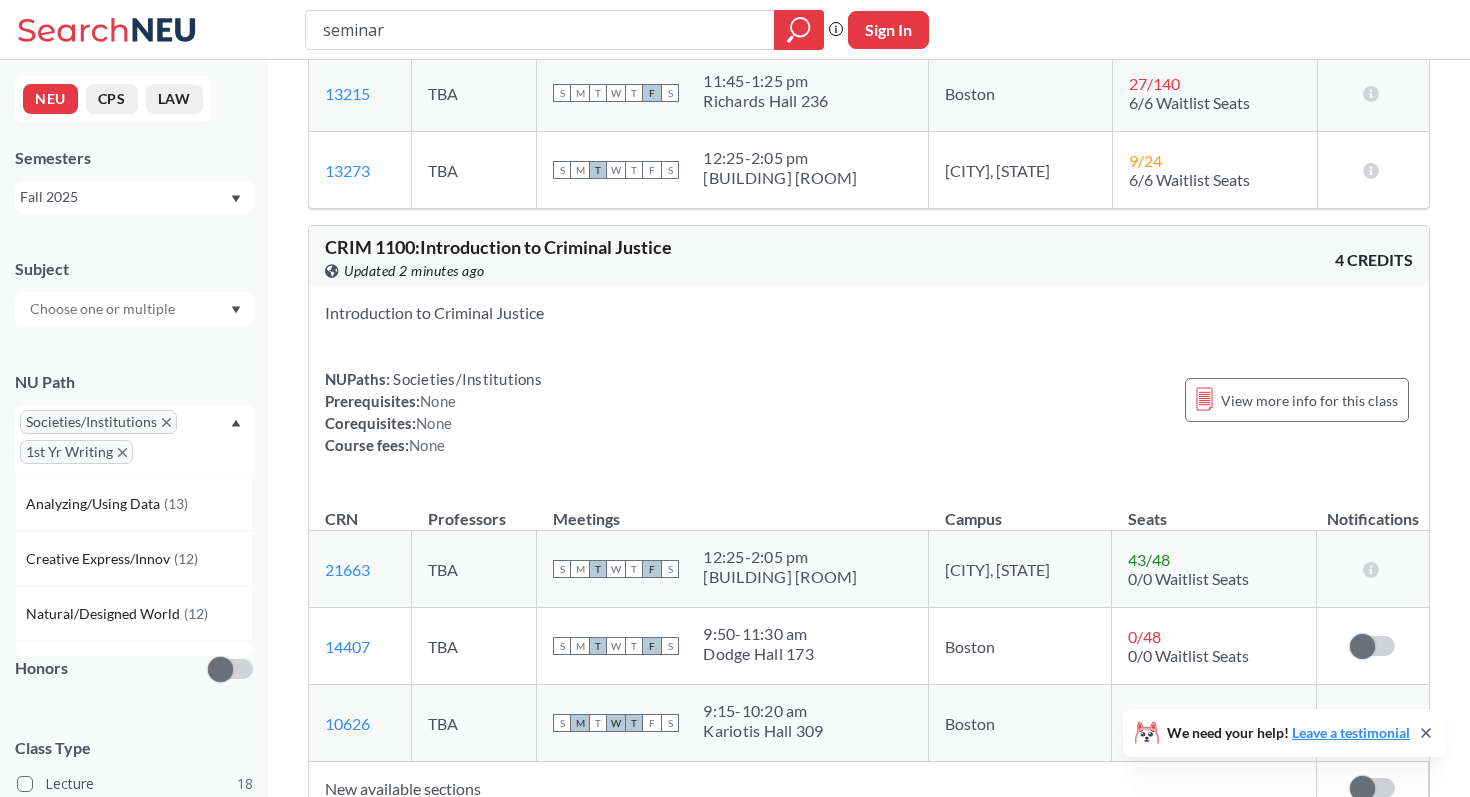 click on "1st Yr Writing" at bounding box center (76, 452) 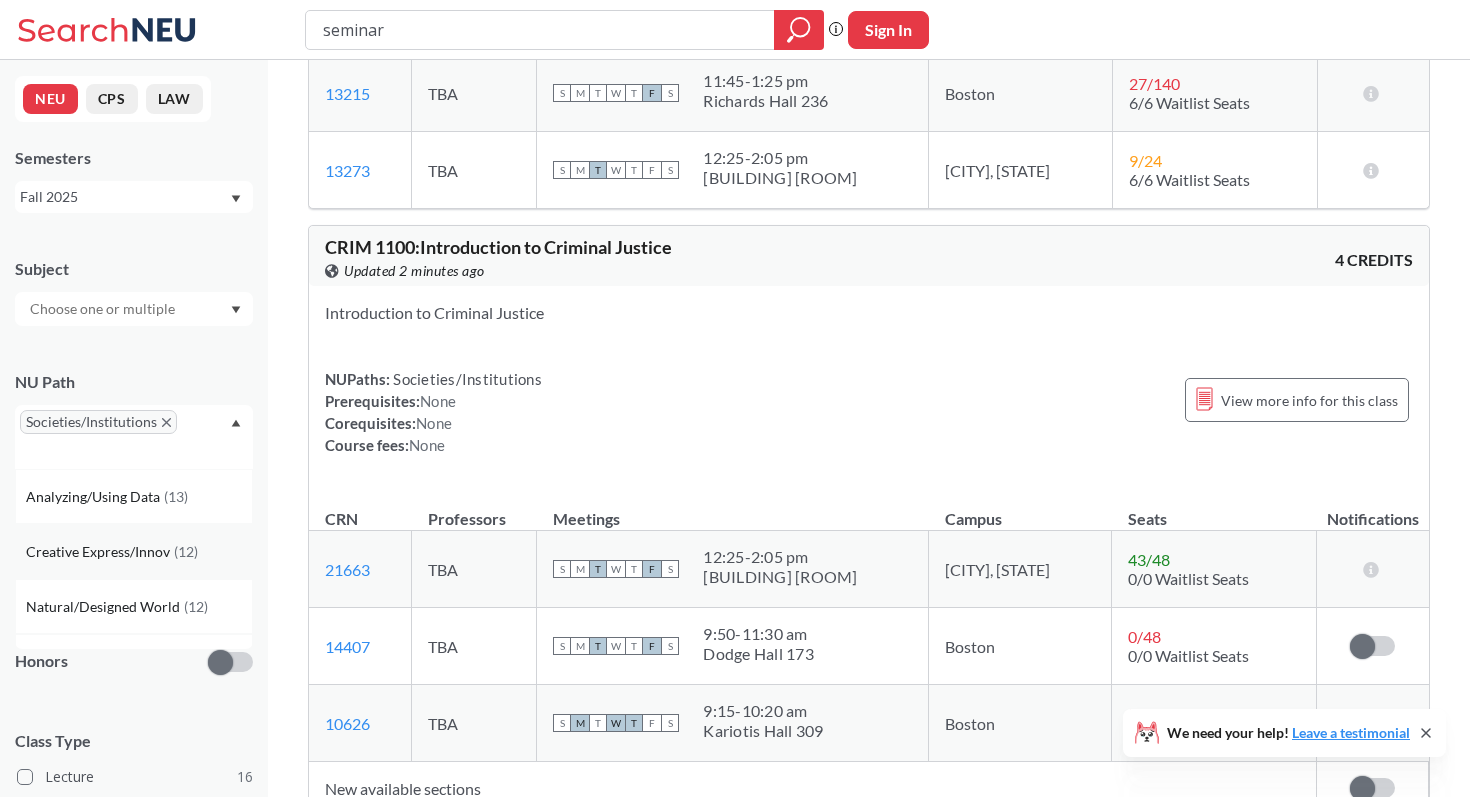 click on "Creative Express/Innov" at bounding box center (100, 552) 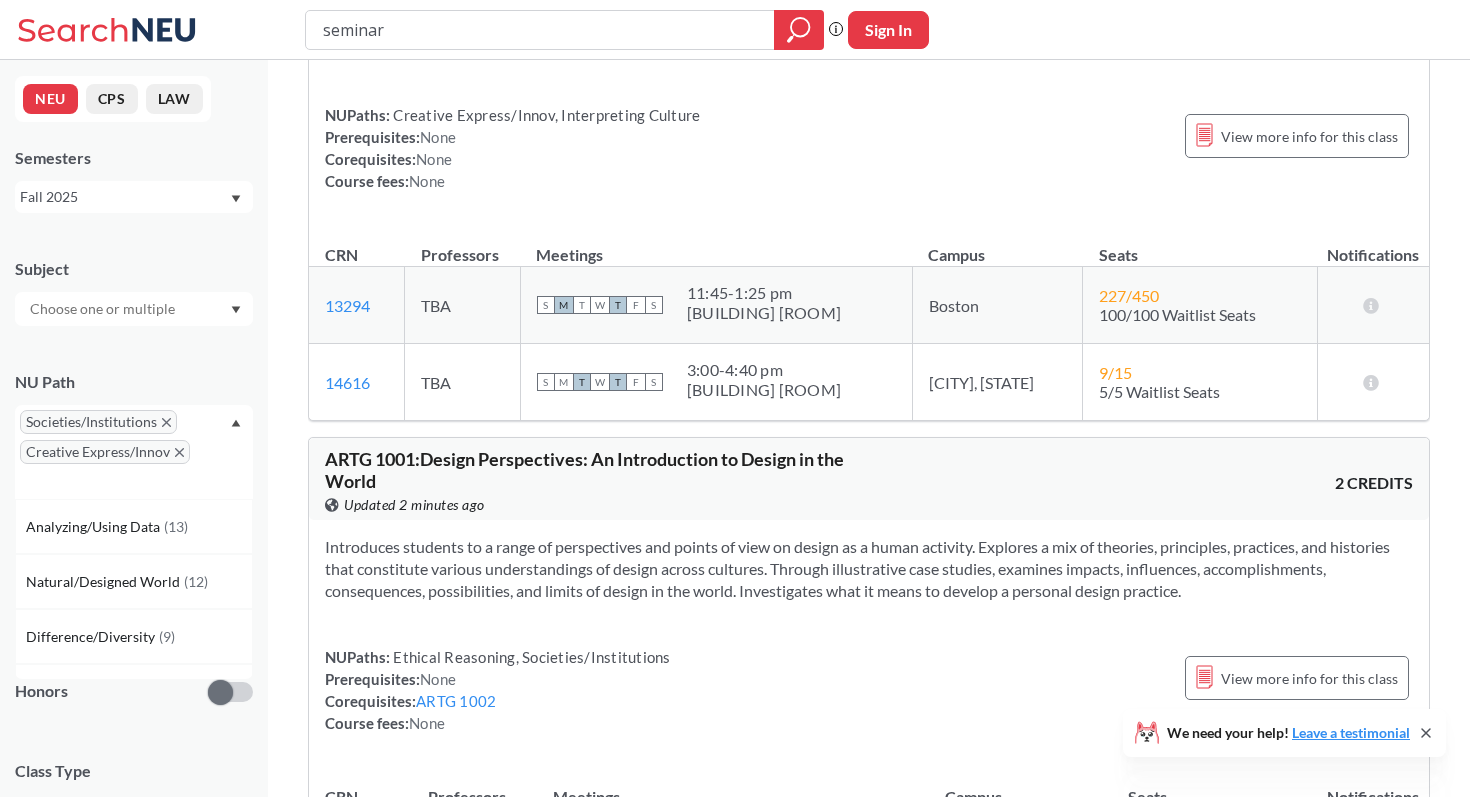 scroll, scrollTop: 0, scrollLeft: 0, axis: both 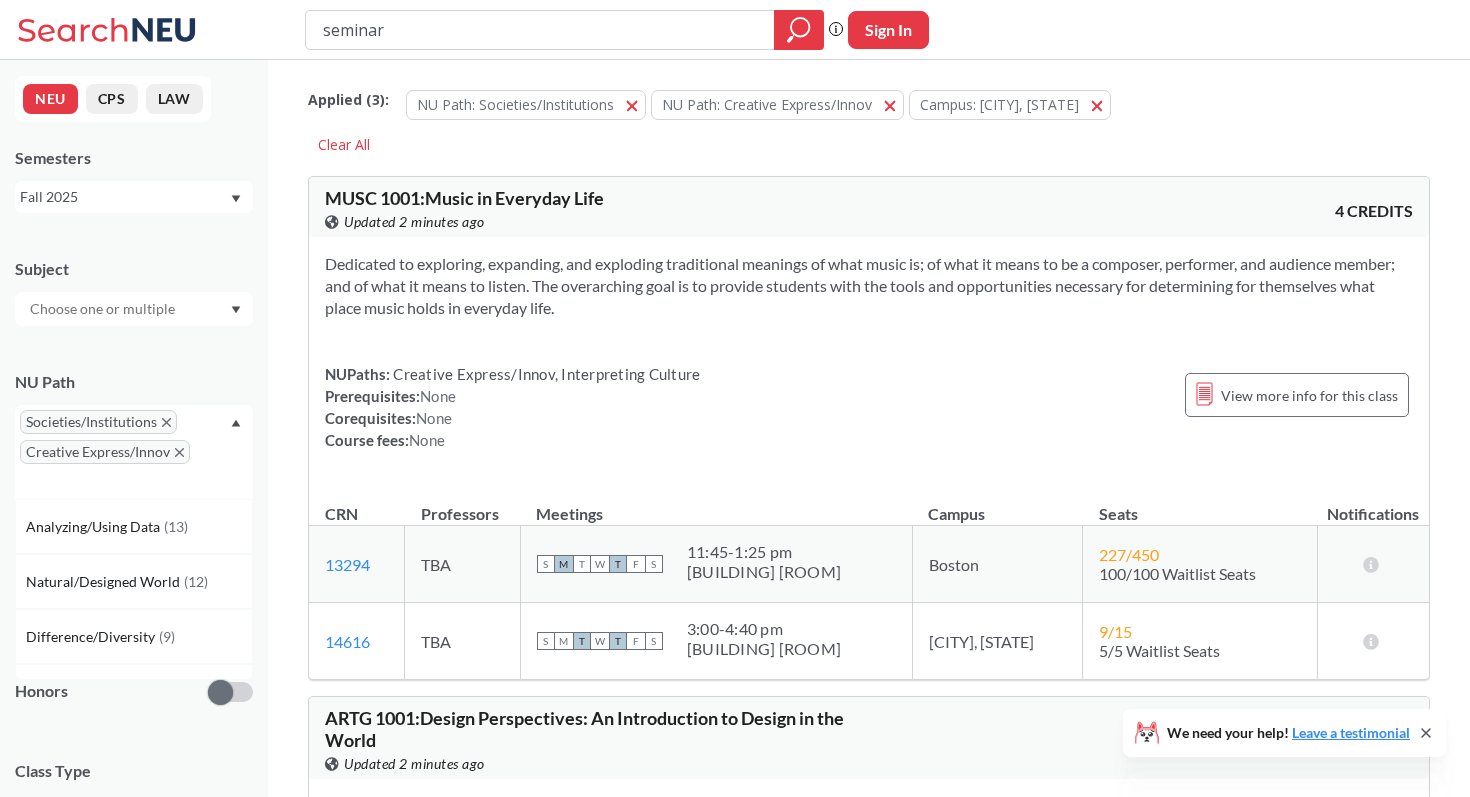click 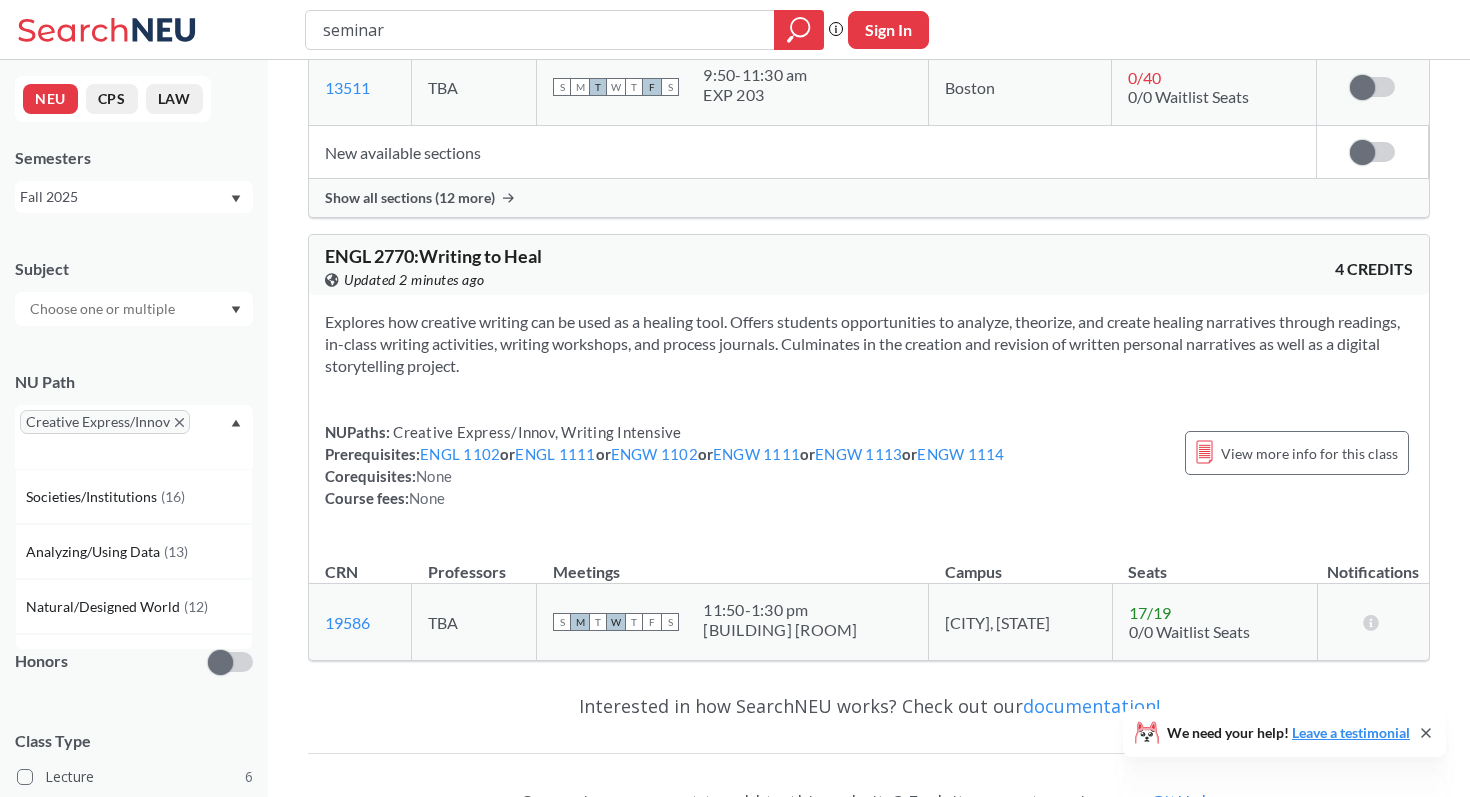 scroll, scrollTop: 7214, scrollLeft: 0, axis: vertical 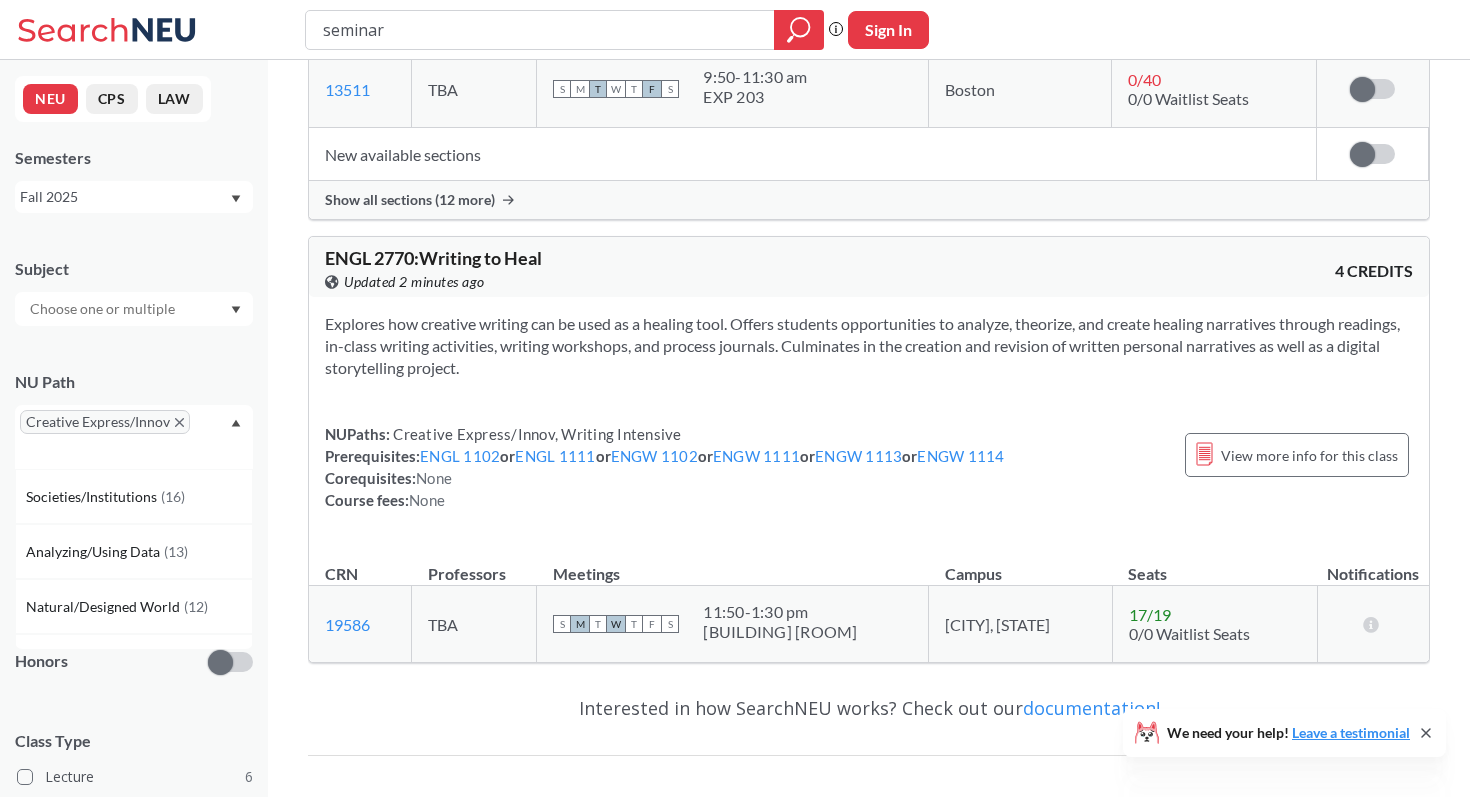 click 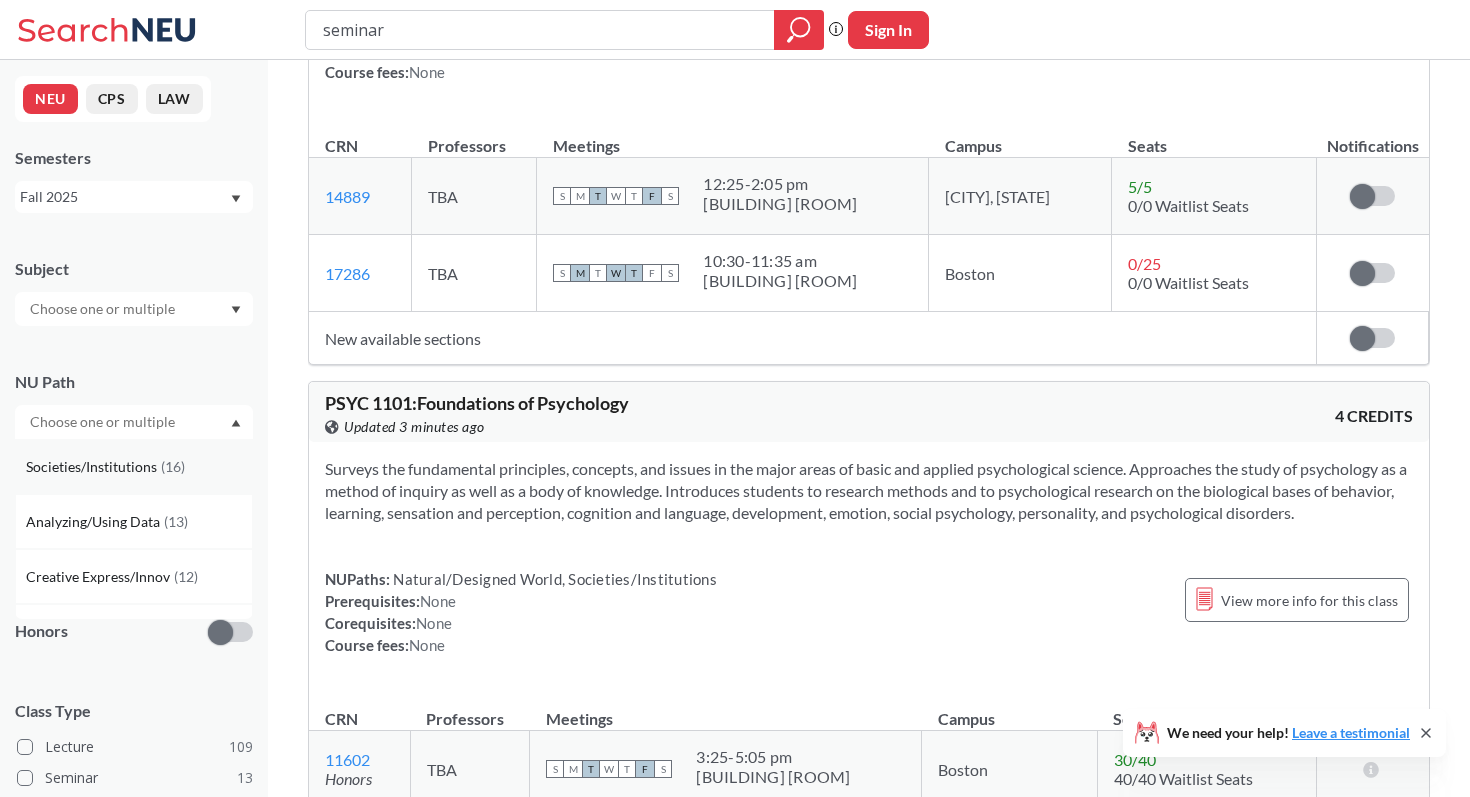 scroll, scrollTop: 7214, scrollLeft: 0, axis: vertical 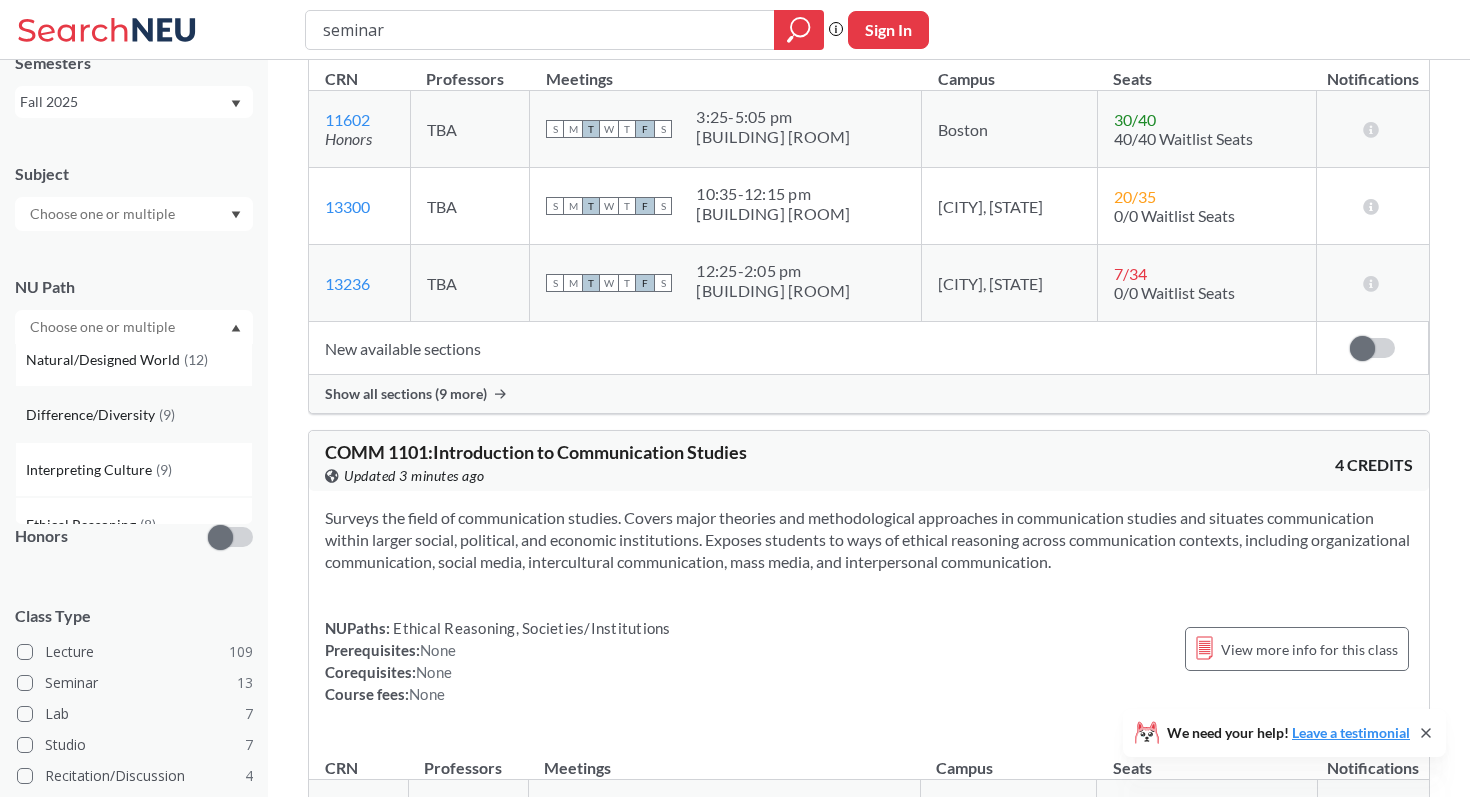 click on "Difference/Diversity" at bounding box center (92, 415) 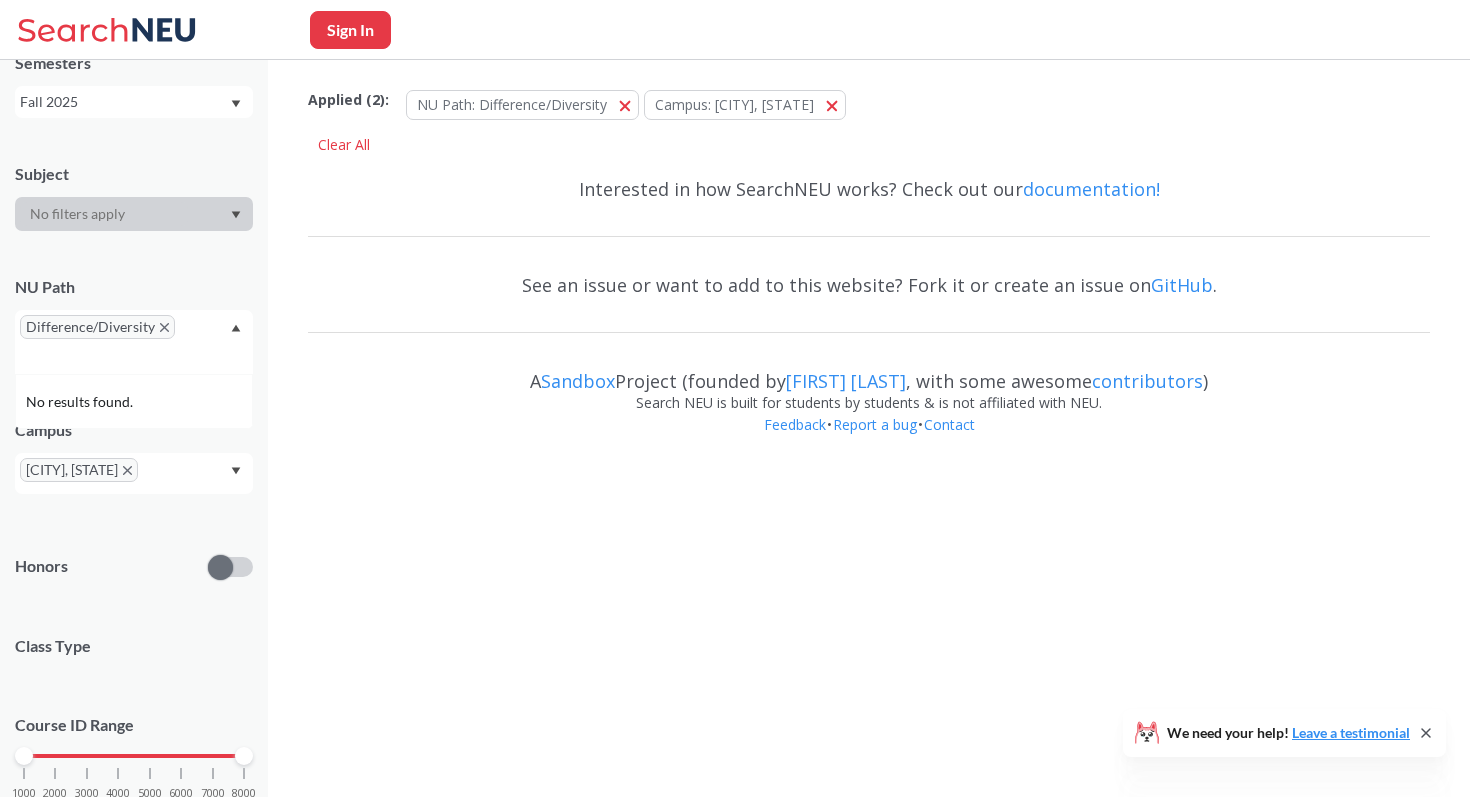 scroll, scrollTop: 0, scrollLeft: 0, axis: both 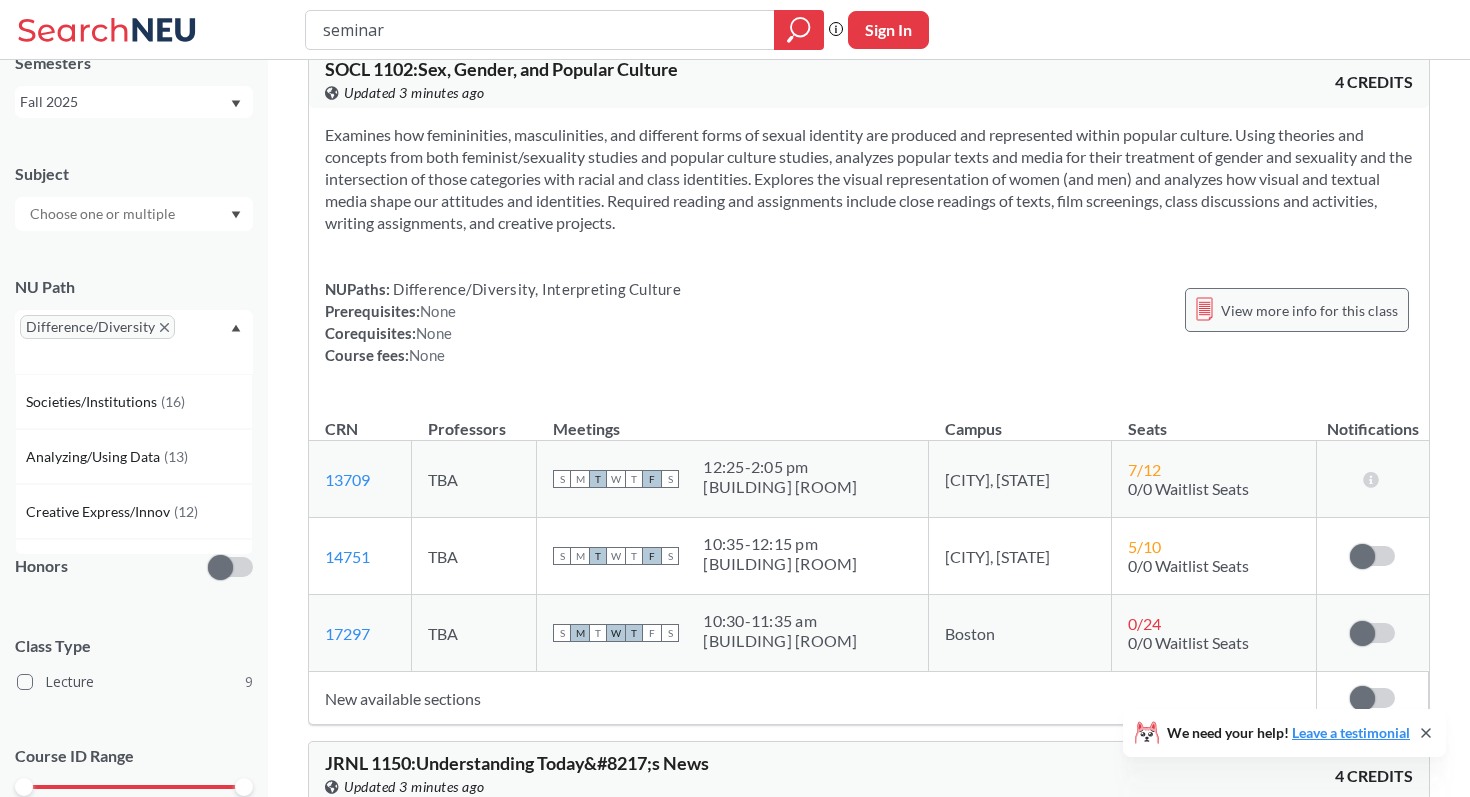 click on "View more info for this class" at bounding box center [1309, 310] 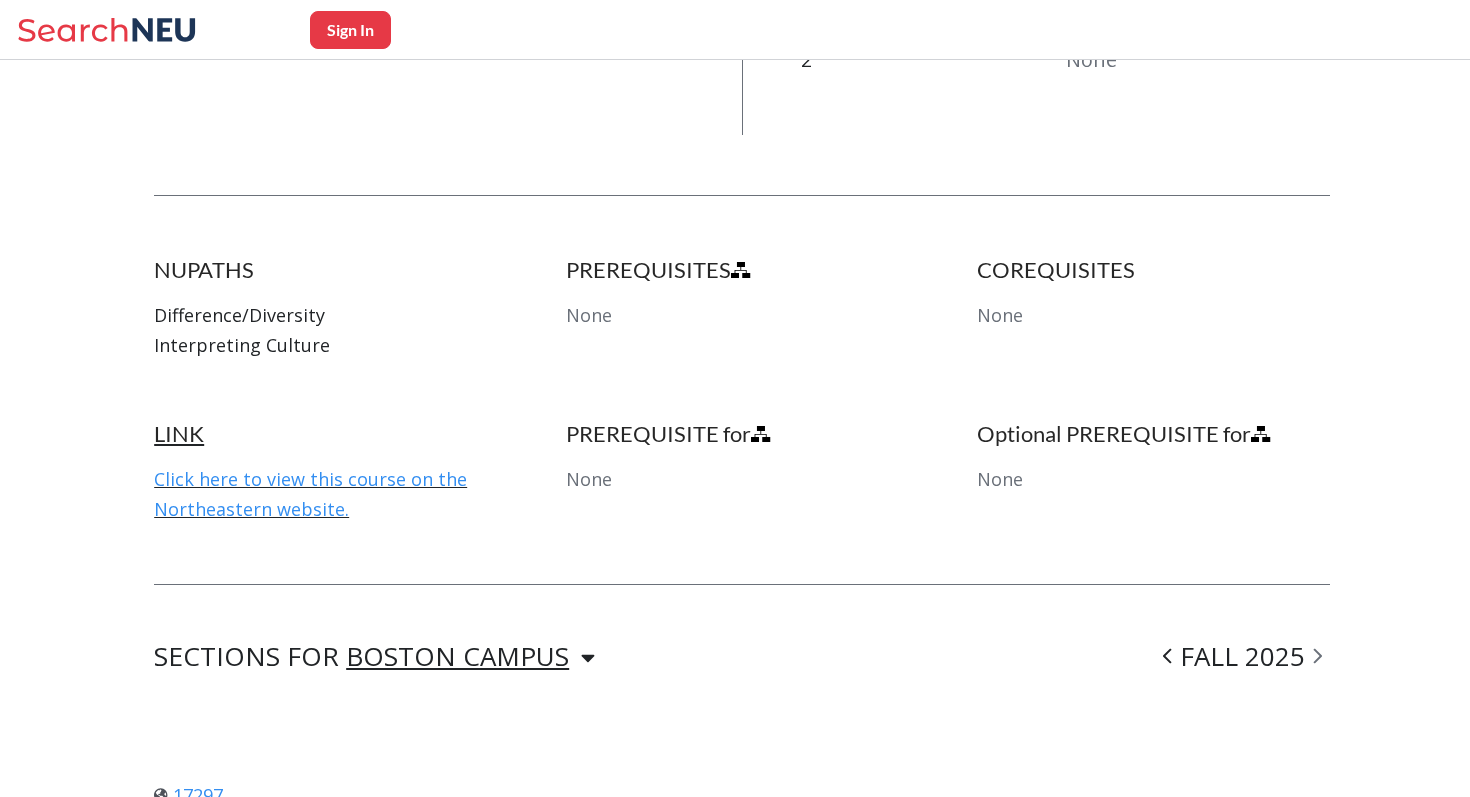 scroll, scrollTop: 933, scrollLeft: 0, axis: vertical 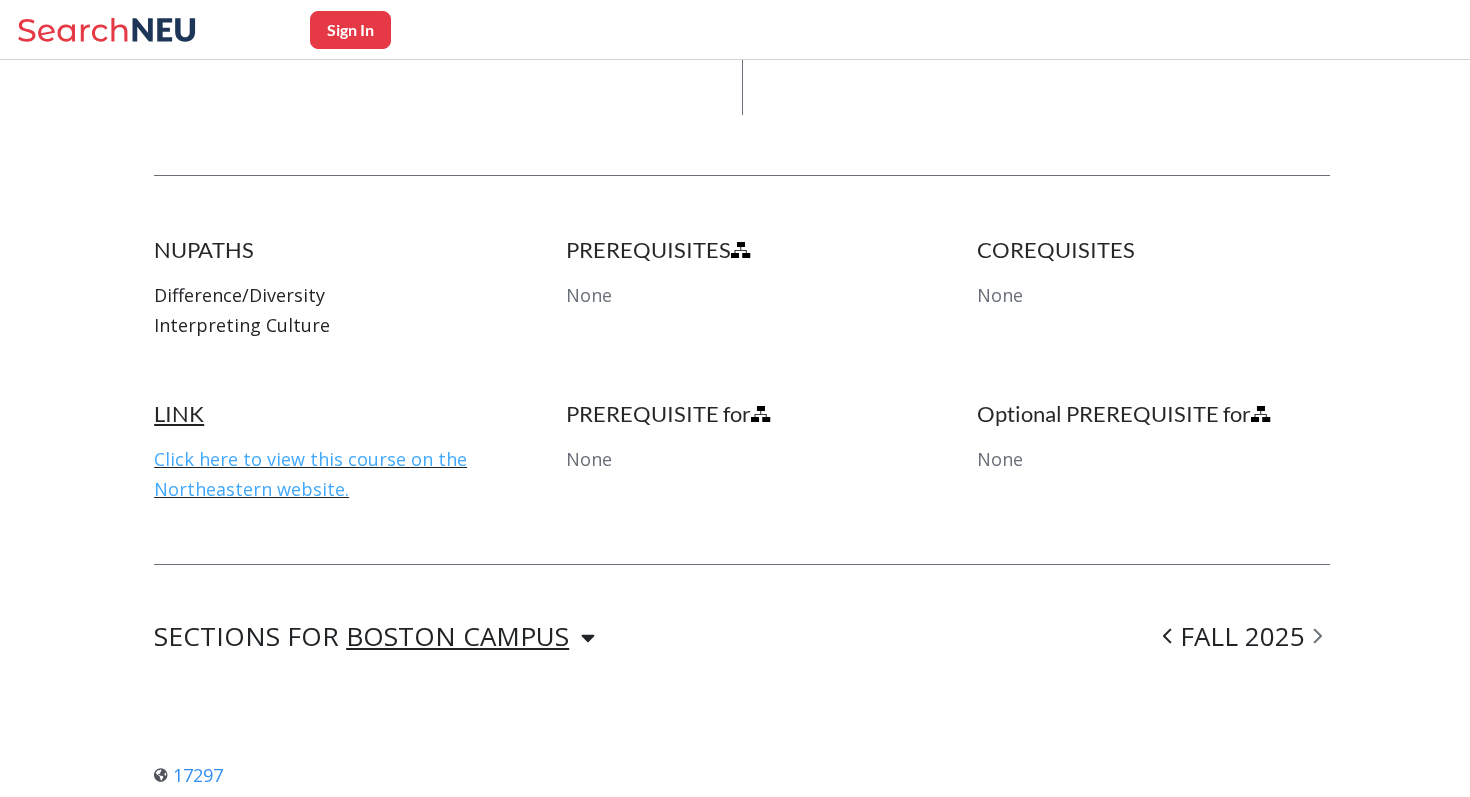 click on "Click here to view this course on the Northeastern website." at bounding box center (310, 474) 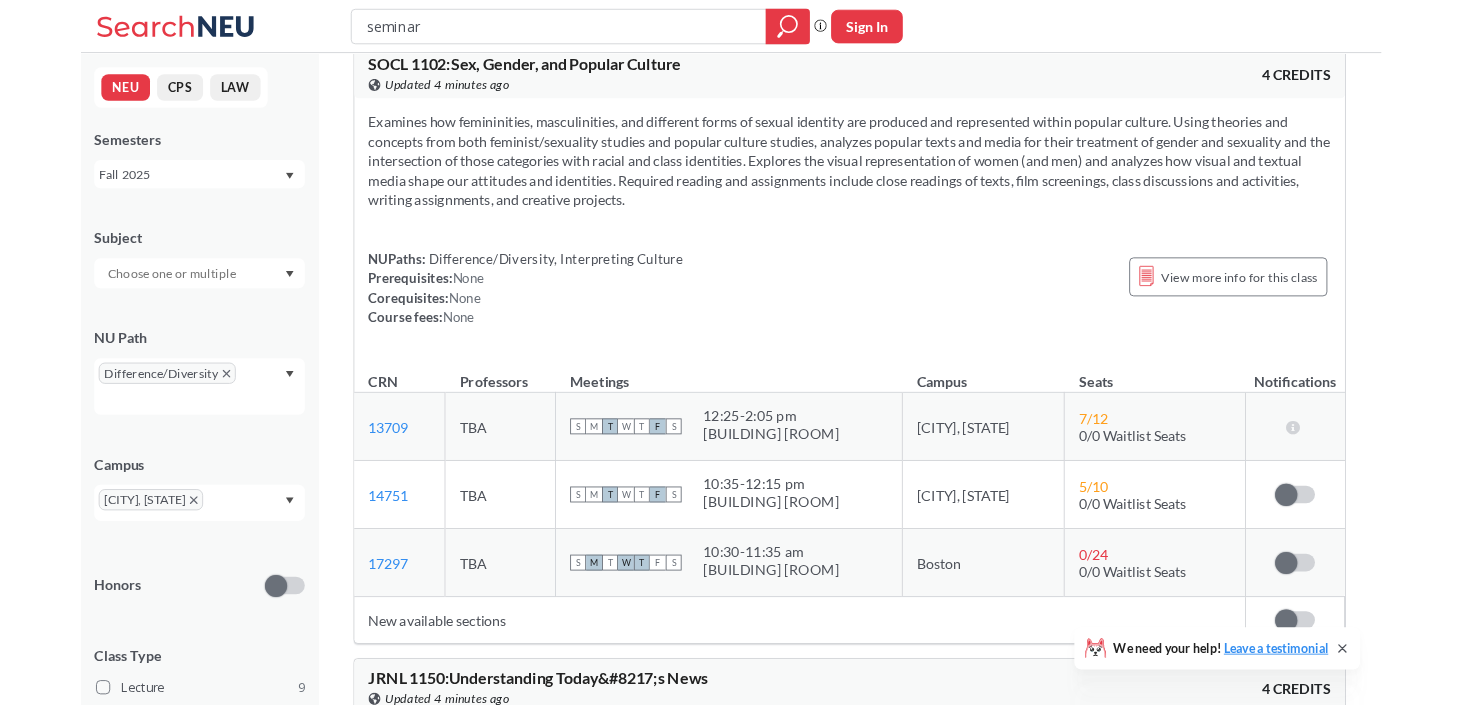 scroll, scrollTop: 1413, scrollLeft: 0, axis: vertical 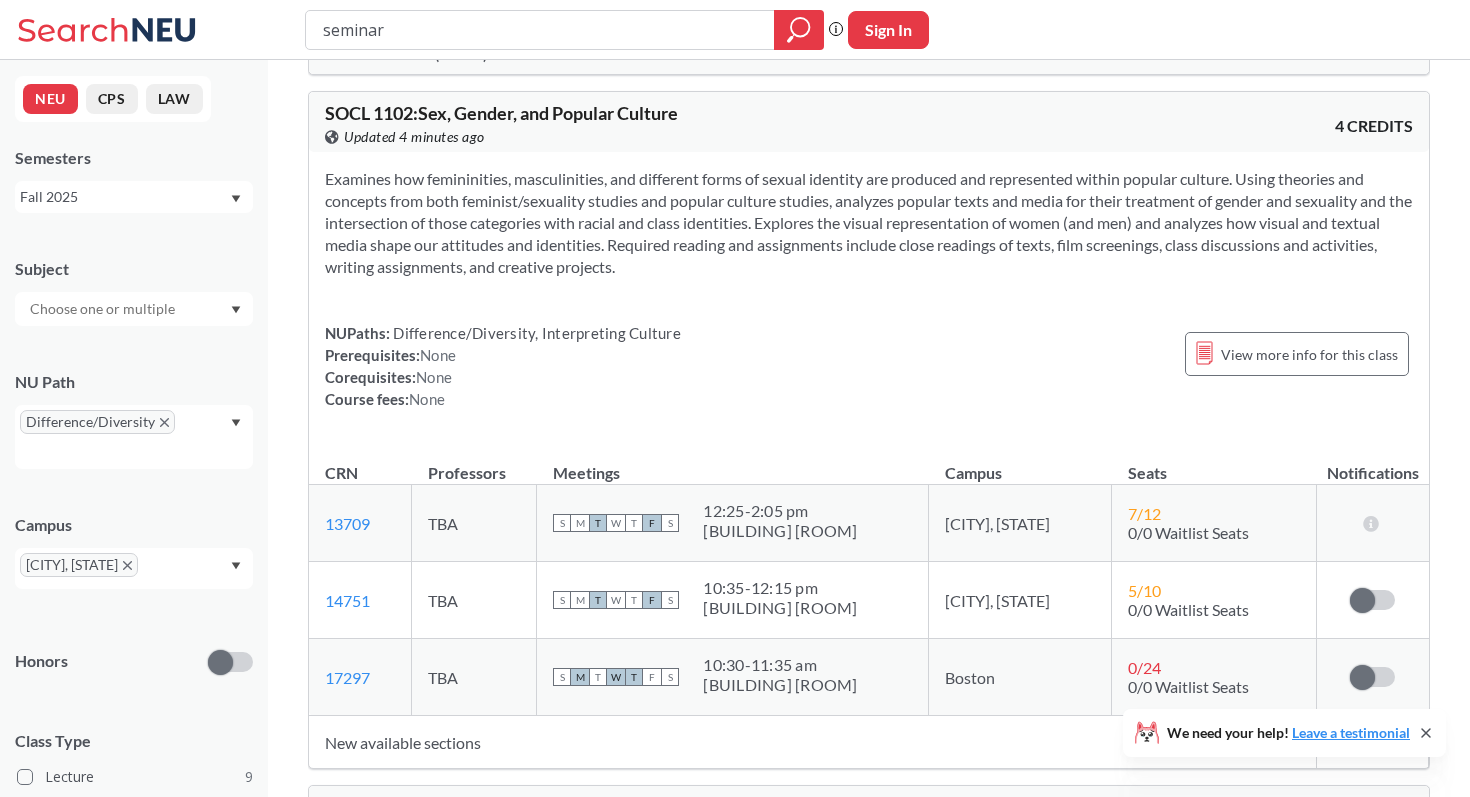 click on "SOCL   1102 :  Sex, Gender, and Popular Culture" at bounding box center [501, 113] 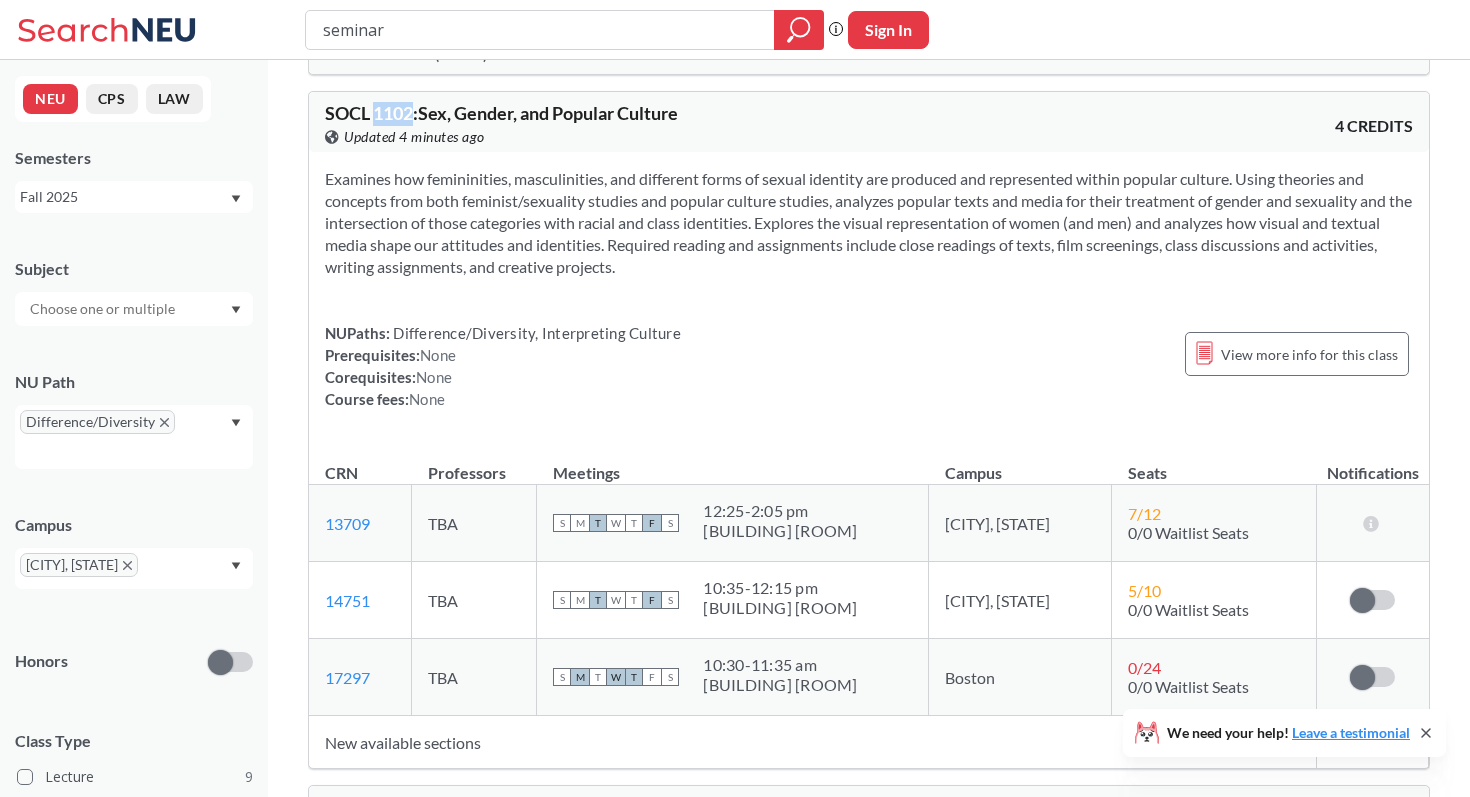 click on "SOCL   1102 :  Sex, Gender, and Popular Culture" at bounding box center [501, 113] 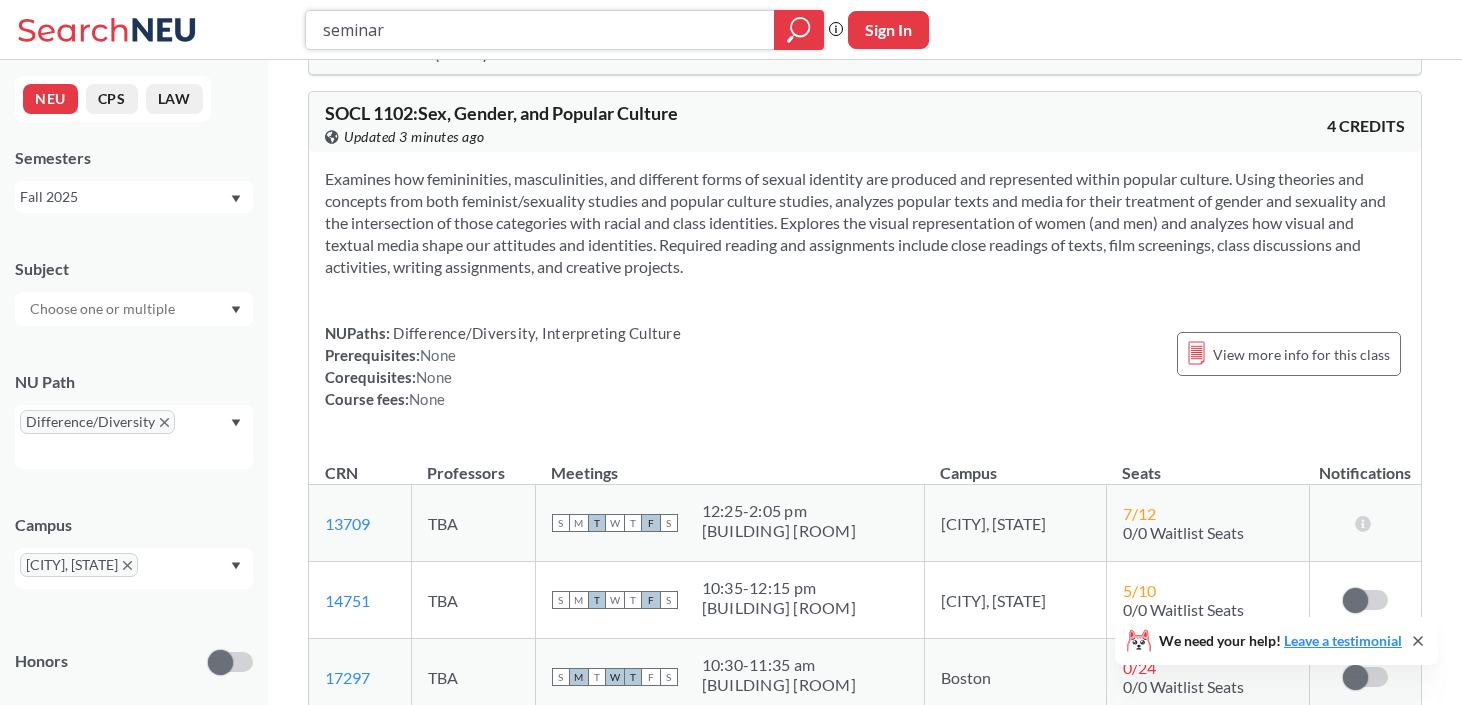 click on "seminar" at bounding box center (540, 30) 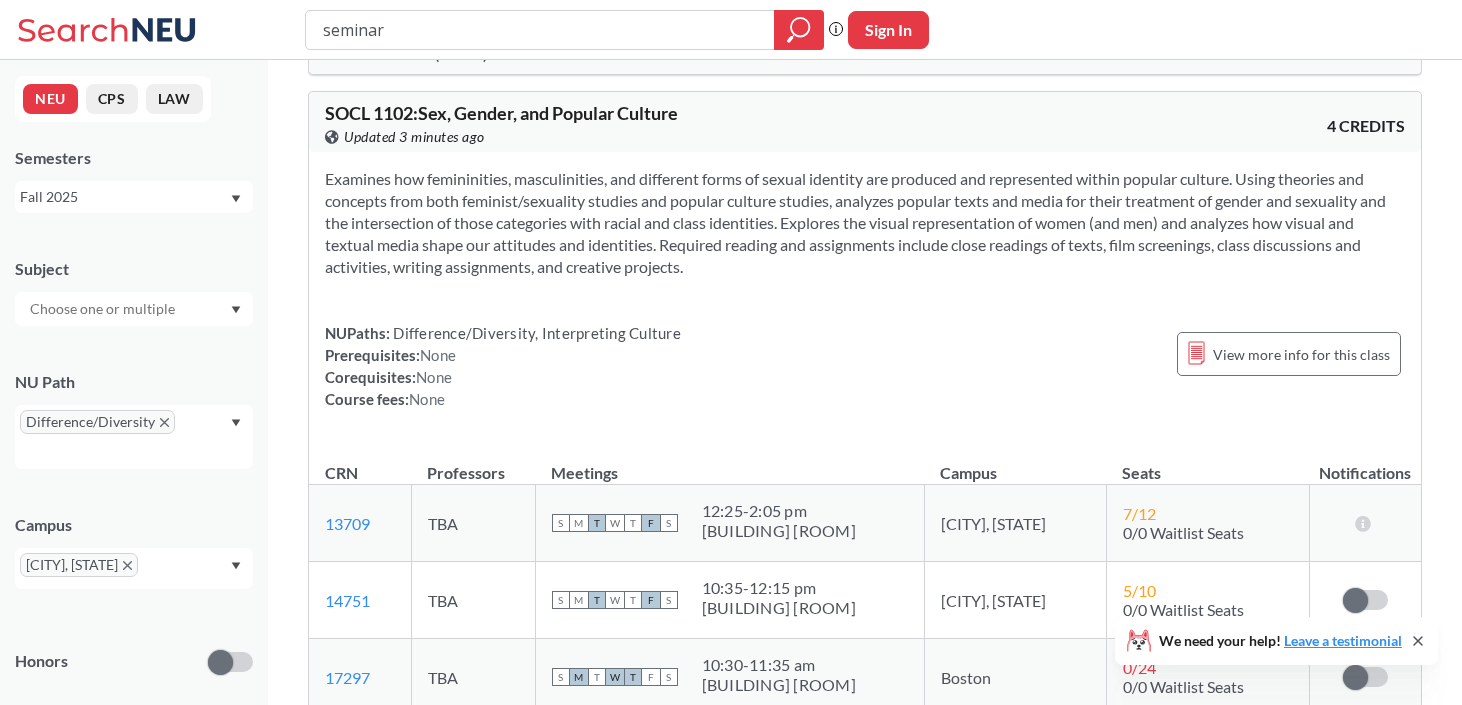 click on "Examines how femininities, masculinities, and different forms of sexual identity are produced and represented within popular culture. Using theories and concepts from both feminist/sexuality studies and popular culture studies, analyzes popular texts and media for their treatment of gender and sexuality and the intersection of those categories with racial and class identities. Explores the visual representation of women (and men) and analyzes how visual and textual media shape our attitudes and identities. Required reading and assignments include close readings of texts, film screenings, class discussions and activities, writing assignments, and creative projects." at bounding box center (865, 223) 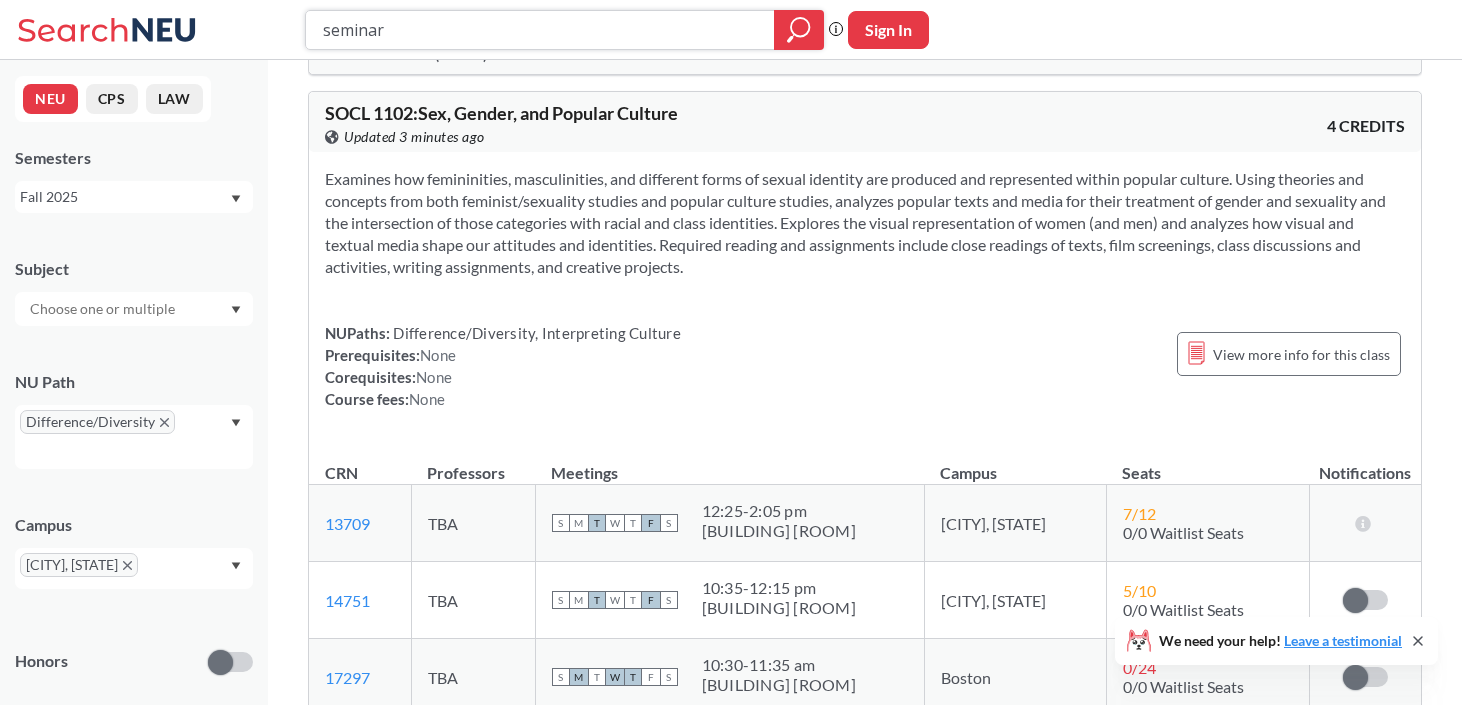 click on "seminar" at bounding box center (540, 30) 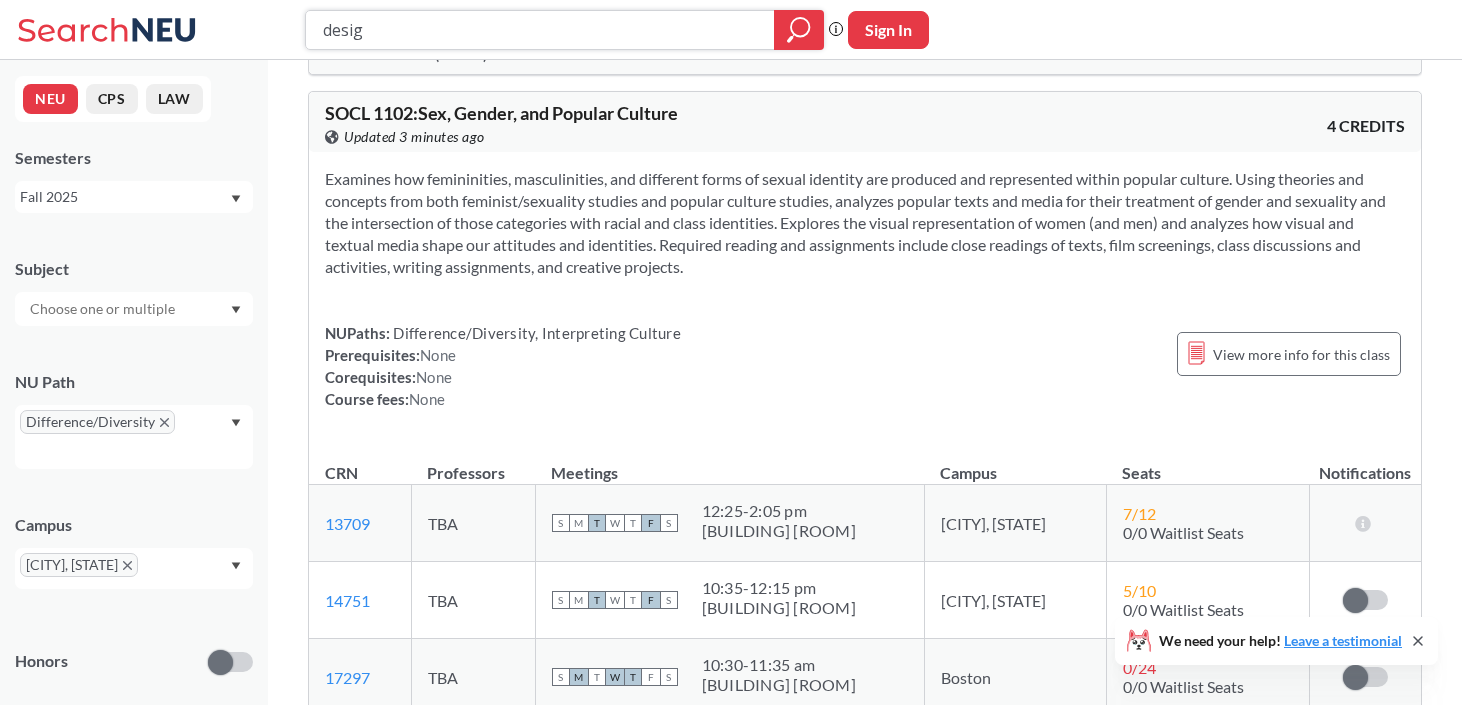 type on "design" 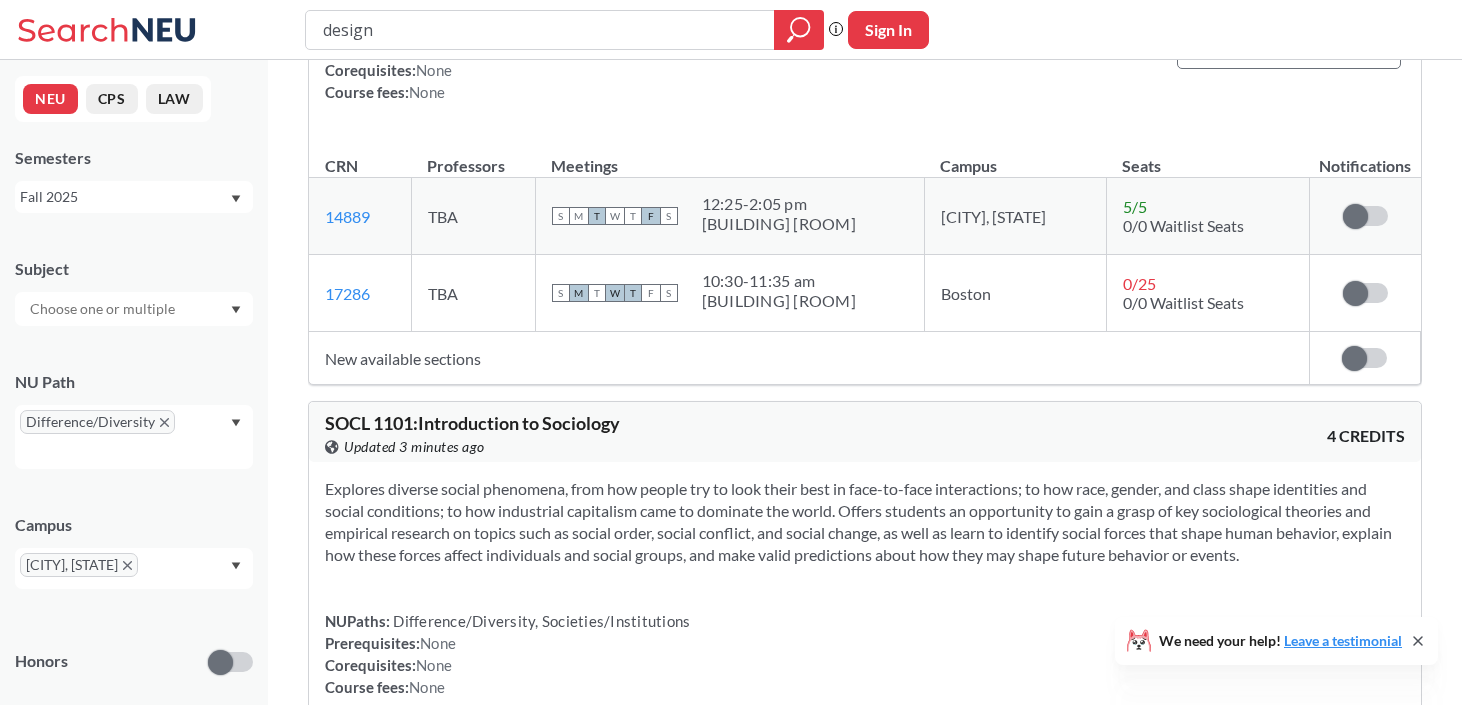 scroll, scrollTop: 0, scrollLeft: 0, axis: both 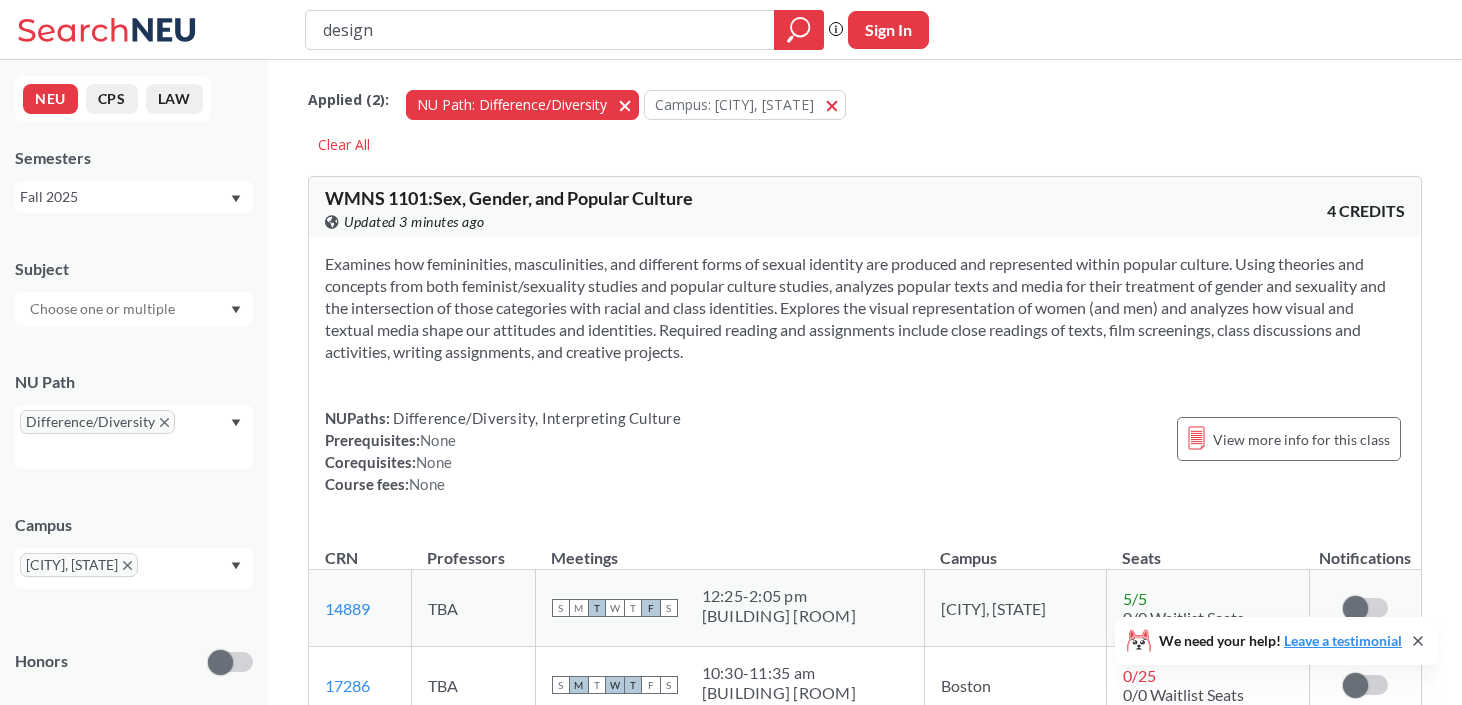click at bounding box center (632, 104) 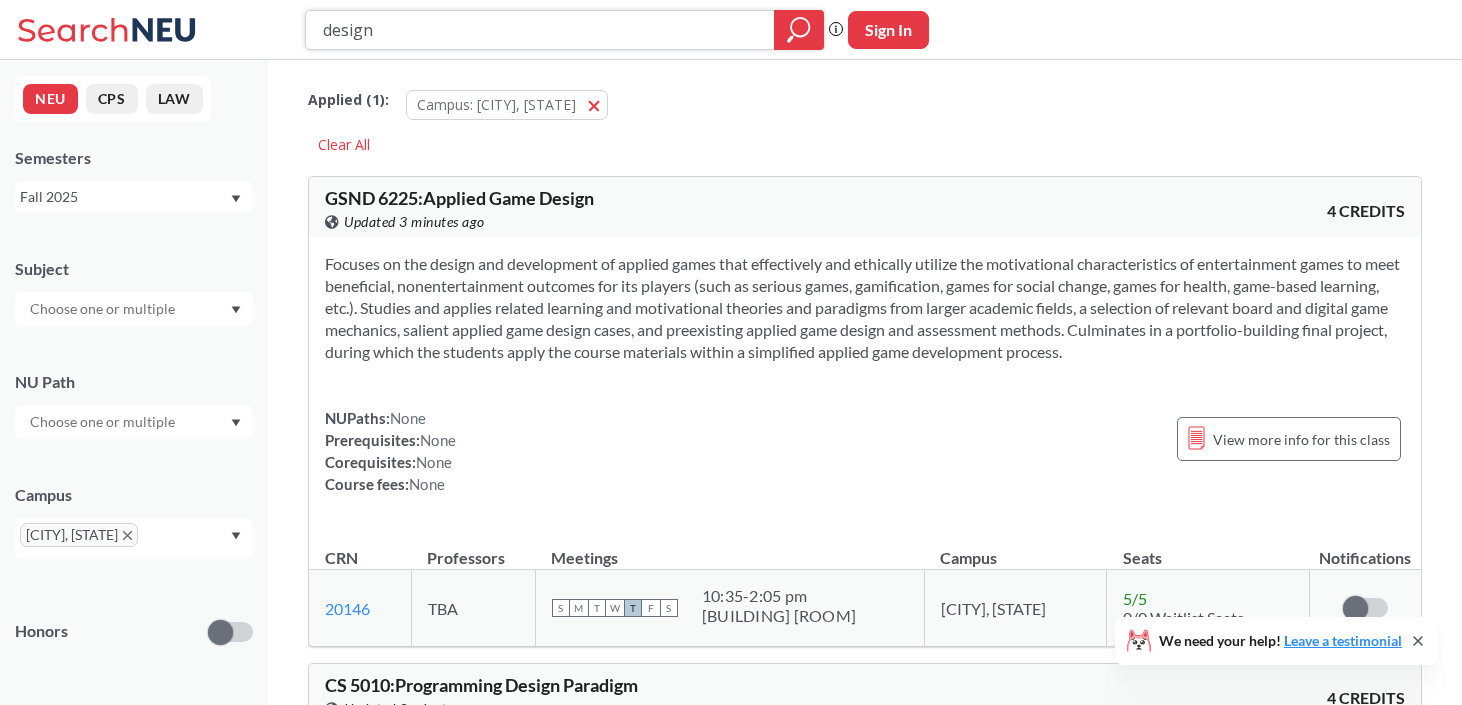 click on "design" at bounding box center [540, 30] 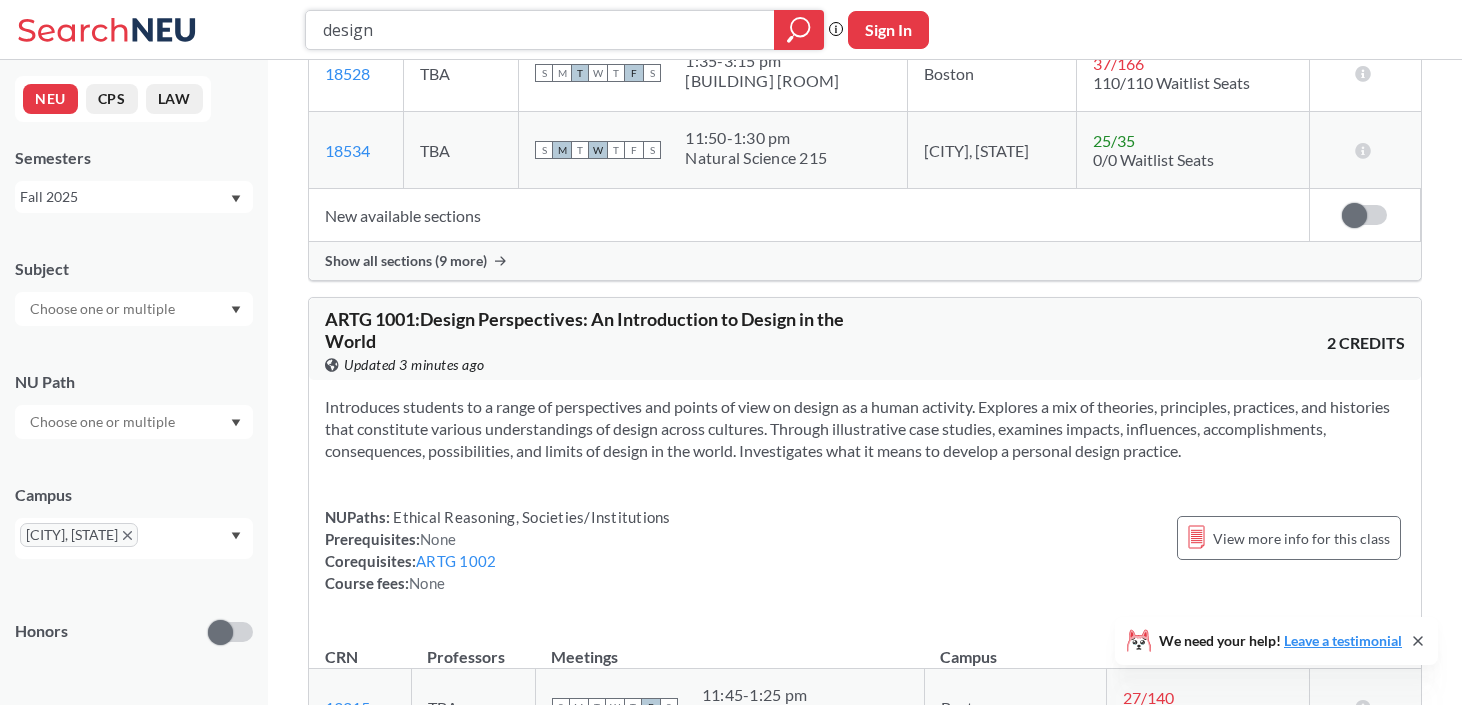 scroll, scrollTop: 1110, scrollLeft: 0, axis: vertical 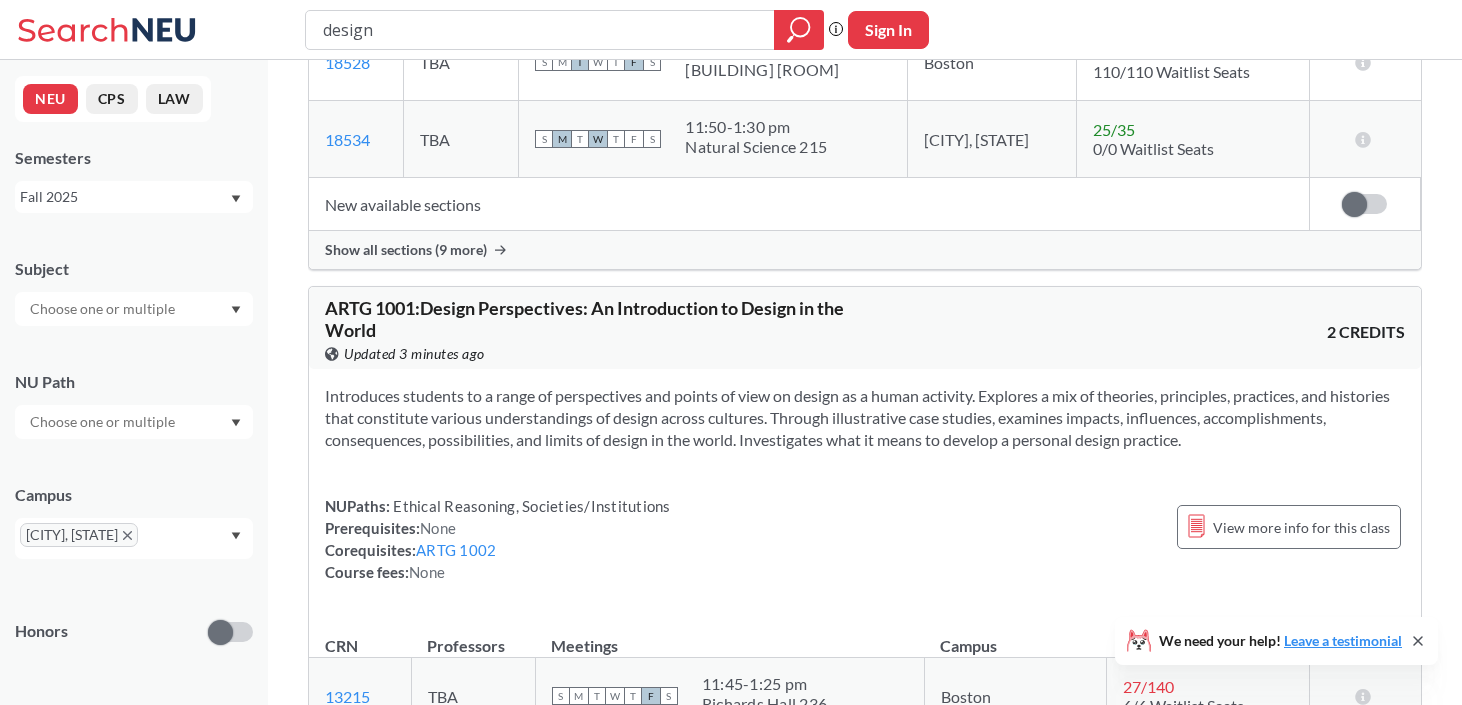 drag, startPoint x: 1200, startPoint y: 442, endPoint x: 318, endPoint y: 391, distance: 883.47327 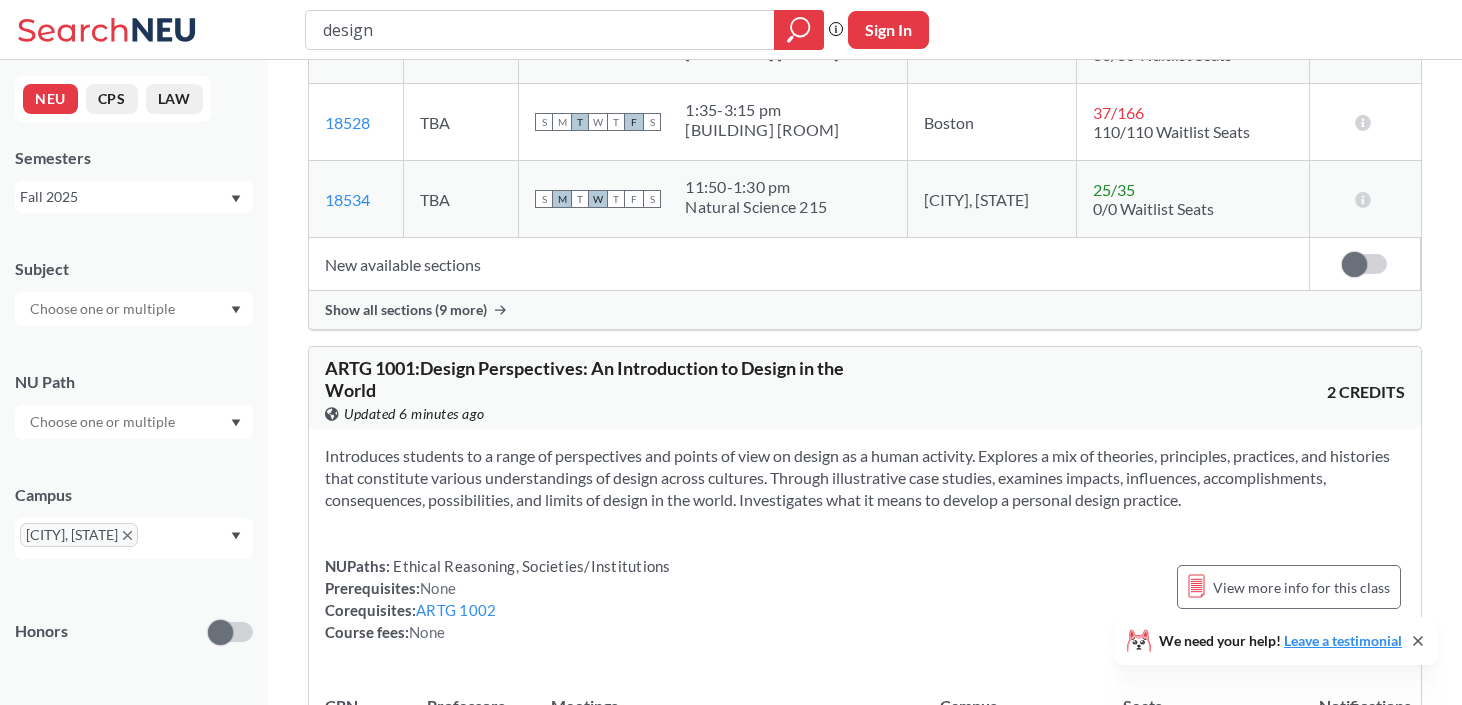 scroll, scrollTop: 1044, scrollLeft: 0, axis: vertical 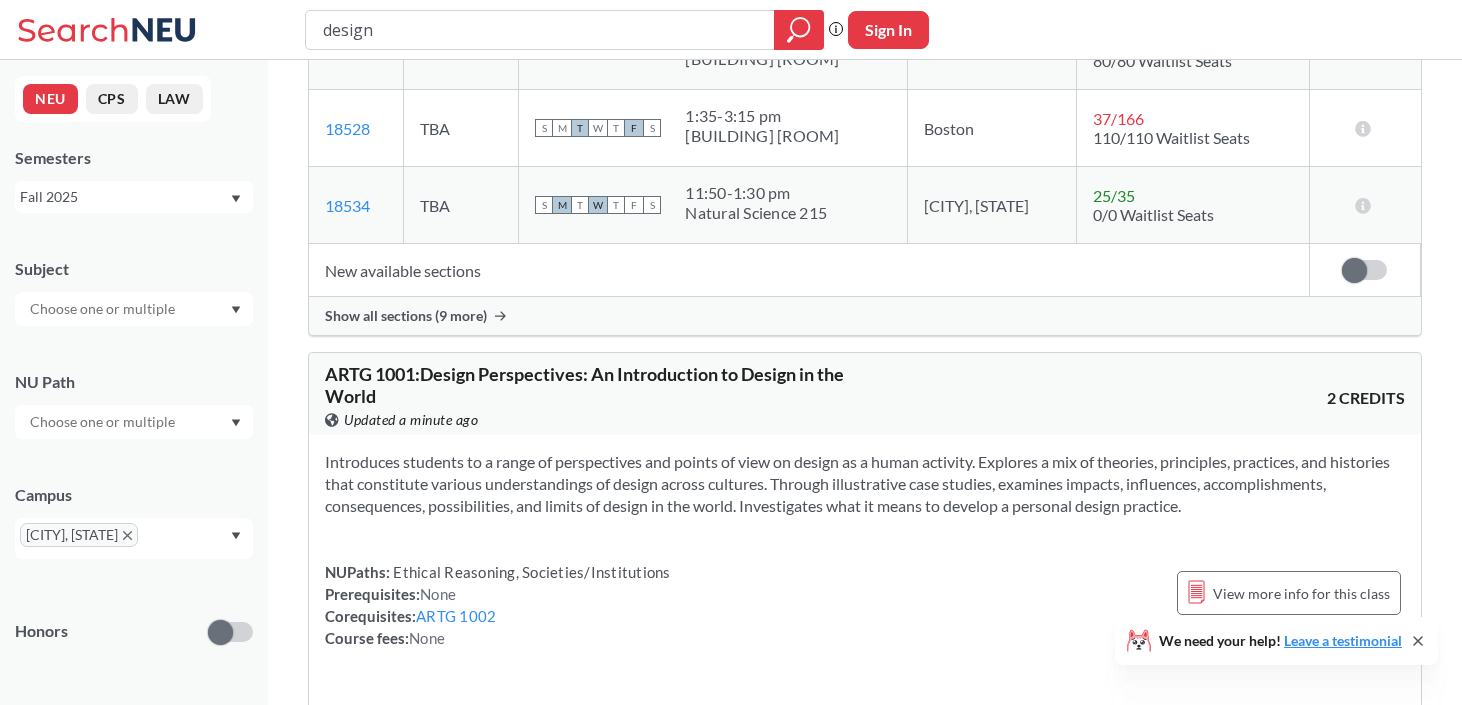 click on "Introduces students to a range of perspectives and points of view on design as a human activity. Explores a mix of theories, principles, practices, and histories that constitute various understandings of design across cultures. Through illustrative case studies, examines impacts, influences, accomplishments, consequences, possibilities, and limits of design in the world. Investigates what it means to develop a personal design practice." at bounding box center (865, 484) 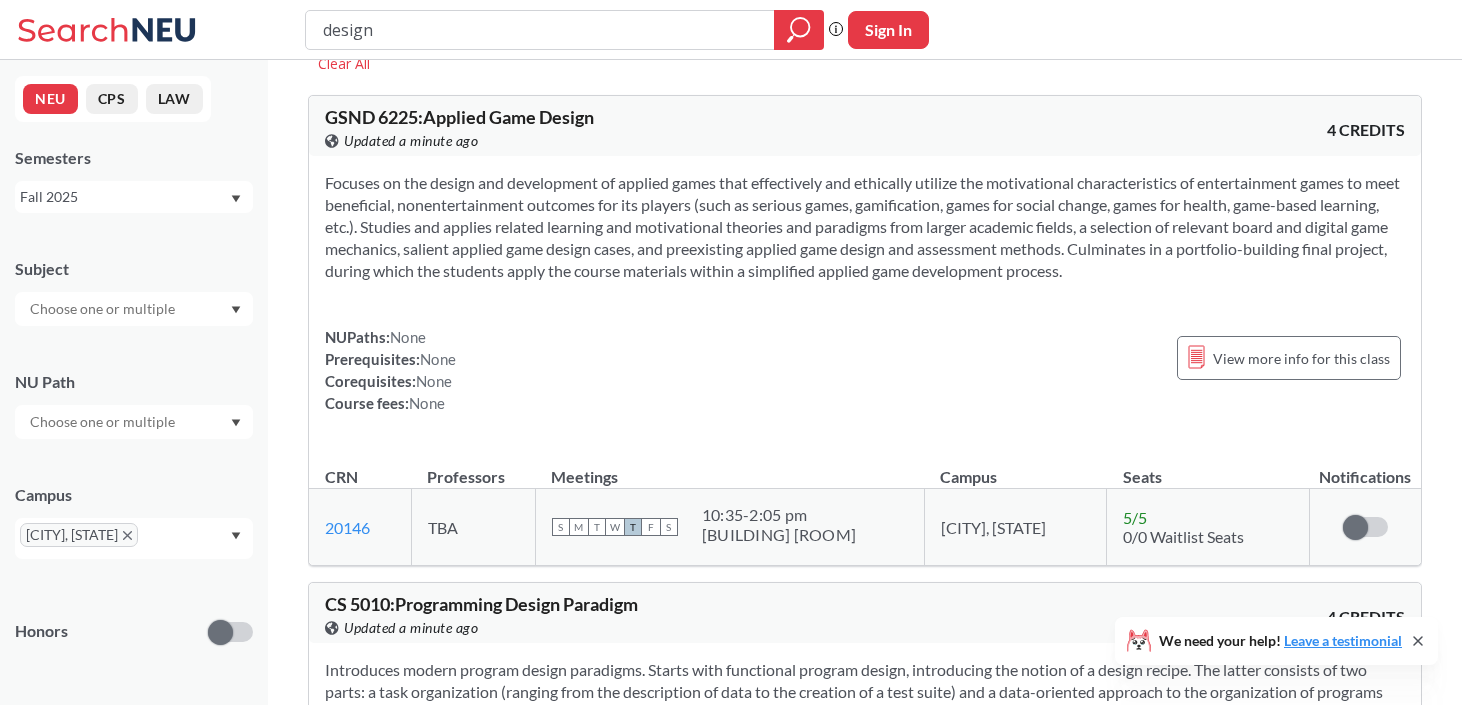 scroll, scrollTop: 0, scrollLeft: 0, axis: both 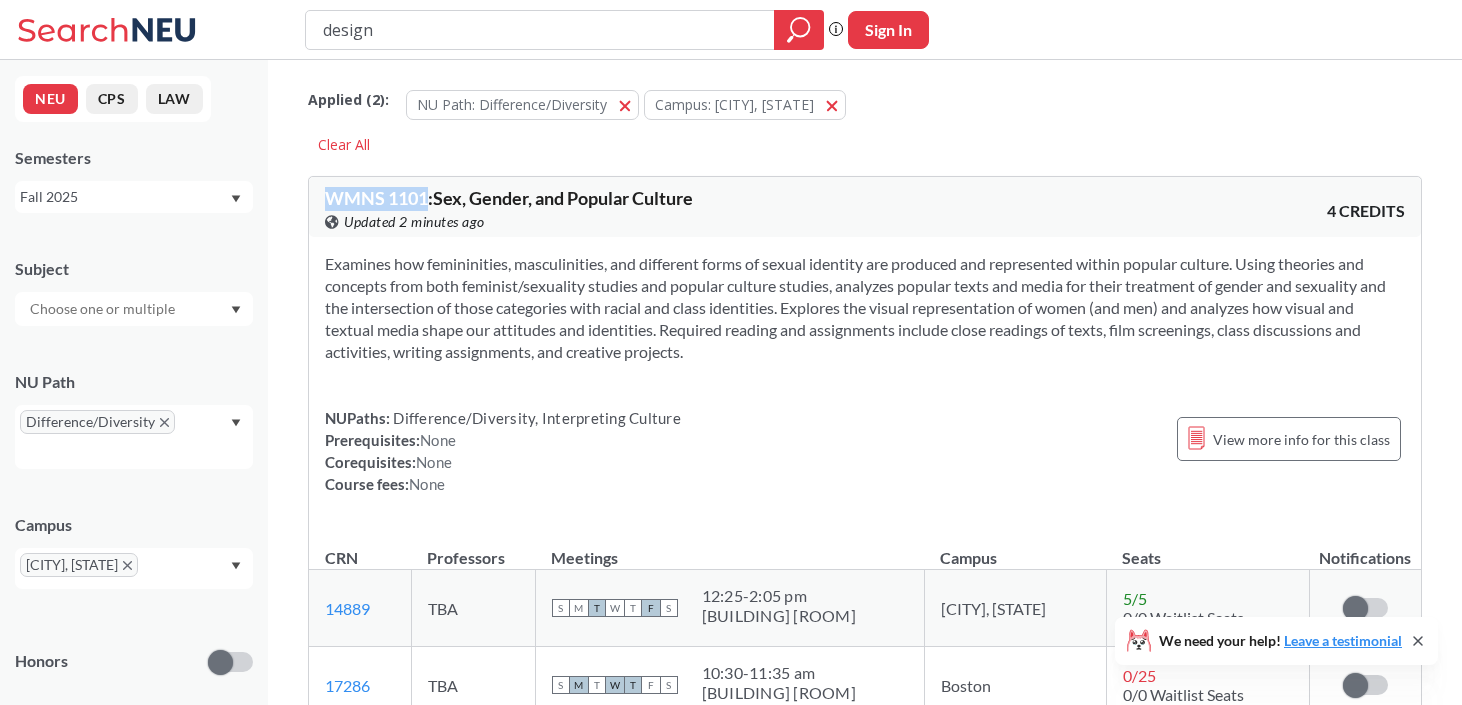 drag, startPoint x: 328, startPoint y: 203, endPoint x: 431, endPoint y: 202, distance: 103.00485 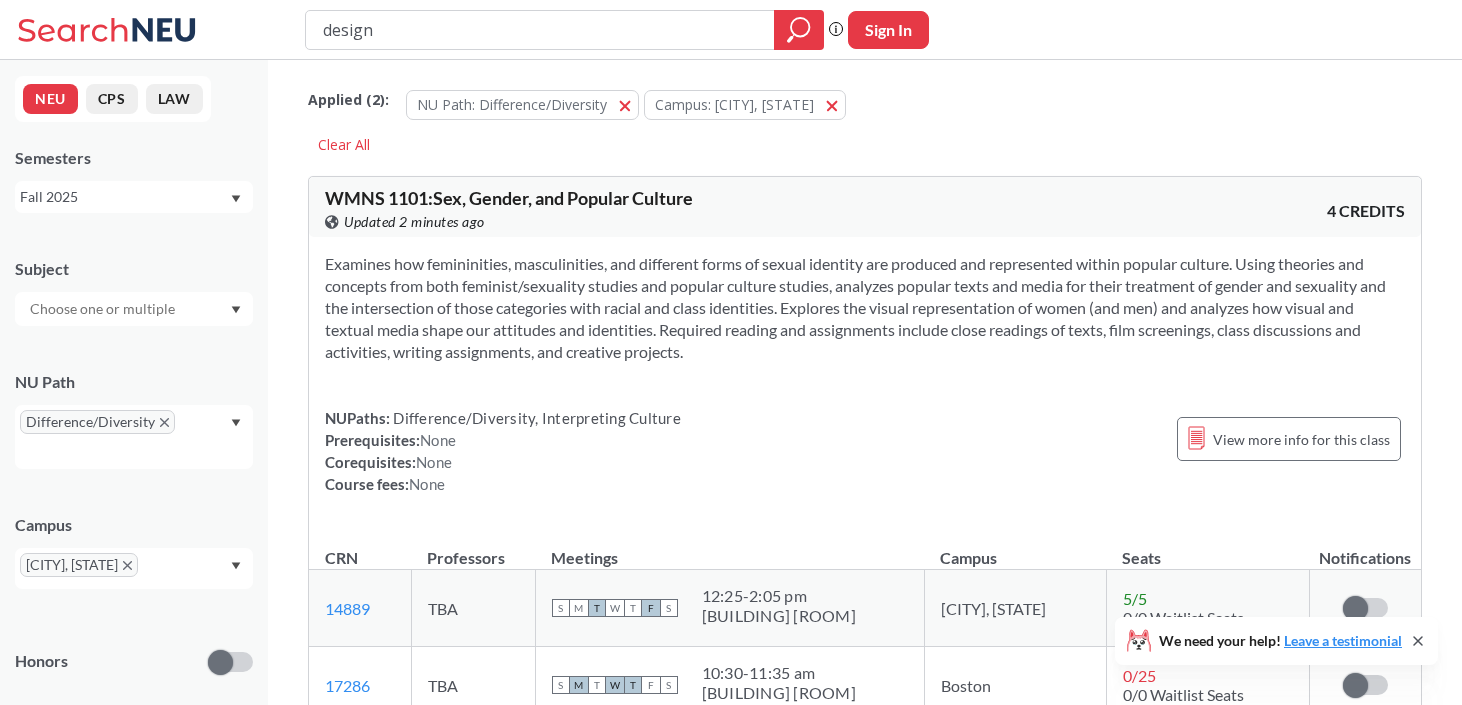 click on "Examines how femininities, masculinities, and different forms of sexual identity are produced and represented within popular culture. Using theories and concepts from both feminist/sexuality studies and popular culture studies, analyzes popular texts and media for their treatment of gender and sexuality and the intersection of those categories with racial and class identities. Explores the visual representation of women (and men) and analyzes how visual and textual media shape our attitudes and identities. Required reading and assignments include close readings of texts, film screenings, class discussions and activities, writing assignments, and creative projects." at bounding box center (865, 308) 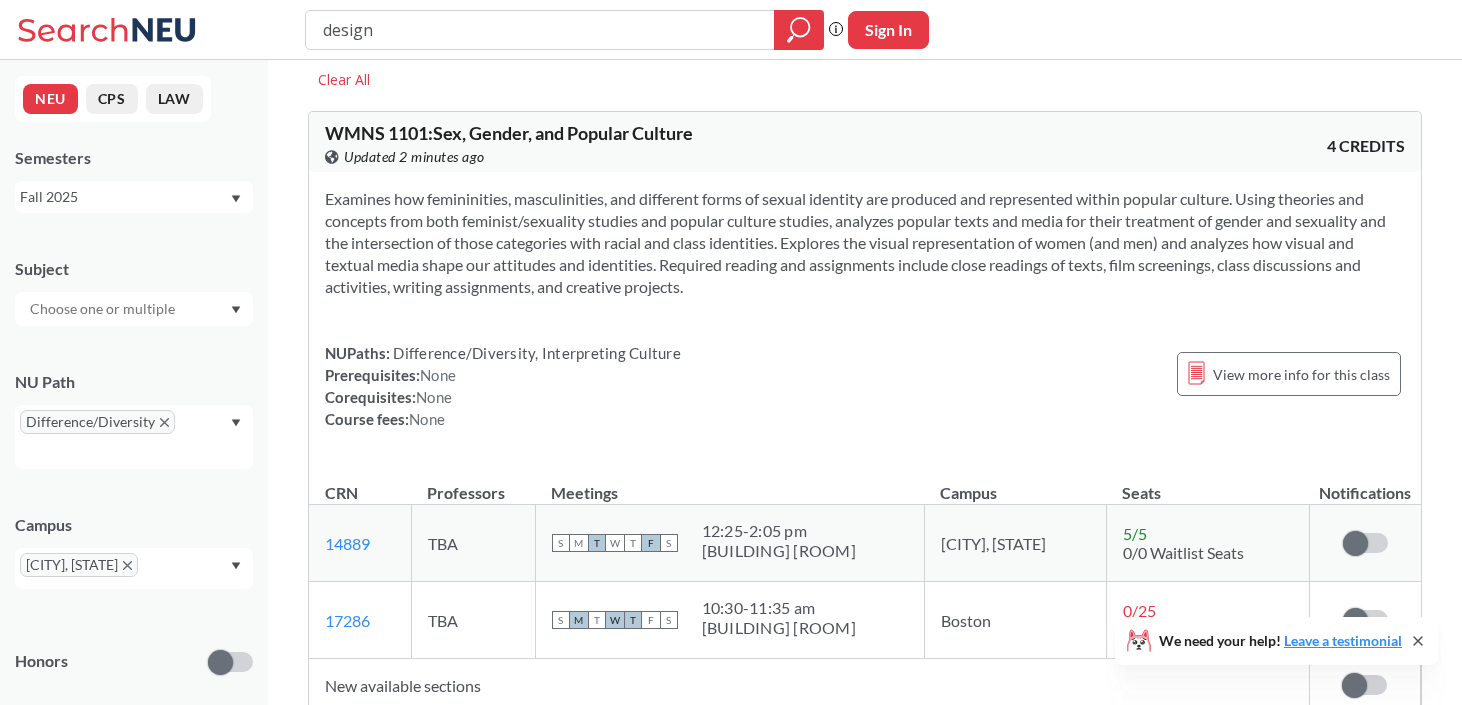 scroll, scrollTop: 0, scrollLeft: 0, axis: both 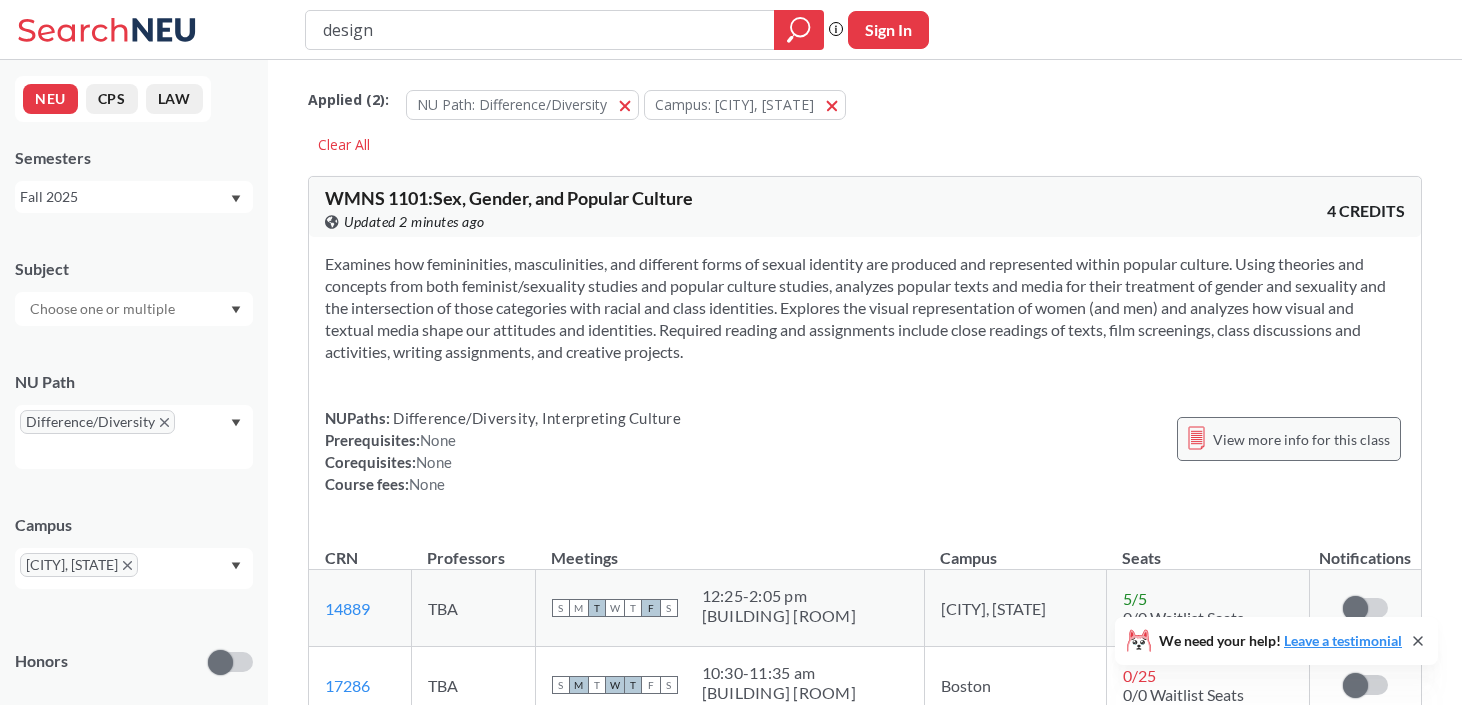 click on "View more info for this class" at bounding box center (1301, 439) 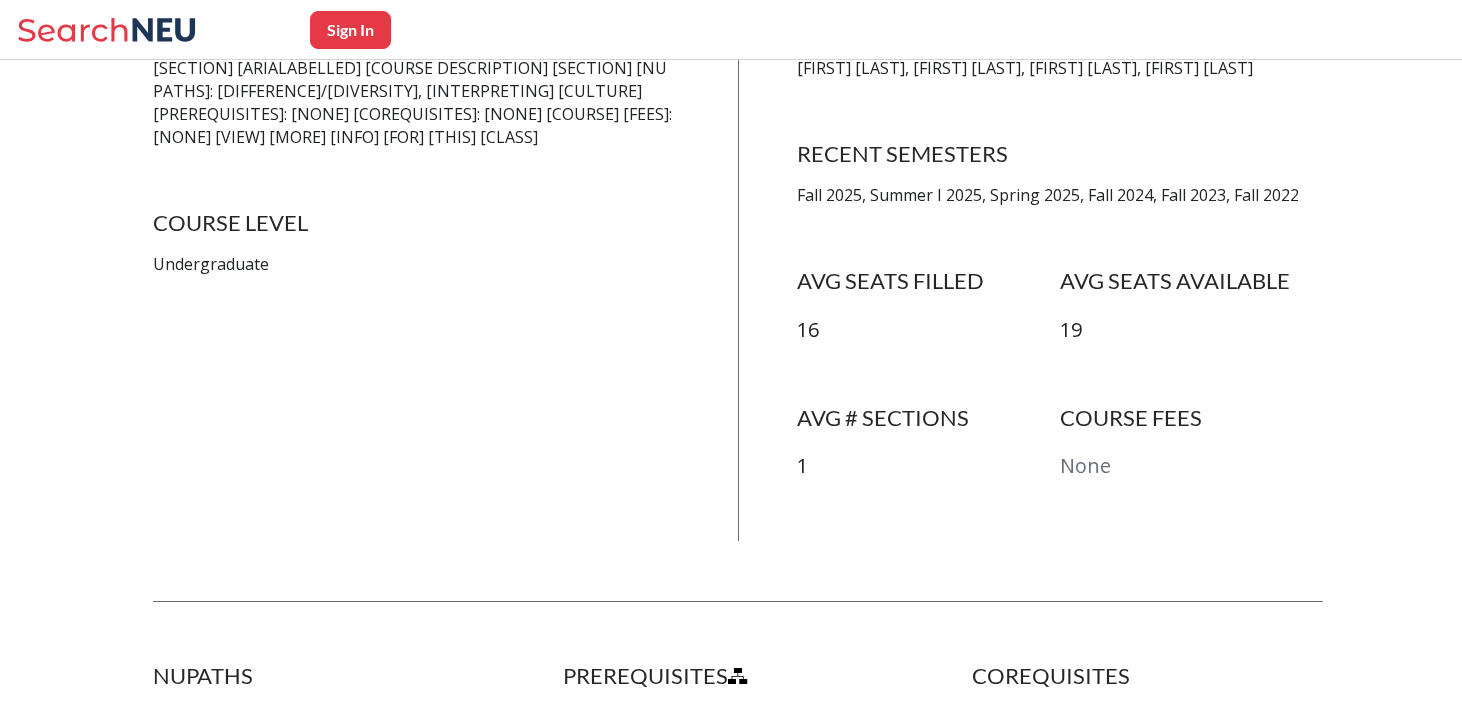 scroll, scrollTop: 0, scrollLeft: 0, axis: both 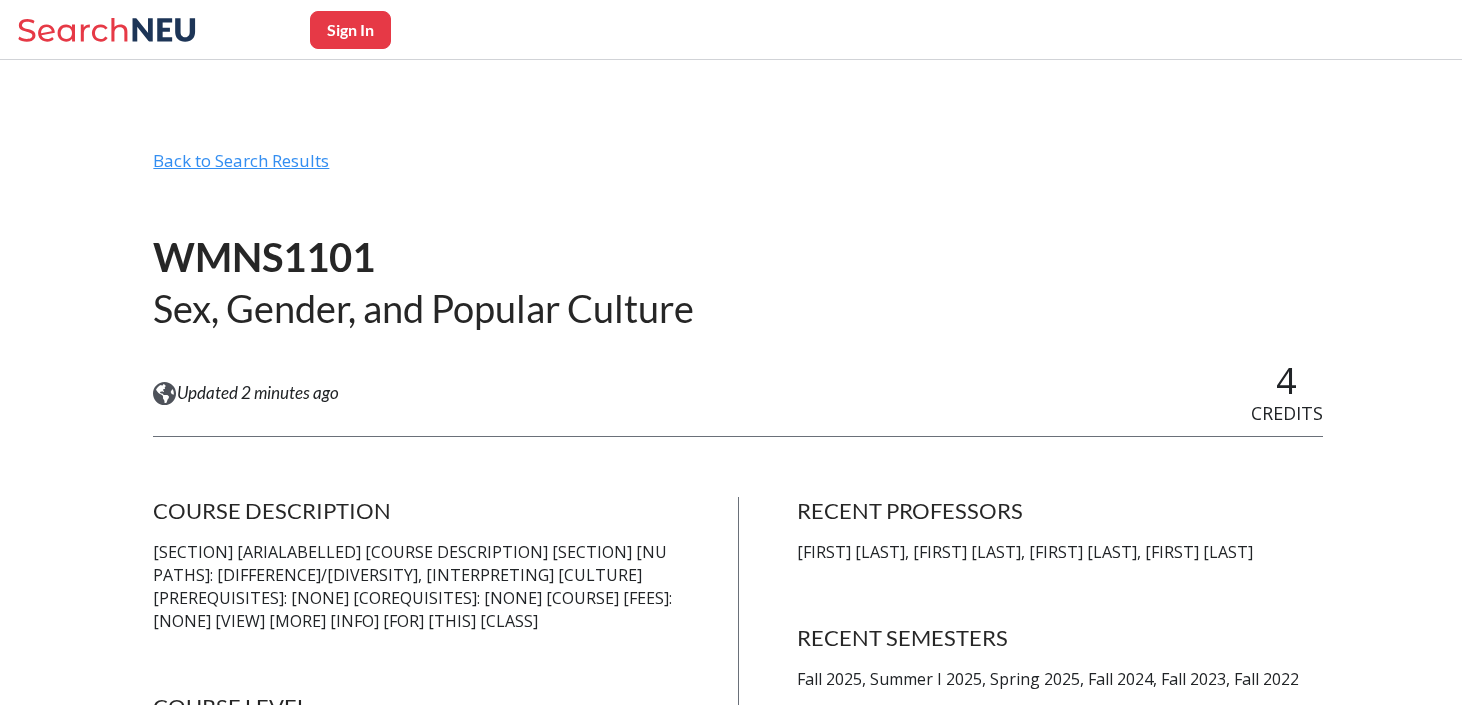 click on "Back to Search Results" at bounding box center (738, 169) 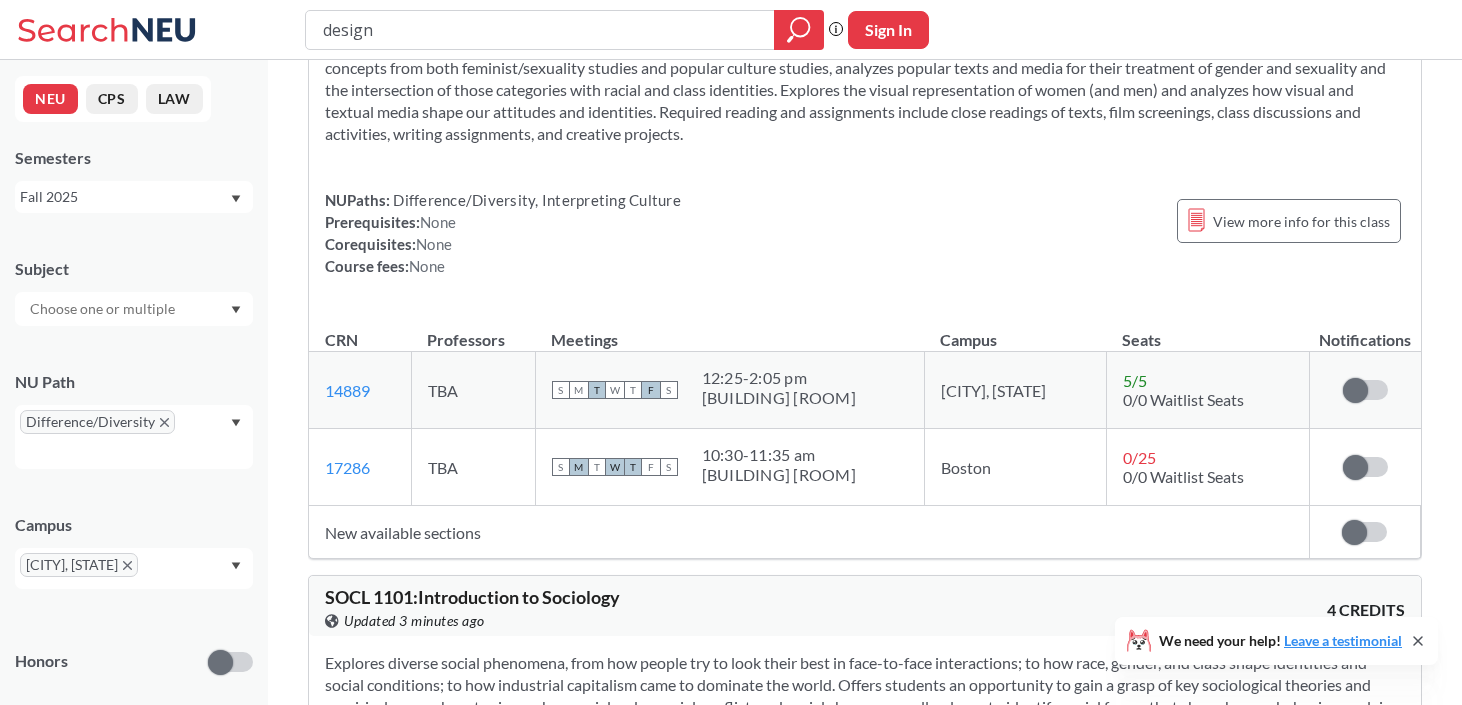 scroll, scrollTop: 0, scrollLeft: 0, axis: both 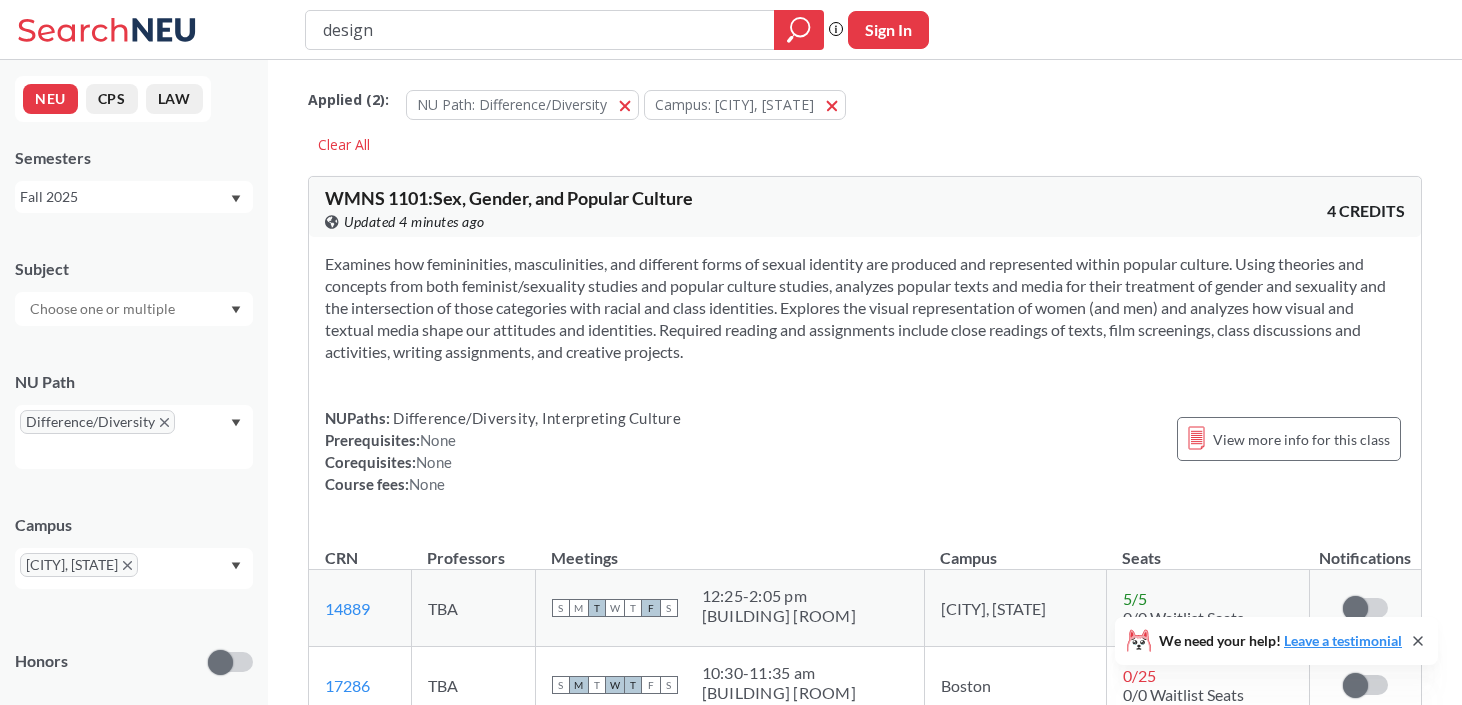 click on "WMNS   1101 :  Sex, Gender, and Popular Culture" at bounding box center (509, 198) 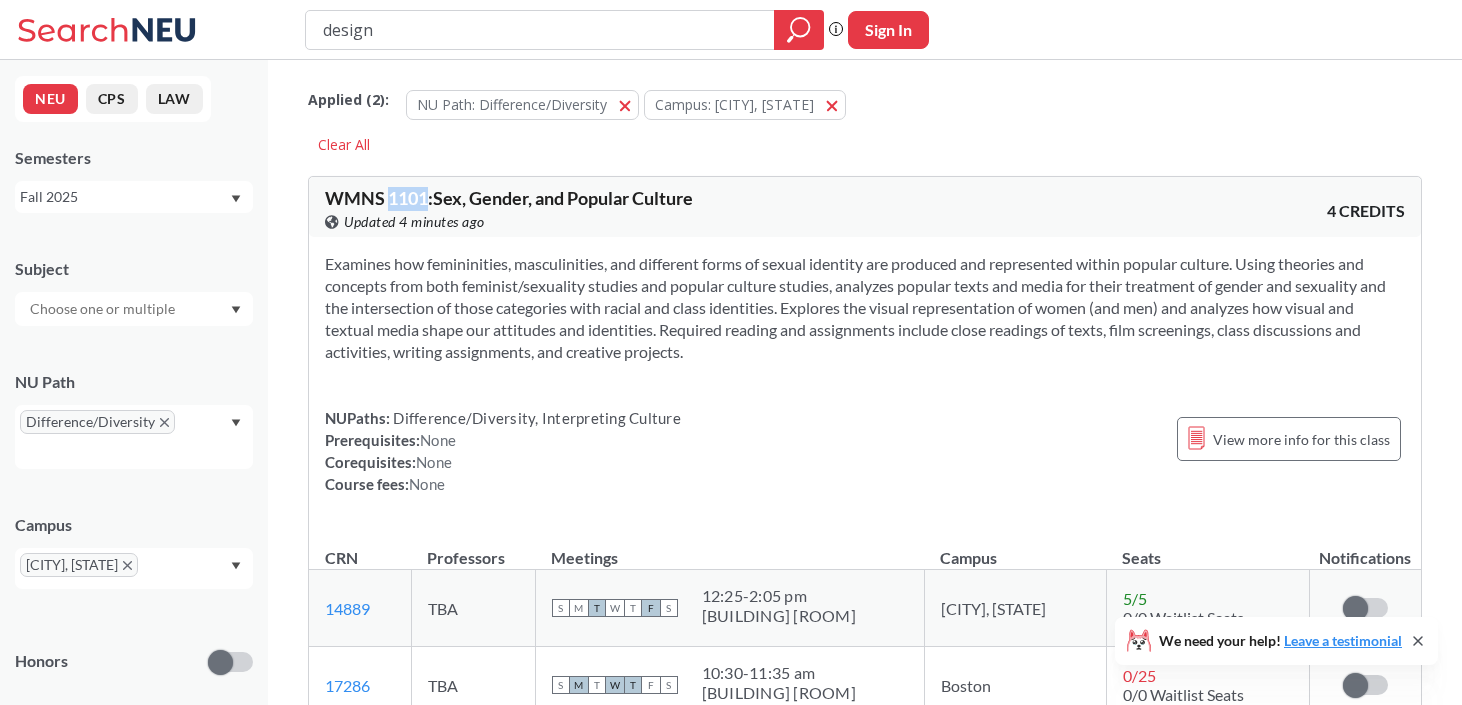click on "WMNS   1101 :  Sex, Gender, and Popular Culture" at bounding box center (509, 198) 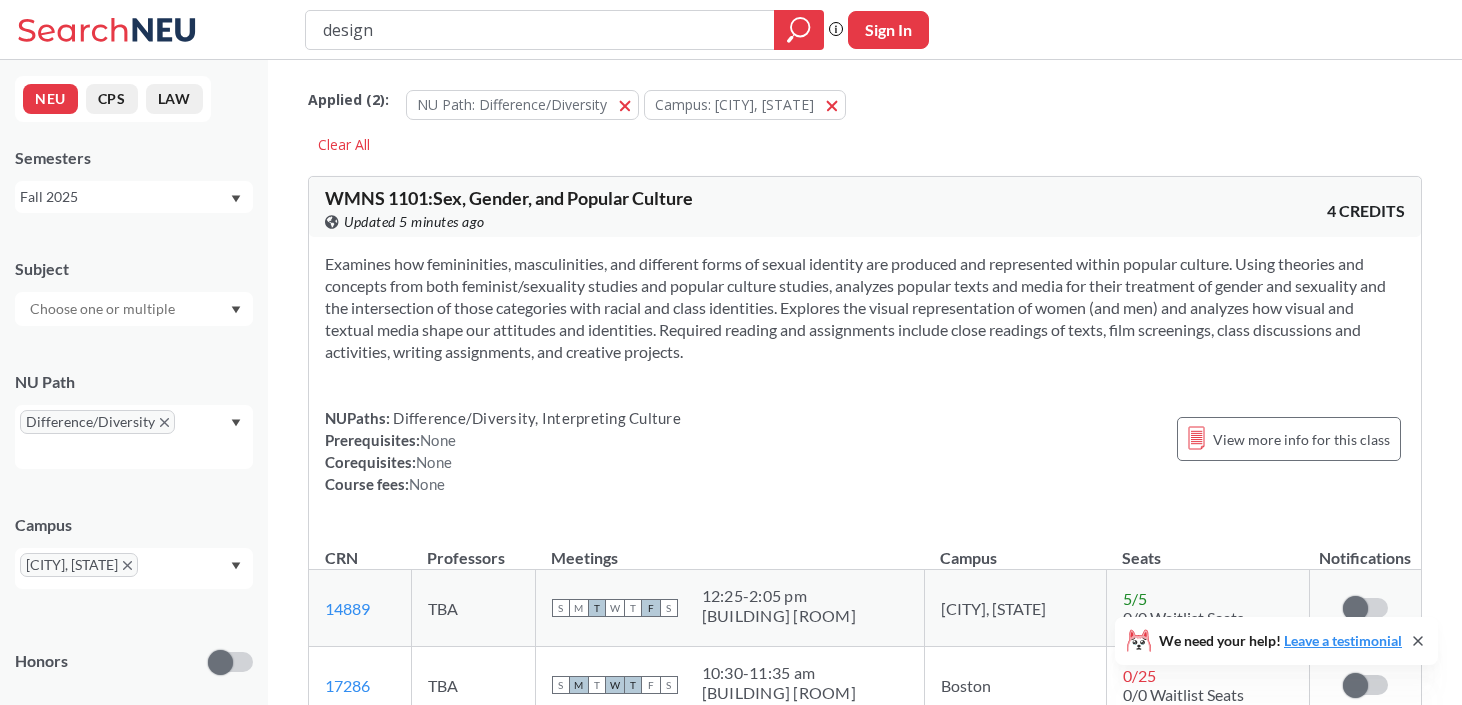 click on "Examines how femininities, masculinities, and different forms of sexual identity are produced and represented within popular culture. Using theories and concepts from both feminist/sexuality studies and popular culture studies, analyzes popular texts and media for their treatment of gender and sexuality and the intersection of those categories with racial and class identities. Explores the visual representation of women (and men) and analyzes how visual and textual media shape our attitudes and identities. Required reading and assignments include close readings of texts, film screenings, class discussions and activities, writing assignments, and creative projects." at bounding box center [865, 308] 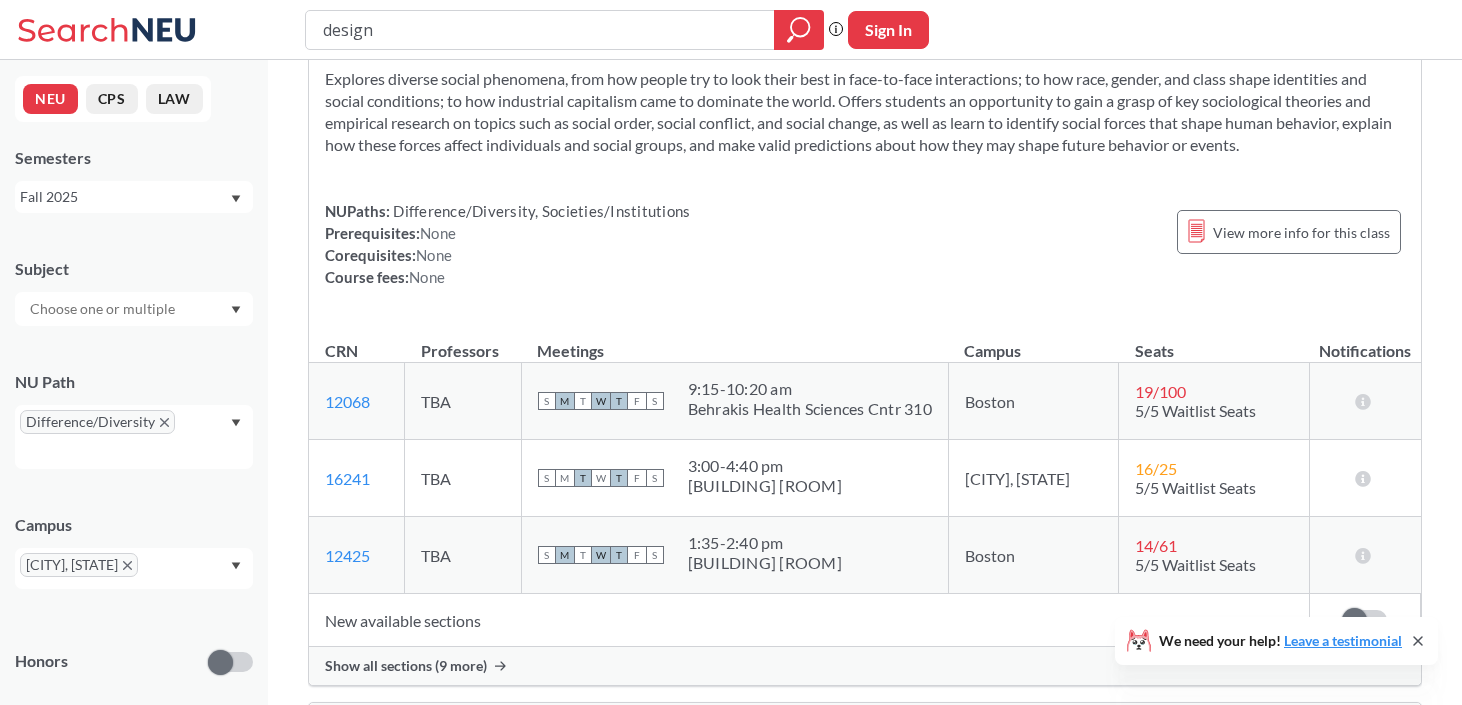 scroll, scrollTop: 1111, scrollLeft: 0, axis: vertical 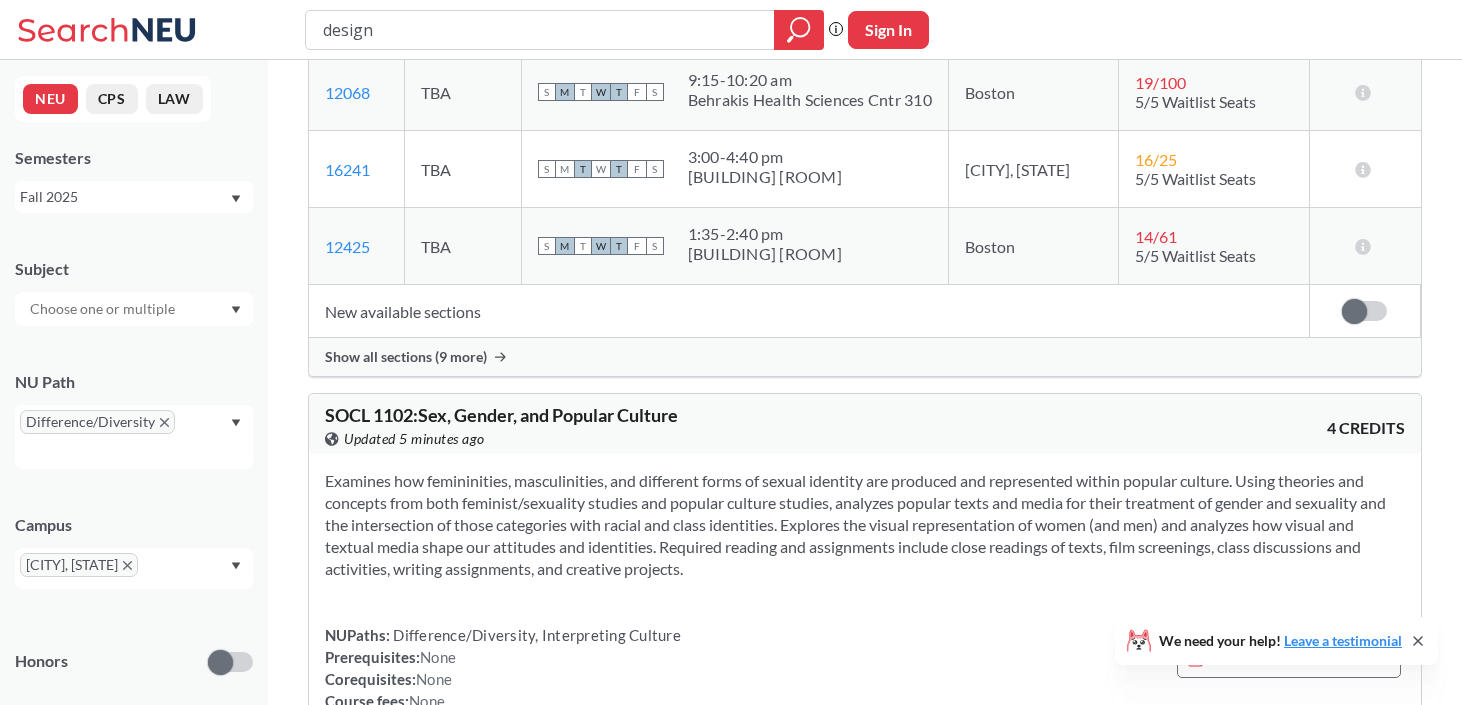 click on "SOCL   1102 :  Sex, Gender, and Popular Culture" at bounding box center (501, 415) 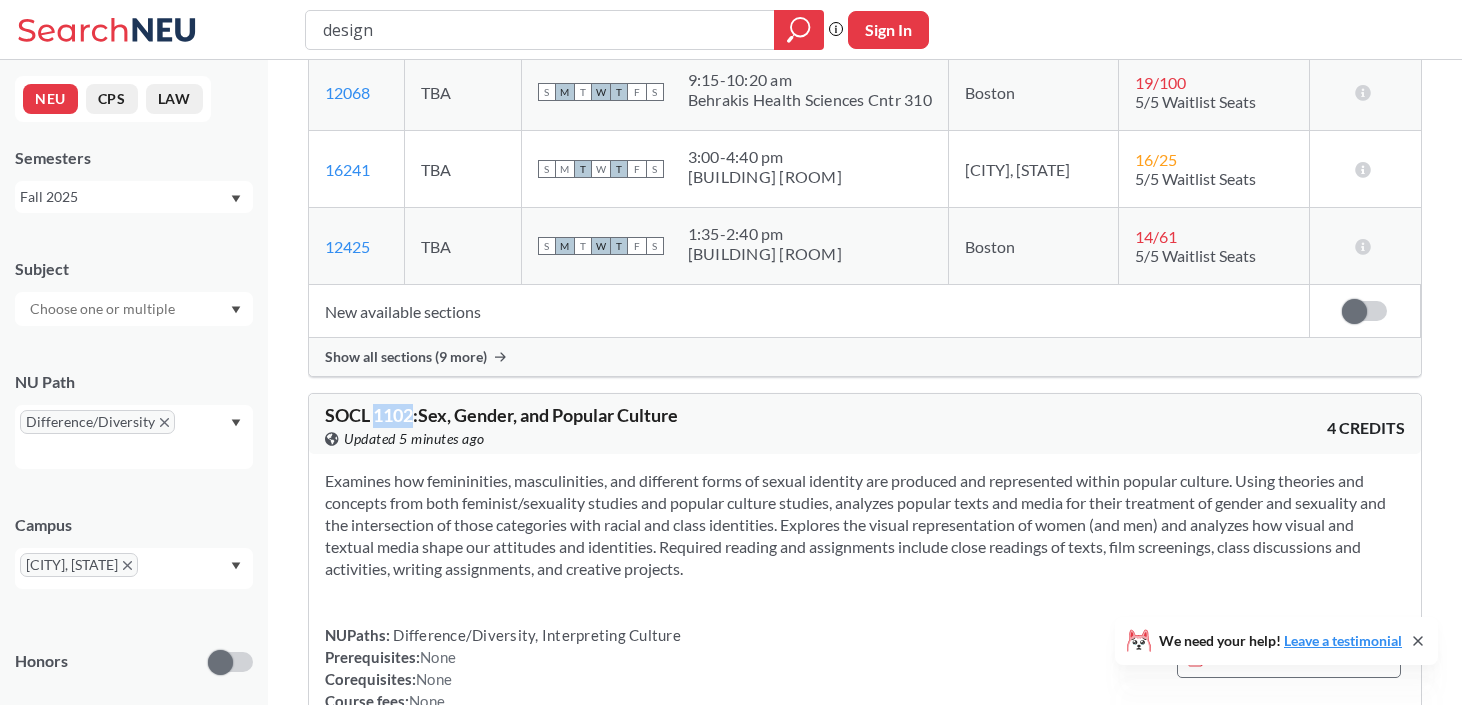 click on "SOCL   1102 :  Sex, Gender, and Popular Culture" at bounding box center (501, 415) 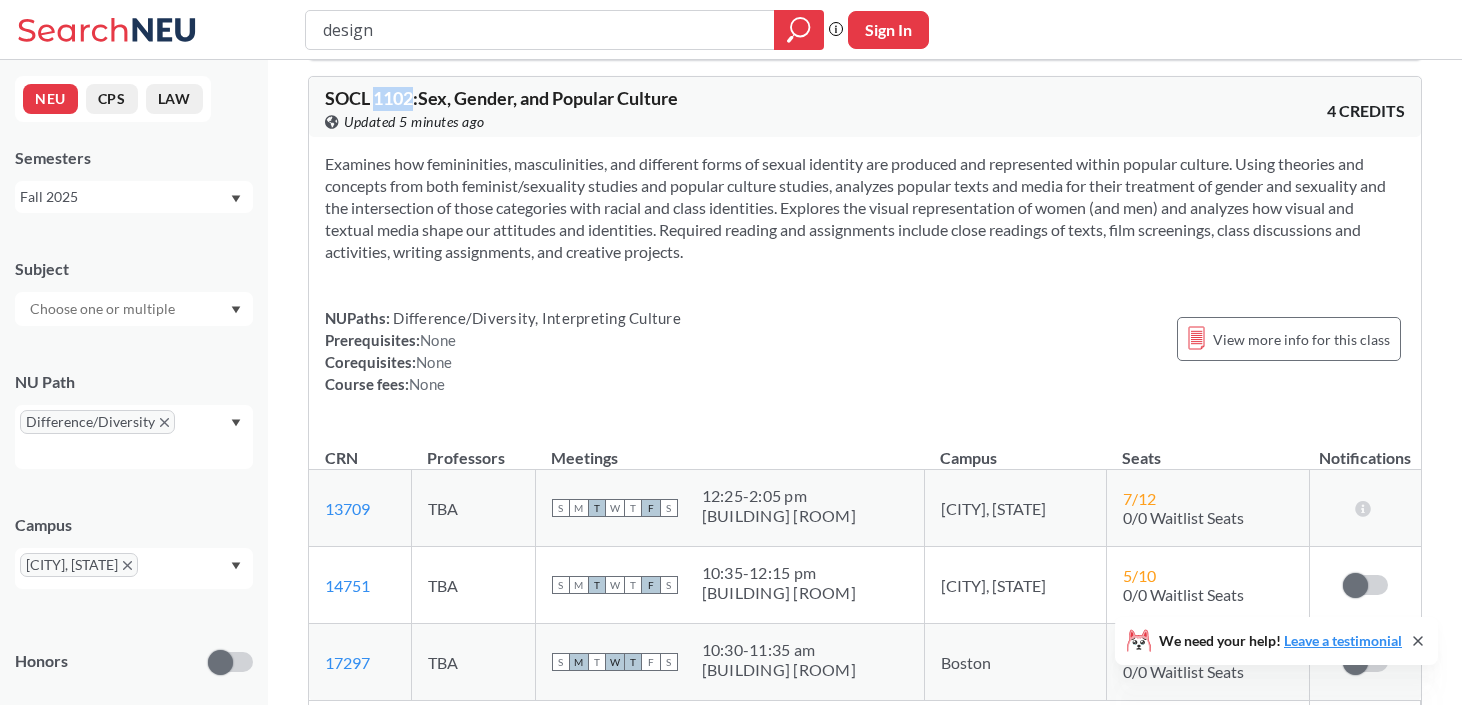 scroll, scrollTop: 1442, scrollLeft: 0, axis: vertical 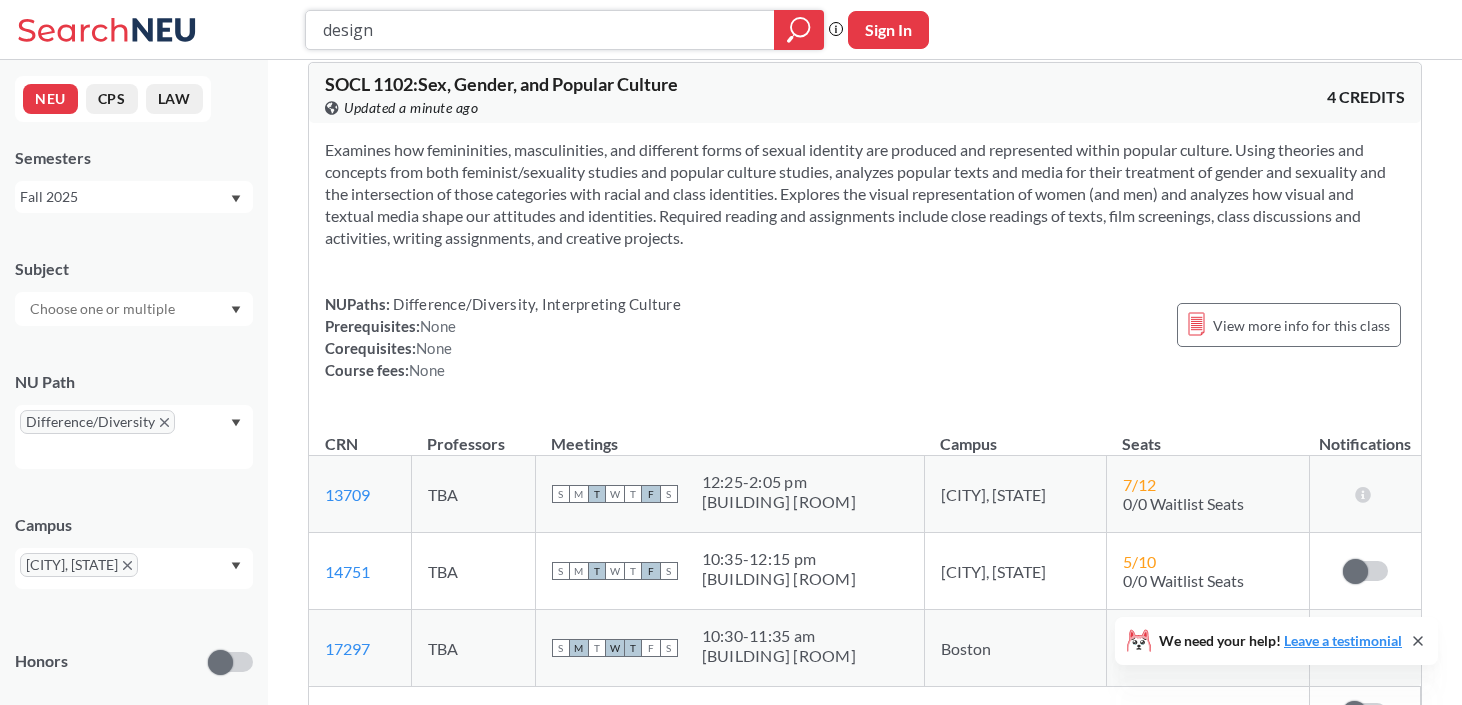 click on "design" at bounding box center (540, 30) 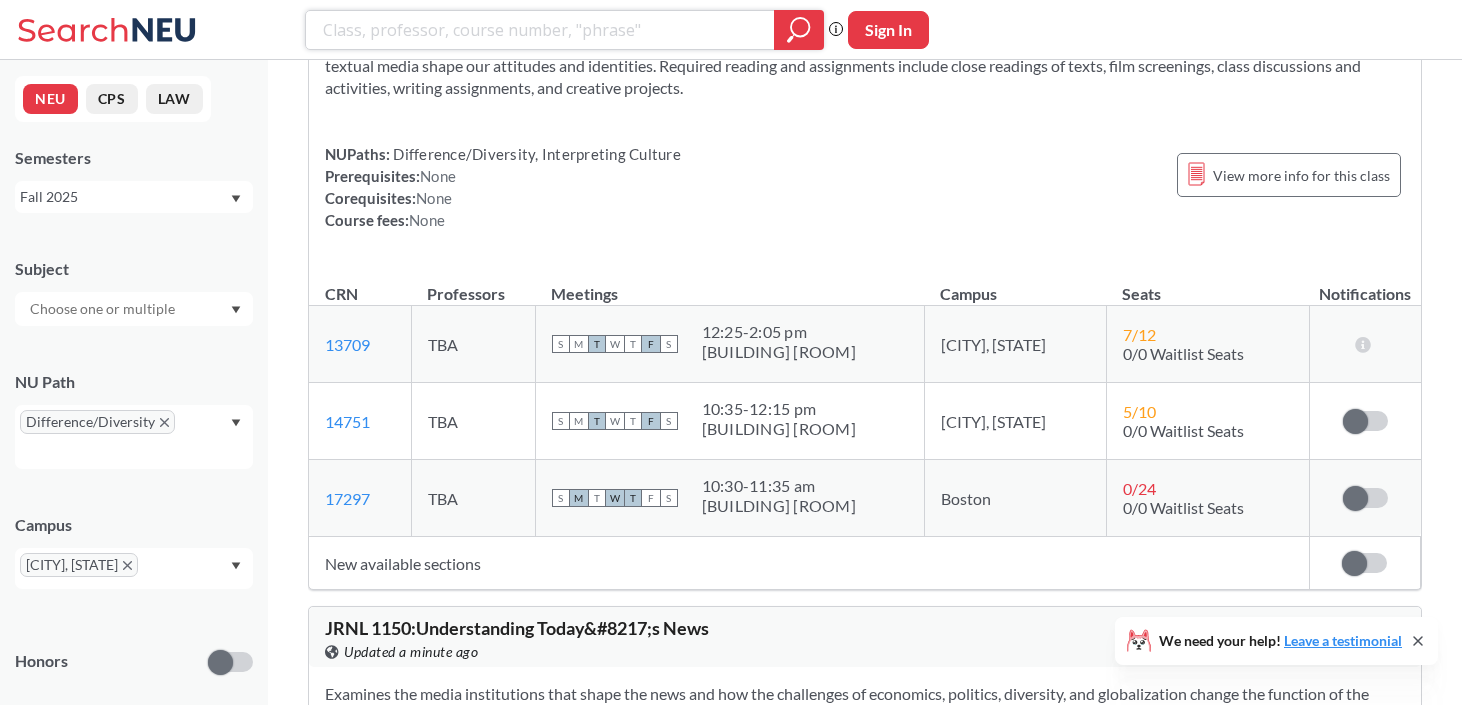 scroll, scrollTop: 1597, scrollLeft: 0, axis: vertical 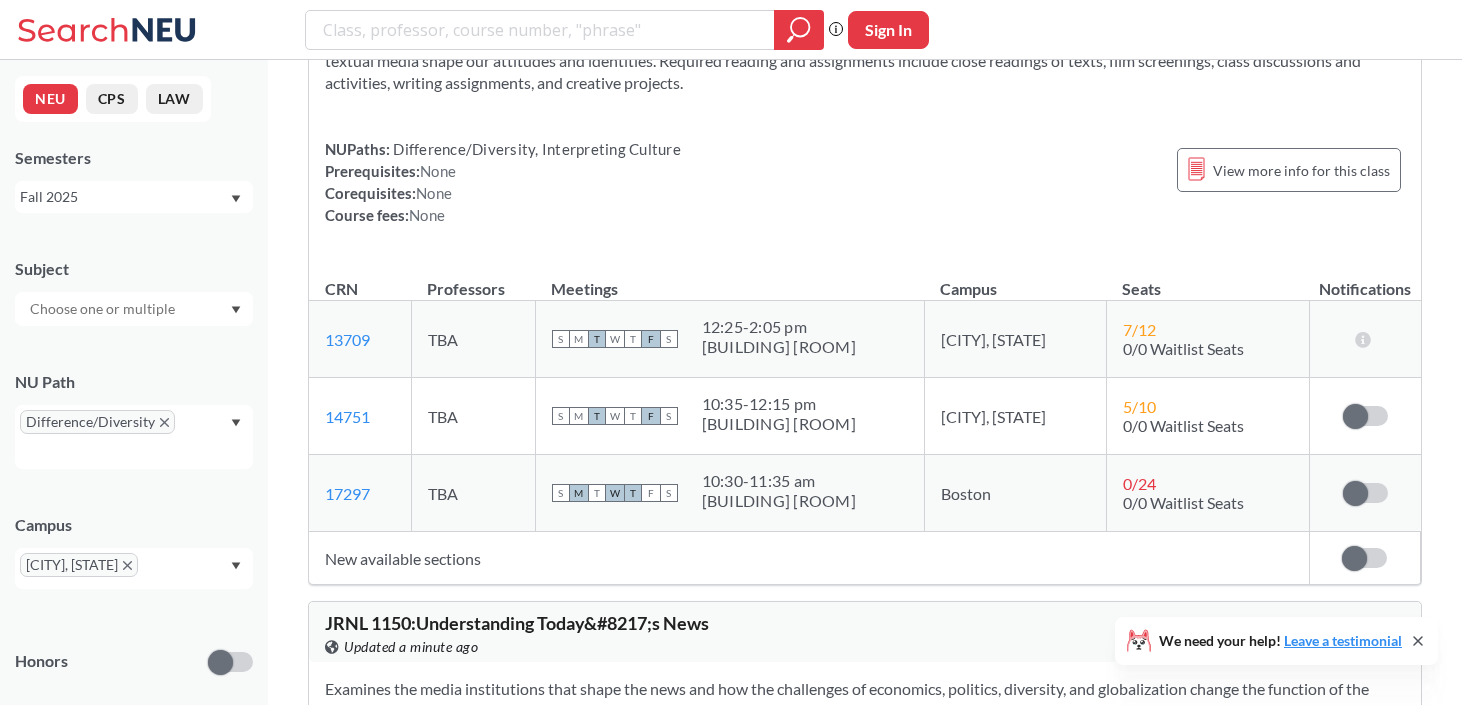 click on "Difference/Diversity" at bounding box center (97, 422) 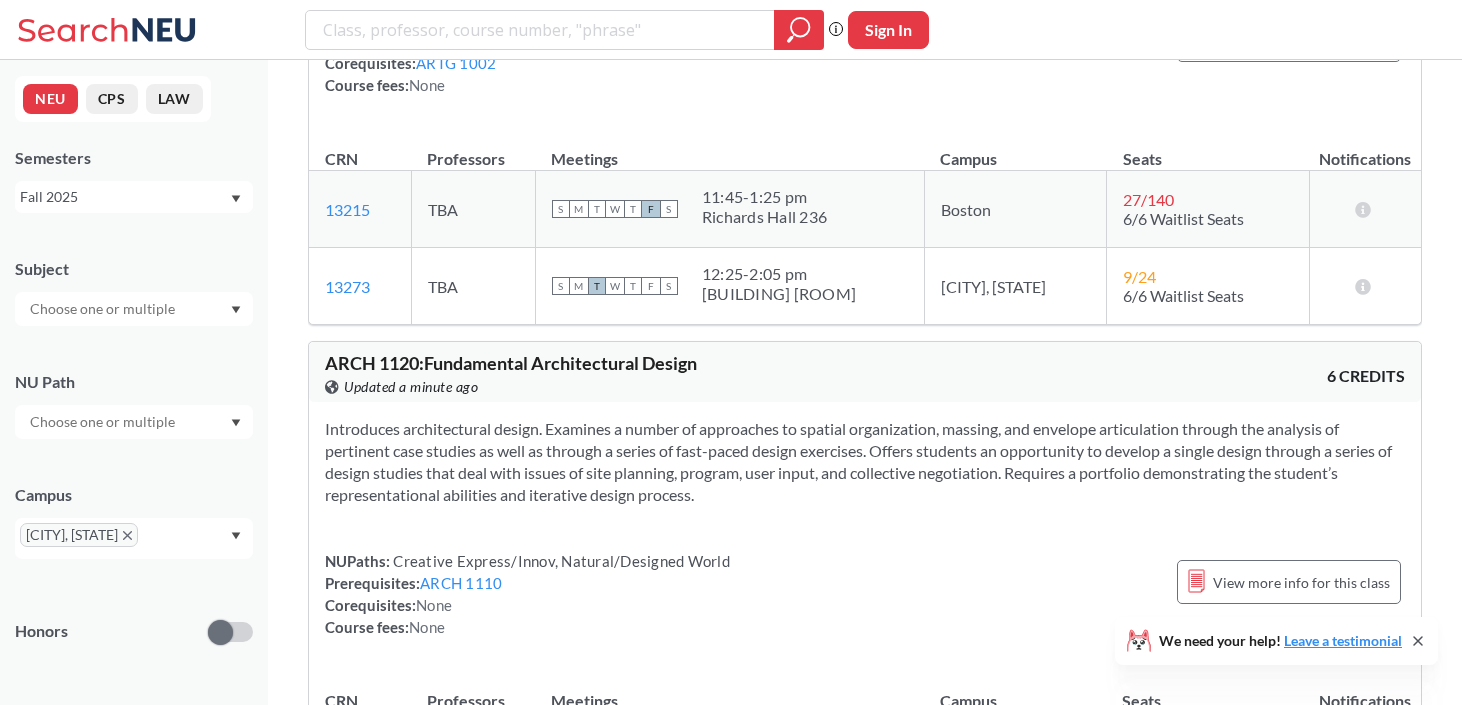 click at bounding box center (134, 309) 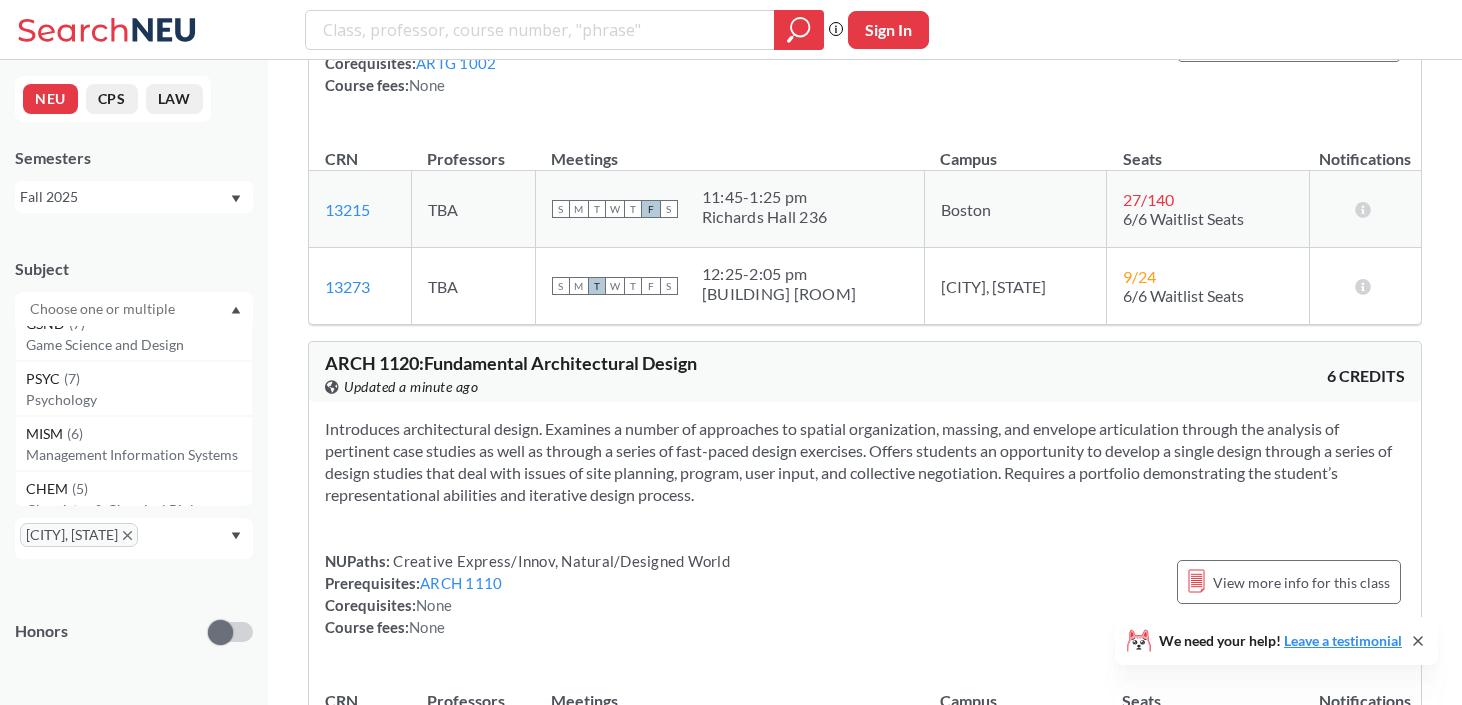scroll, scrollTop: 201, scrollLeft: 0, axis: vertical 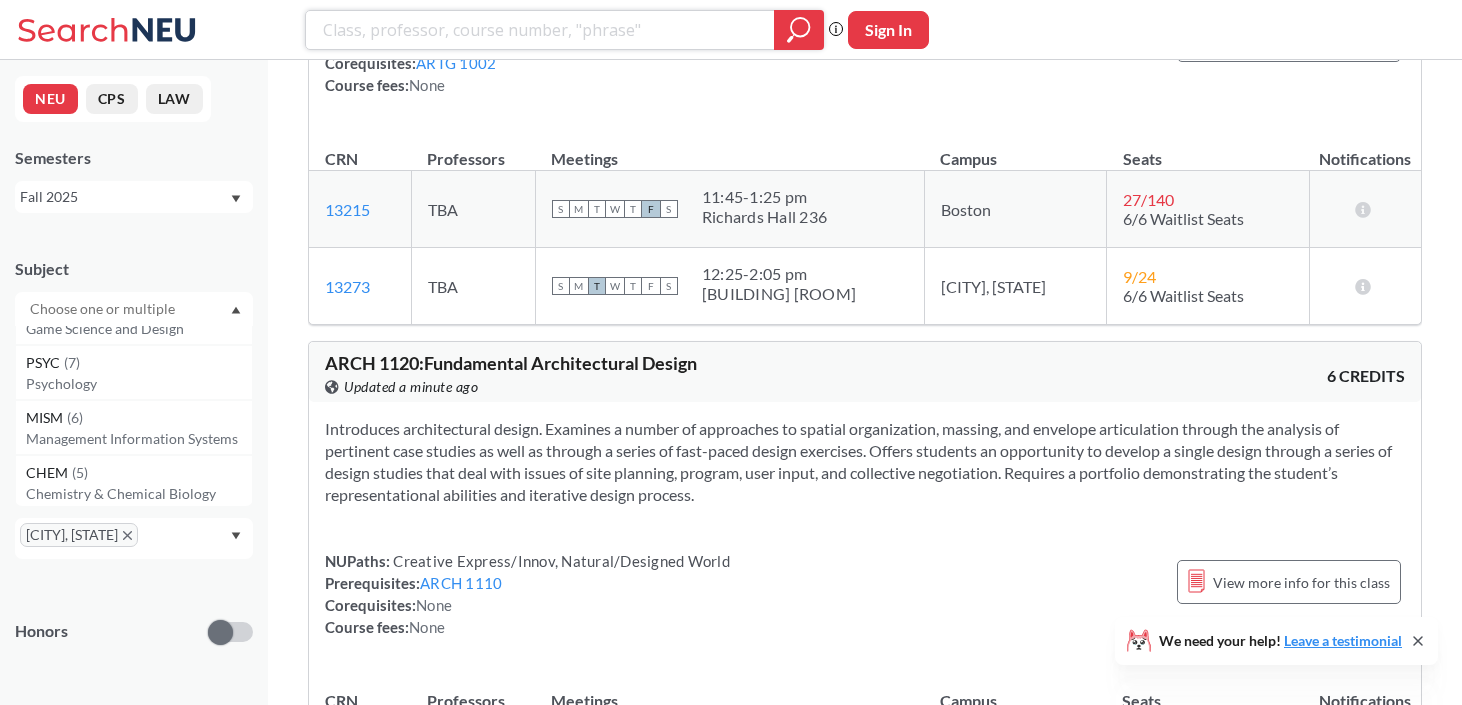 click at bounding box center (540, 30) 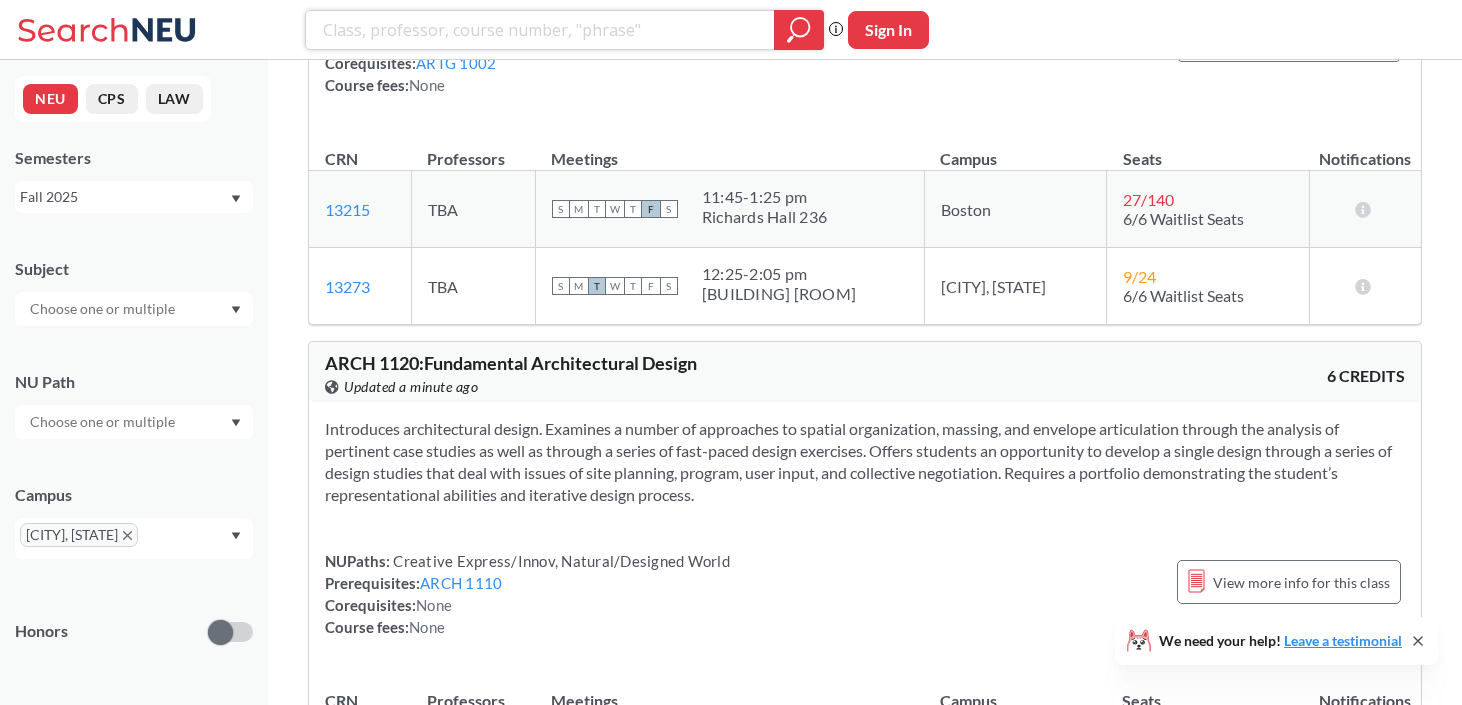 scroll, scrollTop: 0, scrollLeft: 0, axis: both 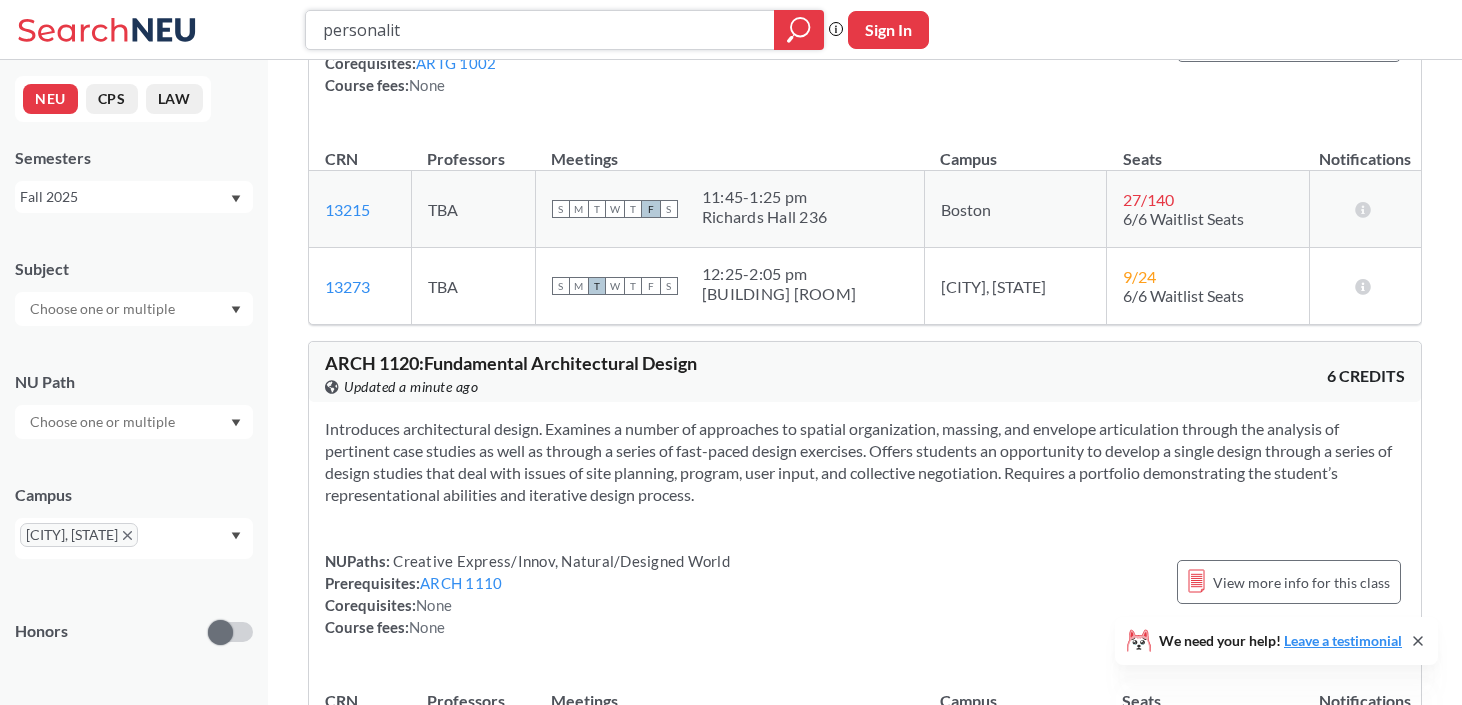 type on "personality" 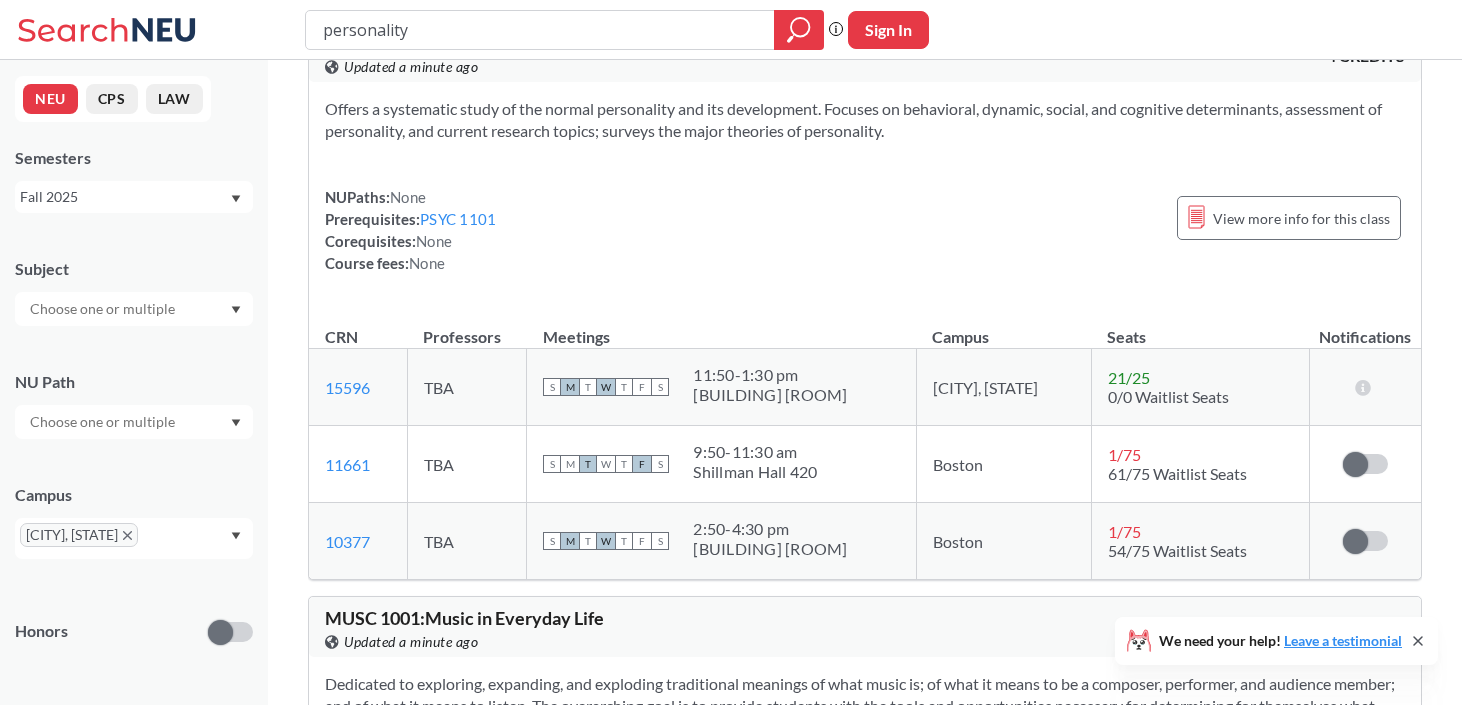 scroll, scrollTop: 0, scrollLeft: 0, axis: both 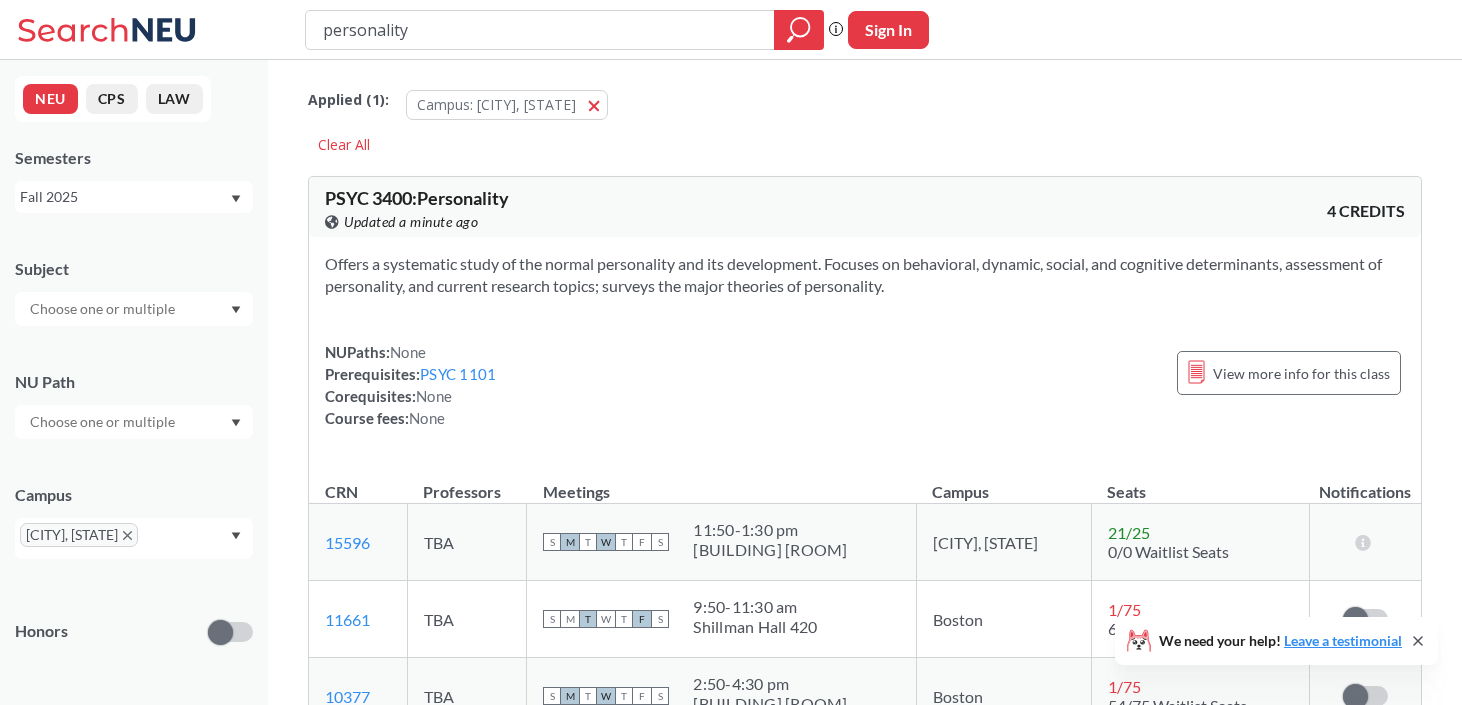 click on "PSYC   3400 :  Personality" at bounding box center [417, 198] 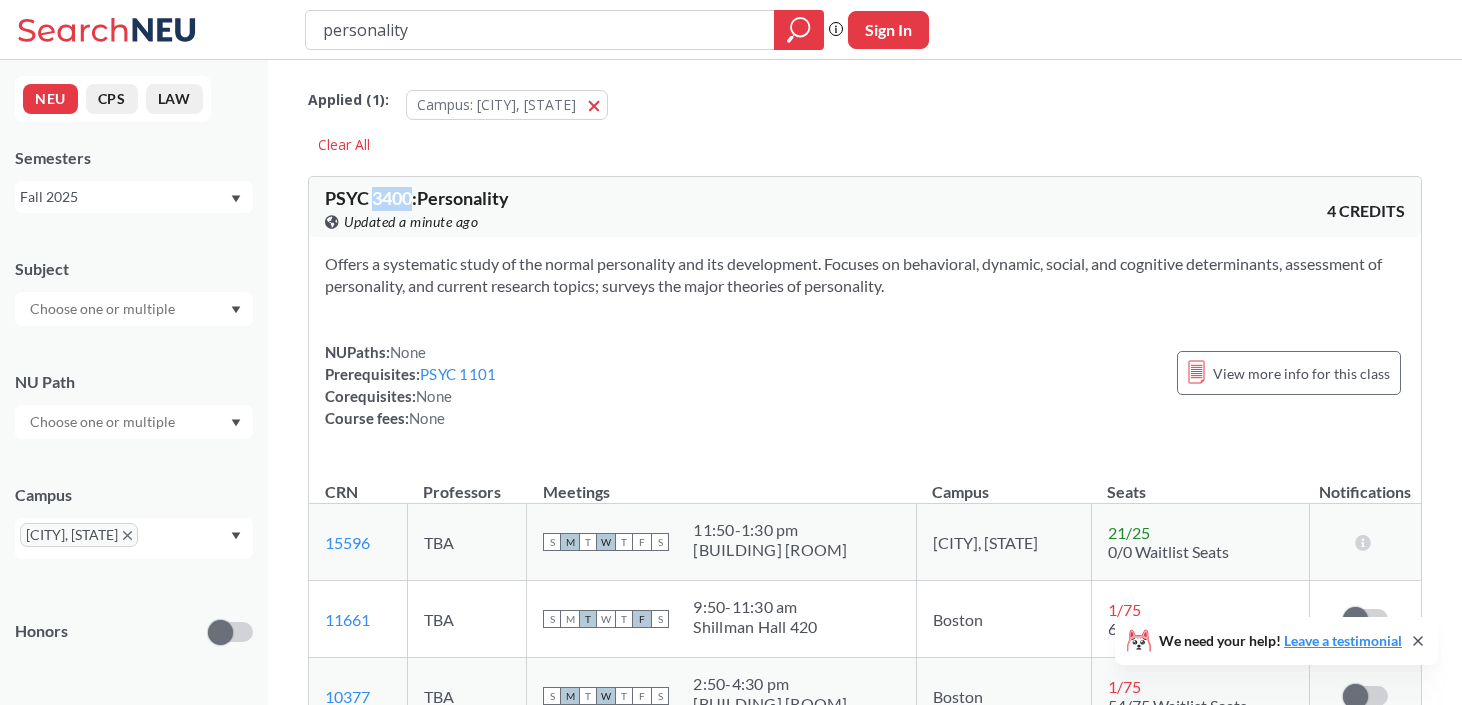 click on "PSYC   3400 :  Personality" at bounding box center (417, 198) 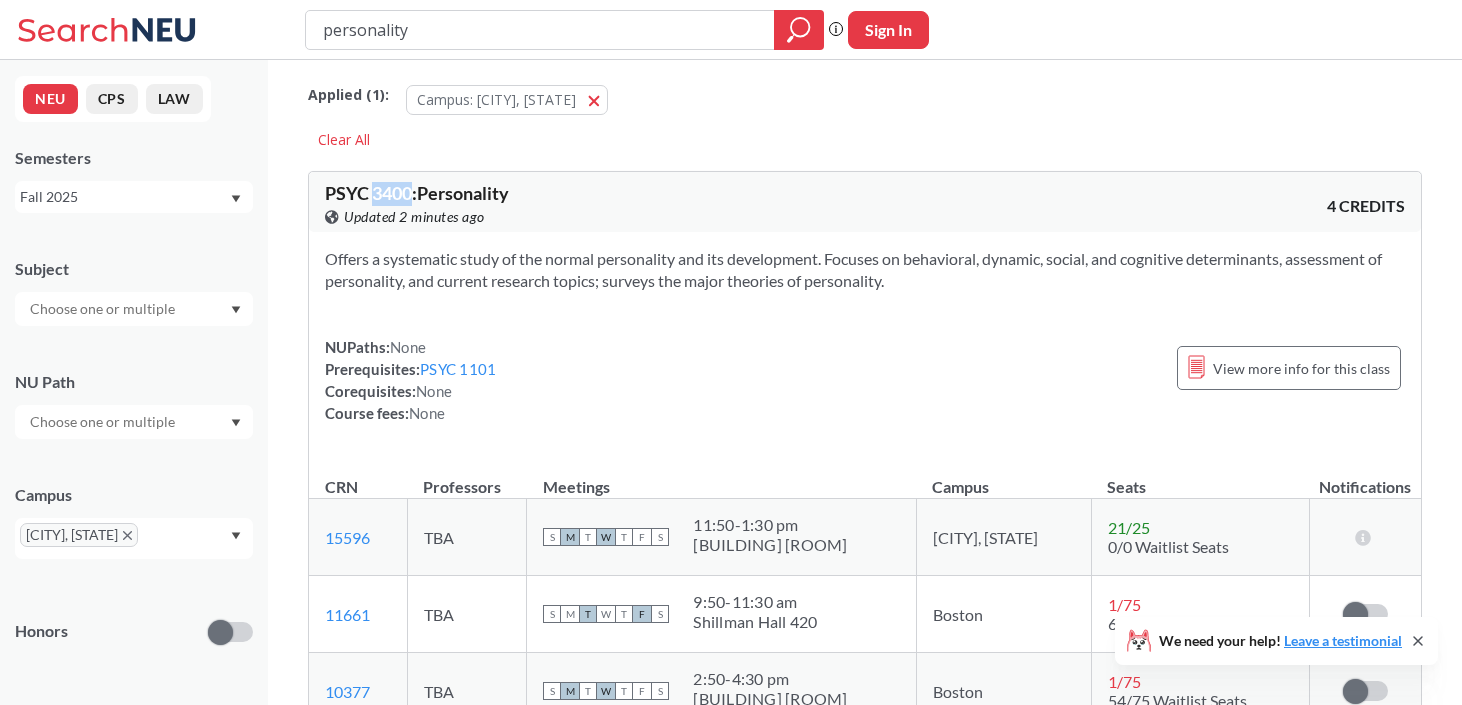 scroll, scrollTop: 15, scrollLeft: 0, axis: vertical 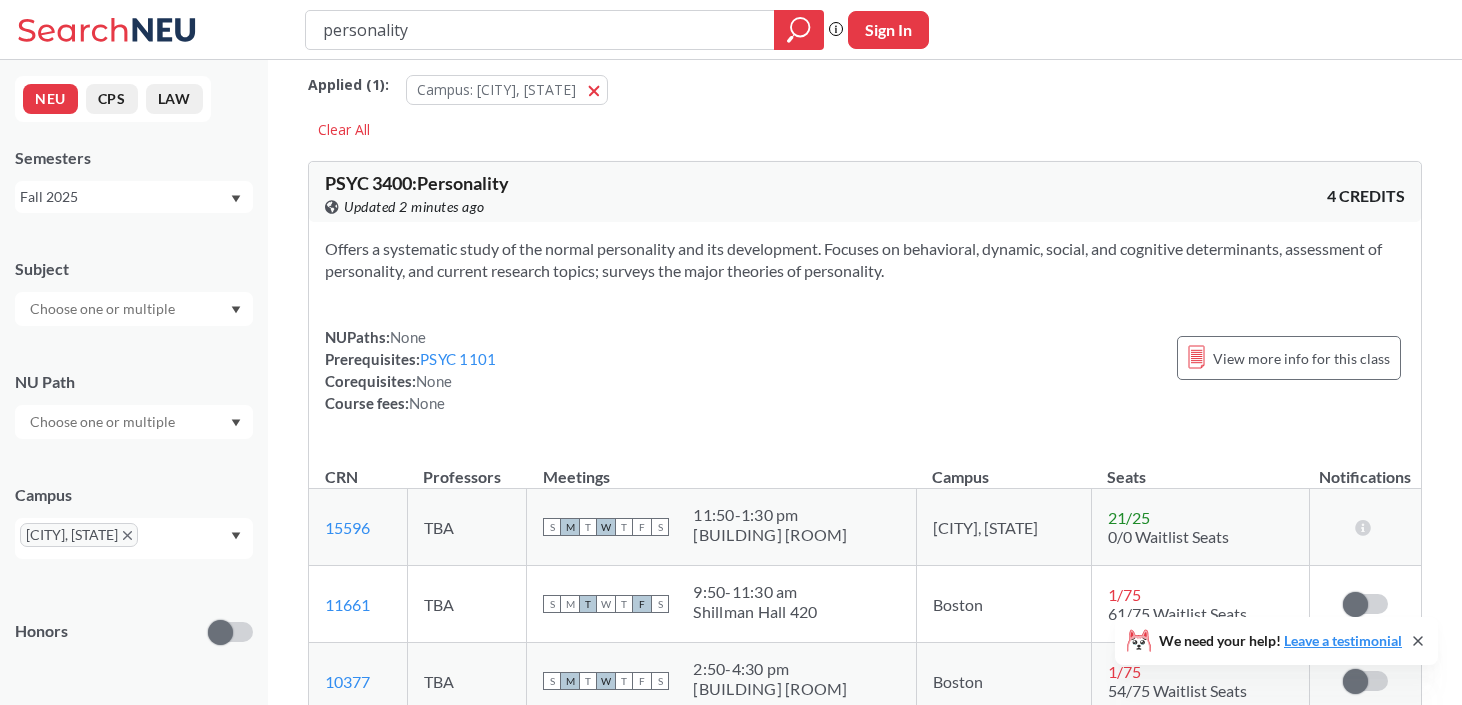 click on "personality" at bounding box center (564, 30) 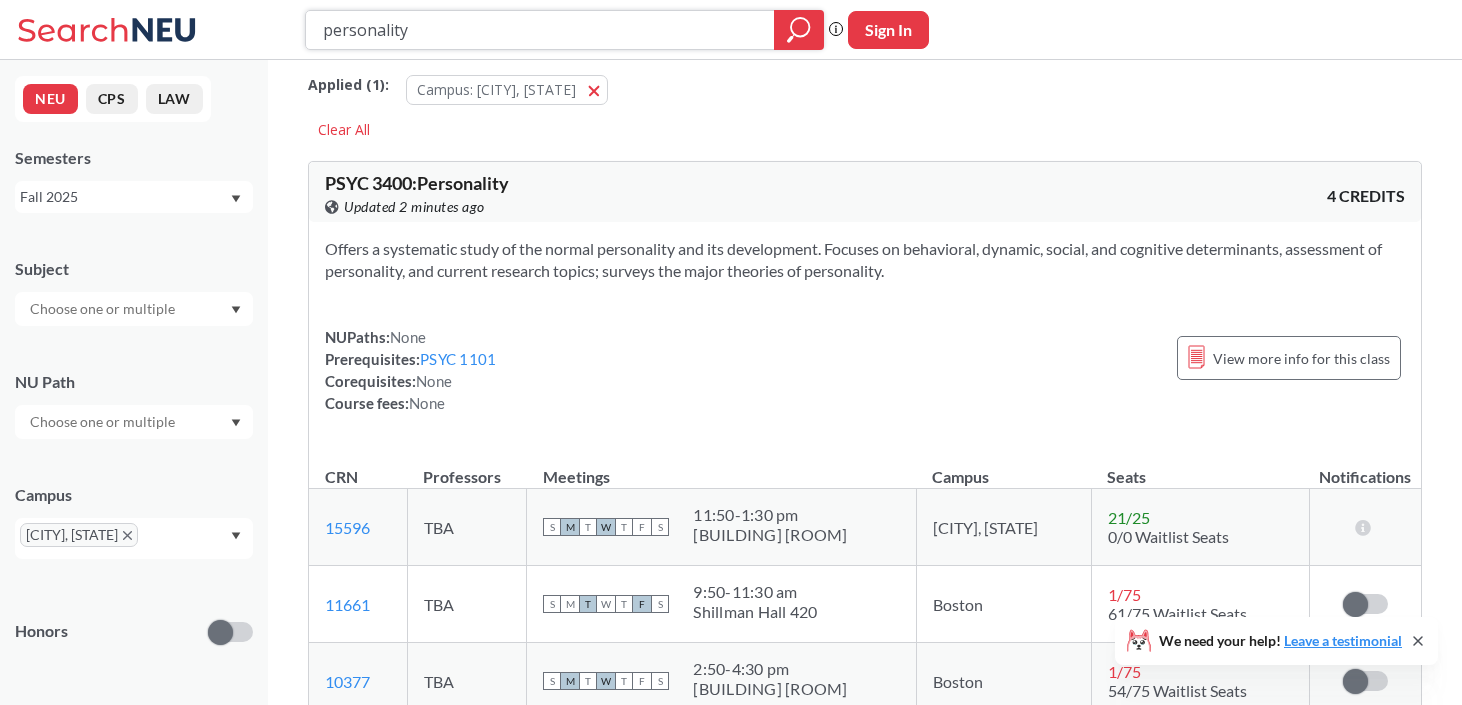 click on "personality" at bounding box center (540, 30) 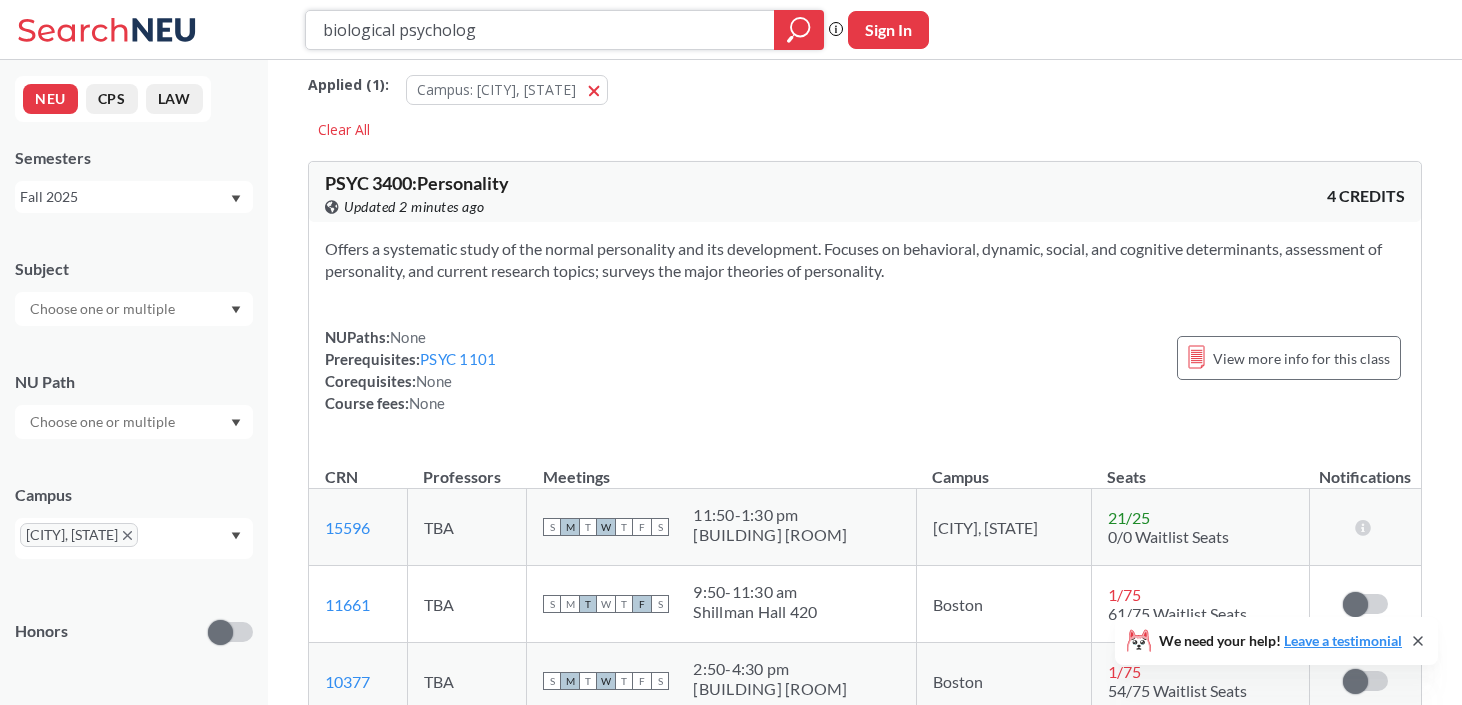 type on "biological psychology" 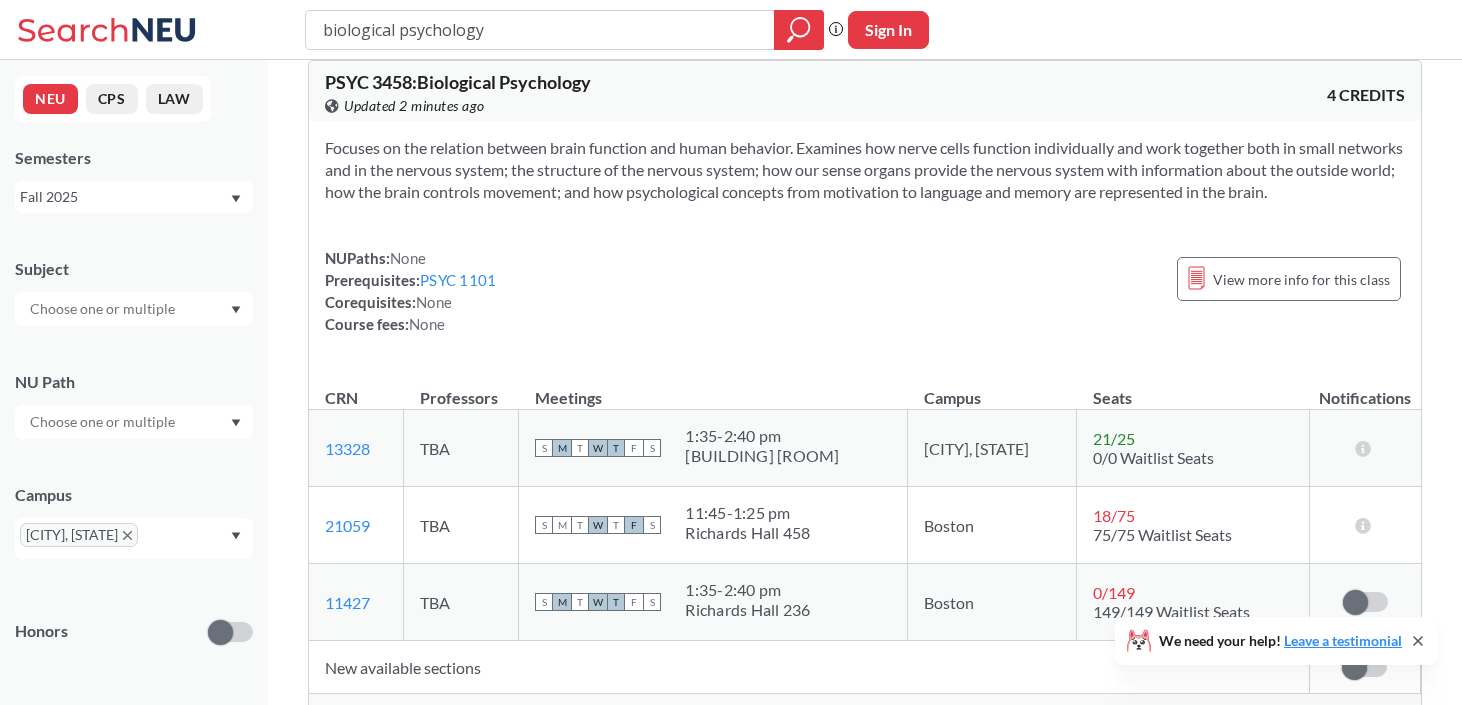 scroll, scrollTop: 92, scrollLeft: 0, axis: vertical 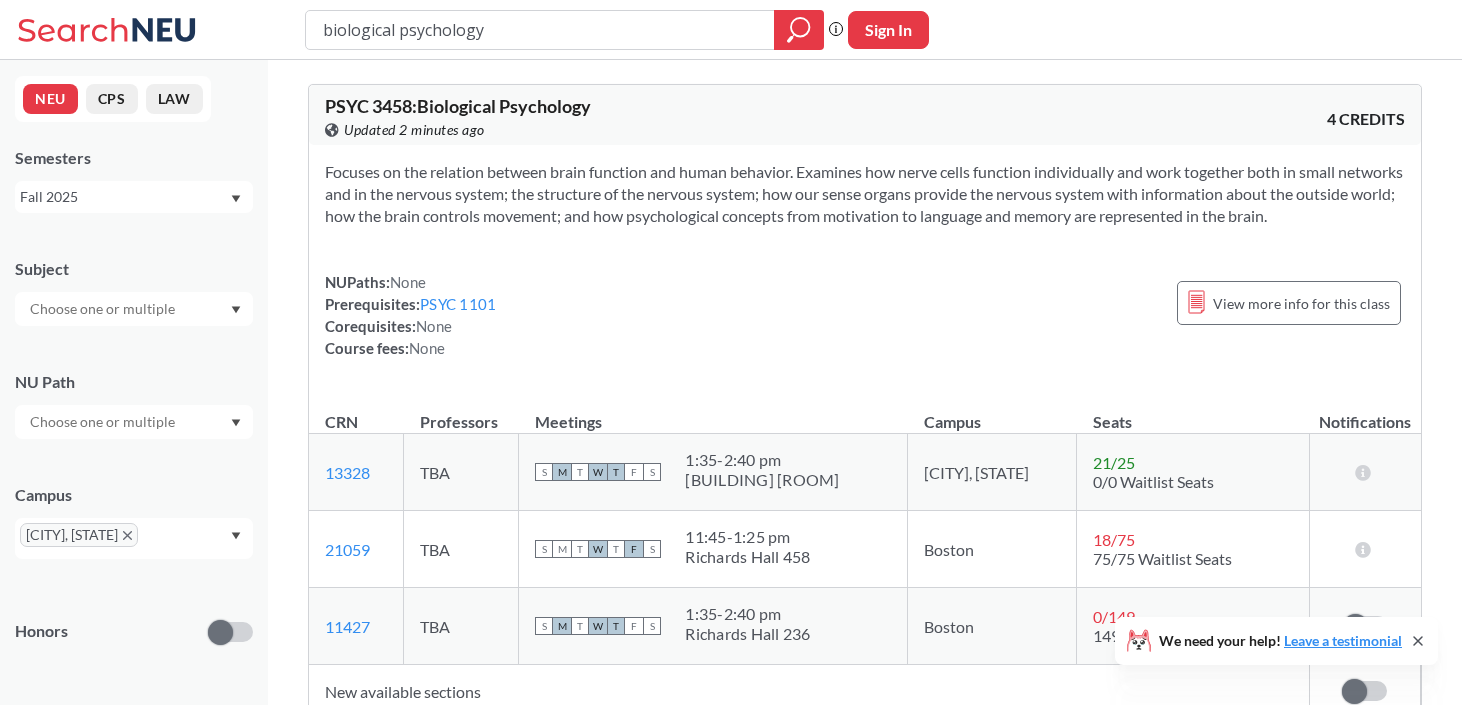 click on "PSYC   3458 :  Biological Psychology" at bounding box center (458, 106) 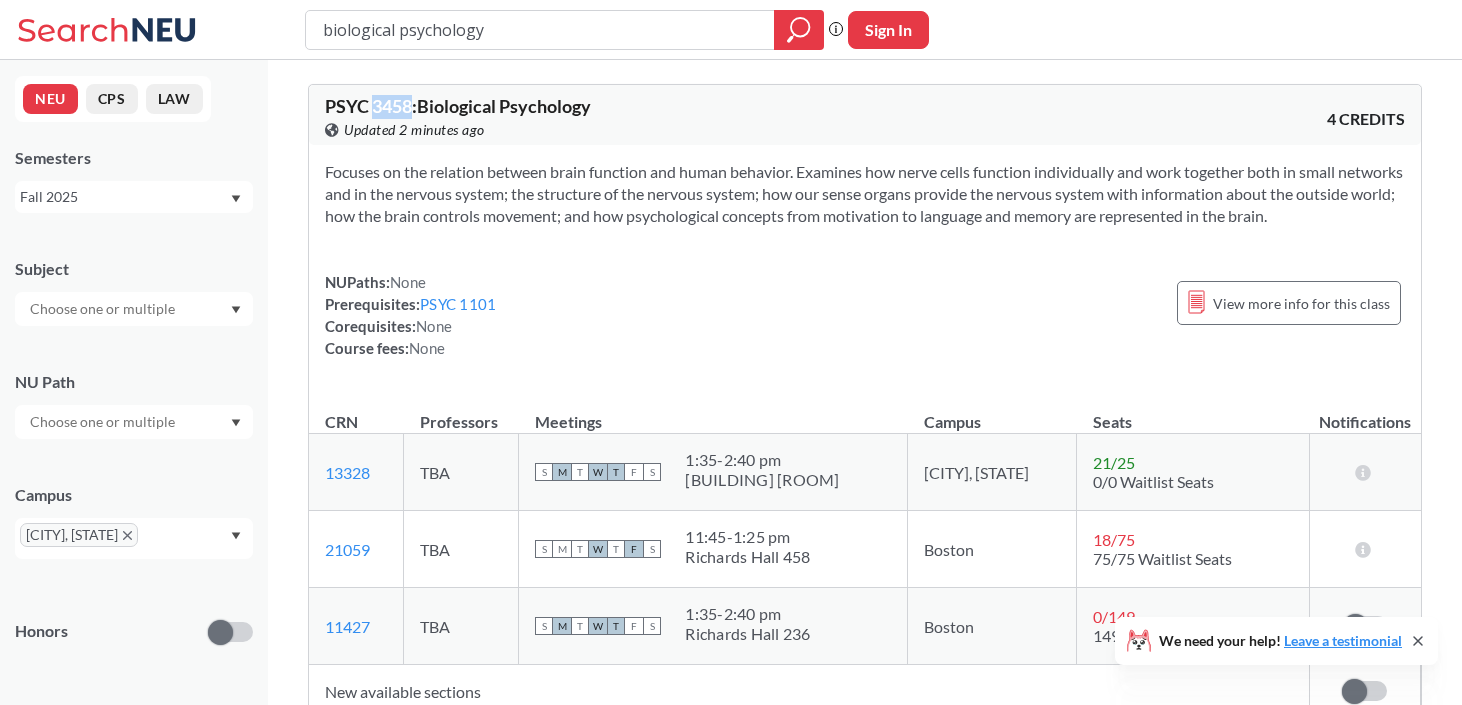 click on "PSYC   3458 :  Biological Psychology" at bounding box center (458, 106) 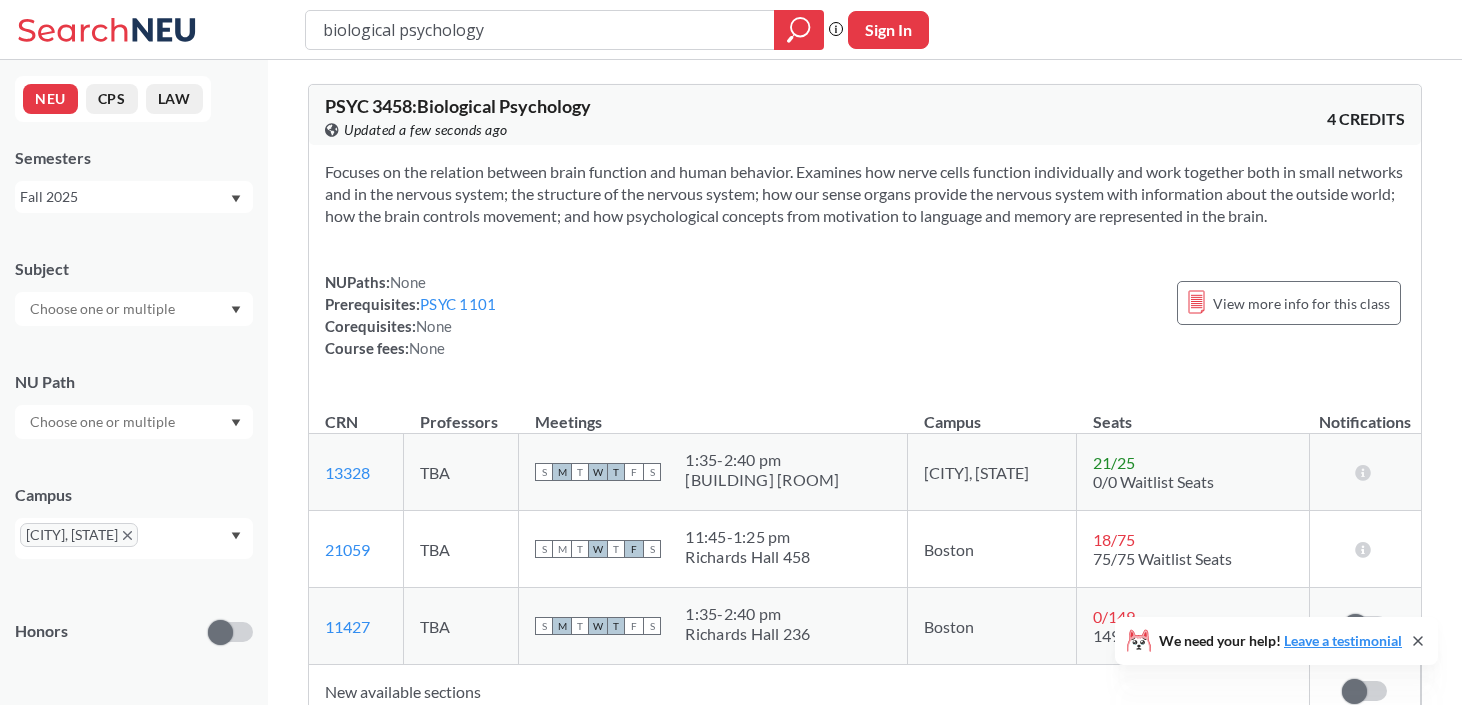 click on "Focuses on the relation between brain function and human behavior. Examines how nerve cells function individually and work together both in small networks and in the nervous system; the structure of the nervous system; how our sense organs provide the nervous system with information about the outside world; how the brain controls movement; and how psychological concepts from motivation to language and memory are represented in the brain." at bounding box center [865, 194] 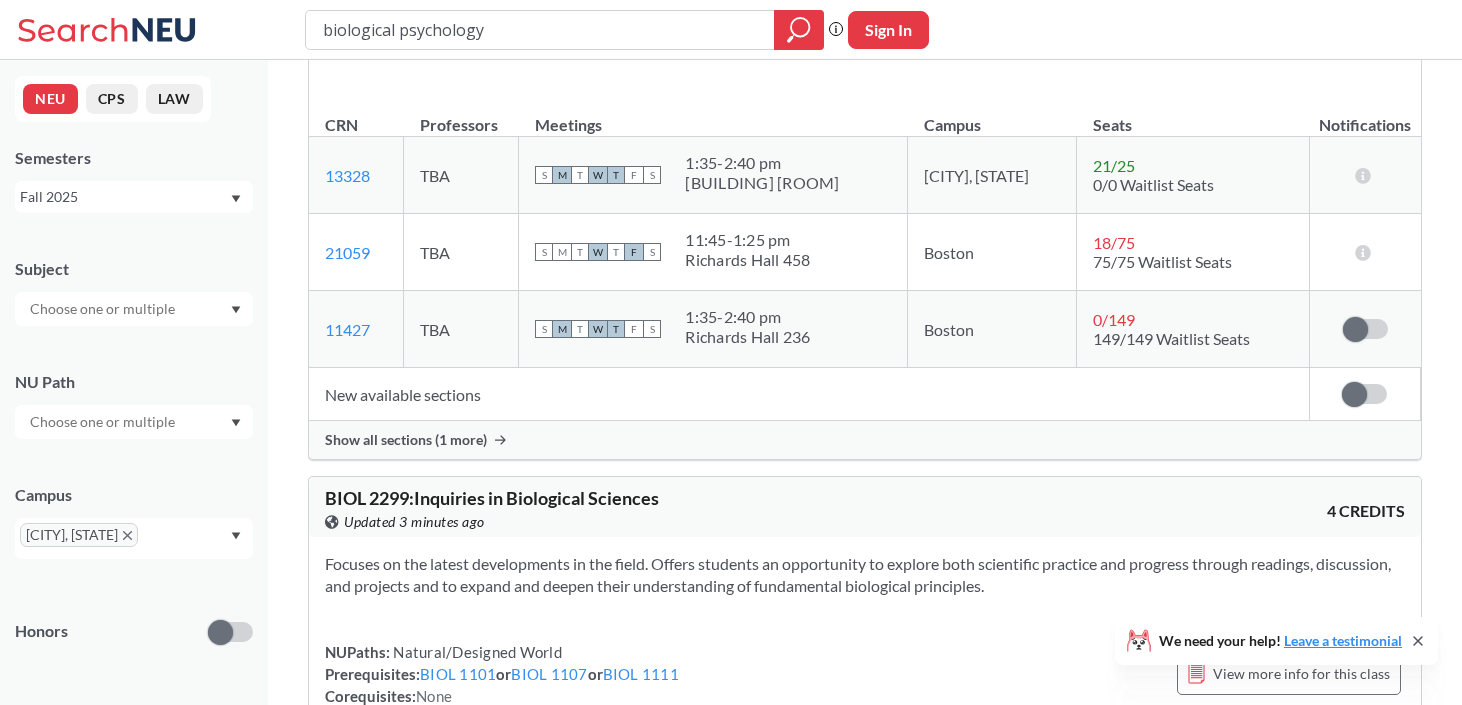 scroll, scrollTop: 0, scrollLeft: 0, axis: both 